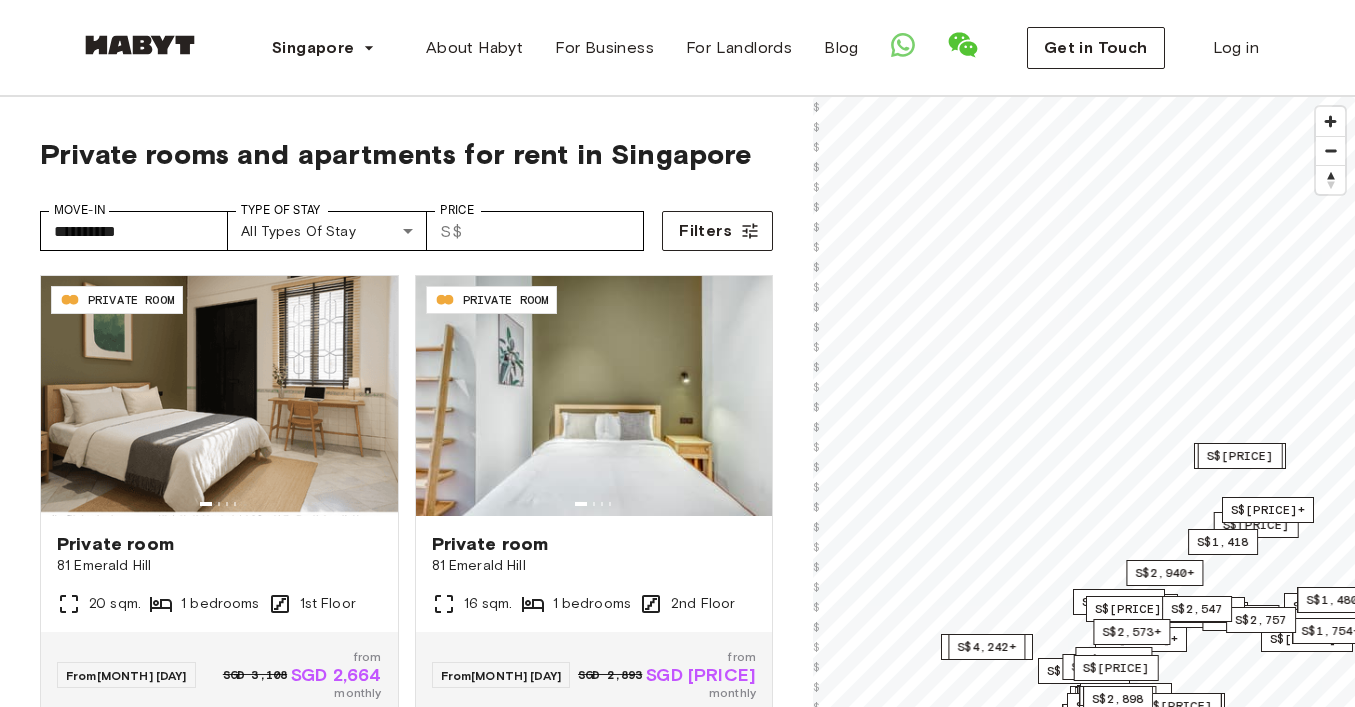 scroll, scrollTop: 0, scrollLeft: 0, axis: both 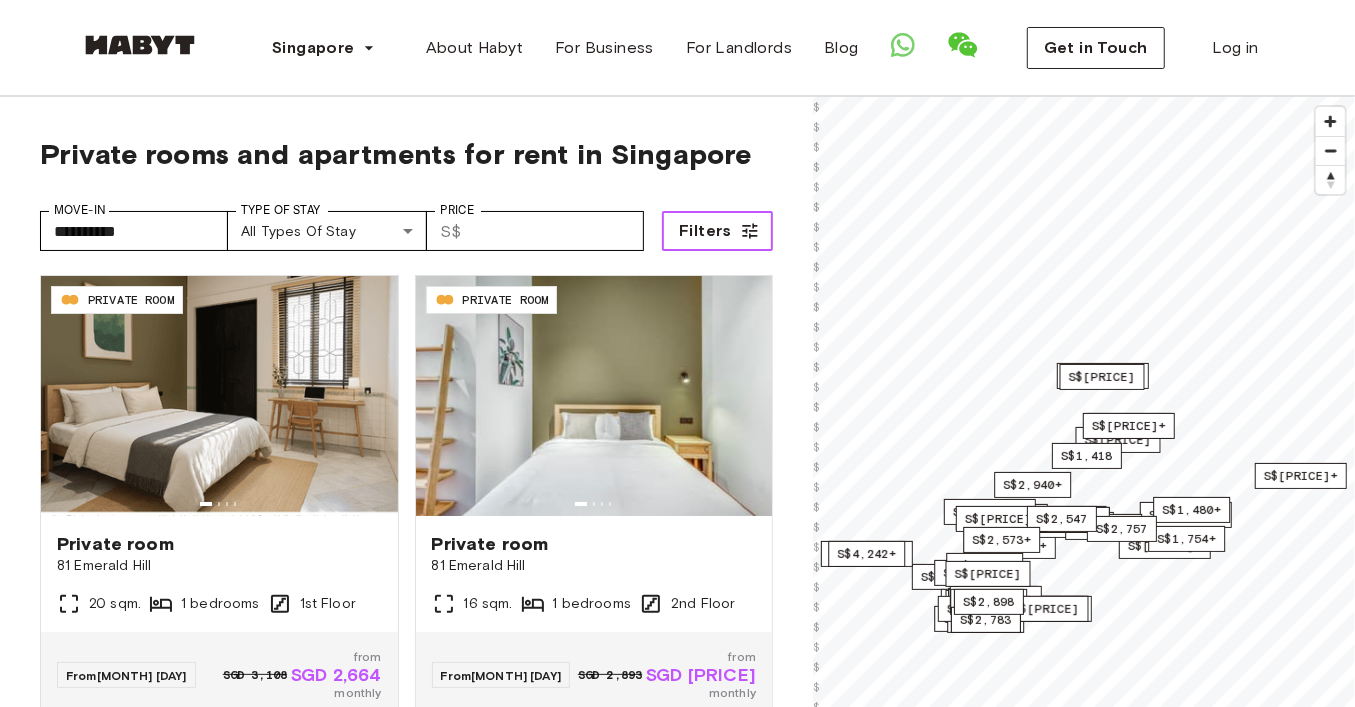 click 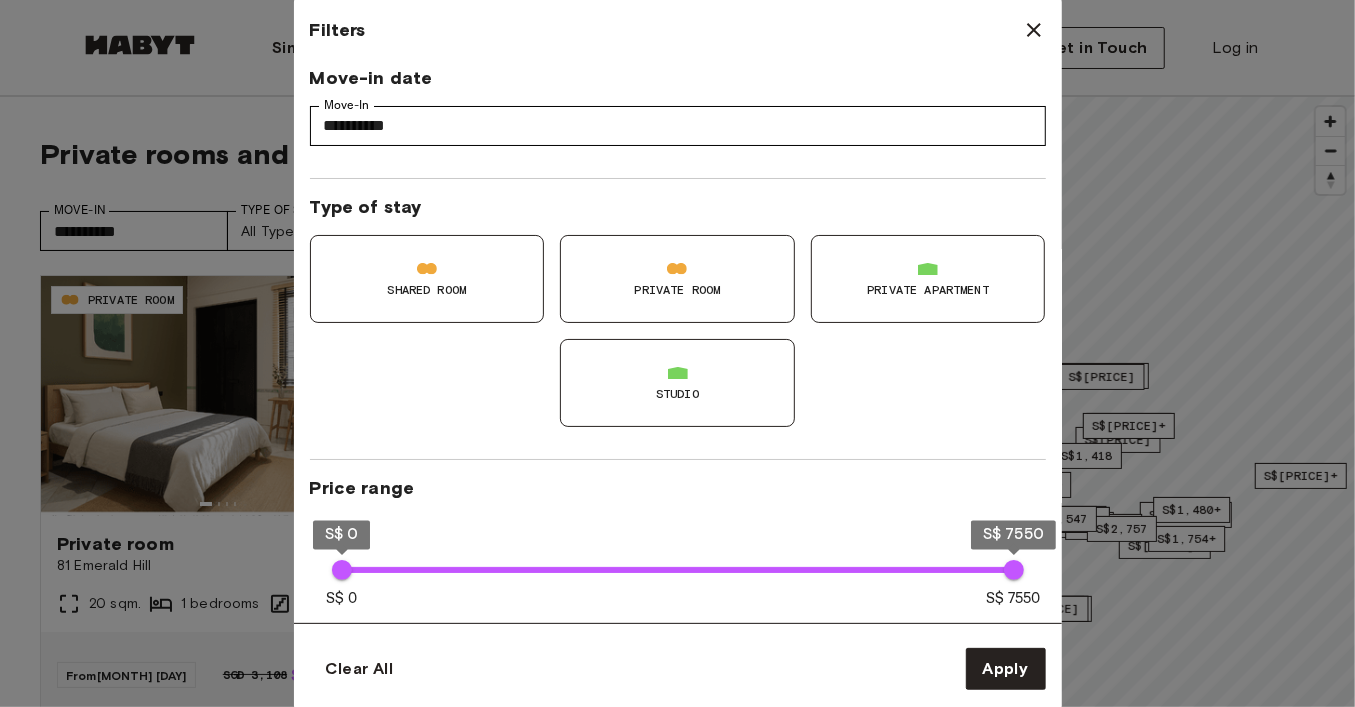 click at bounding box center (677, 353) 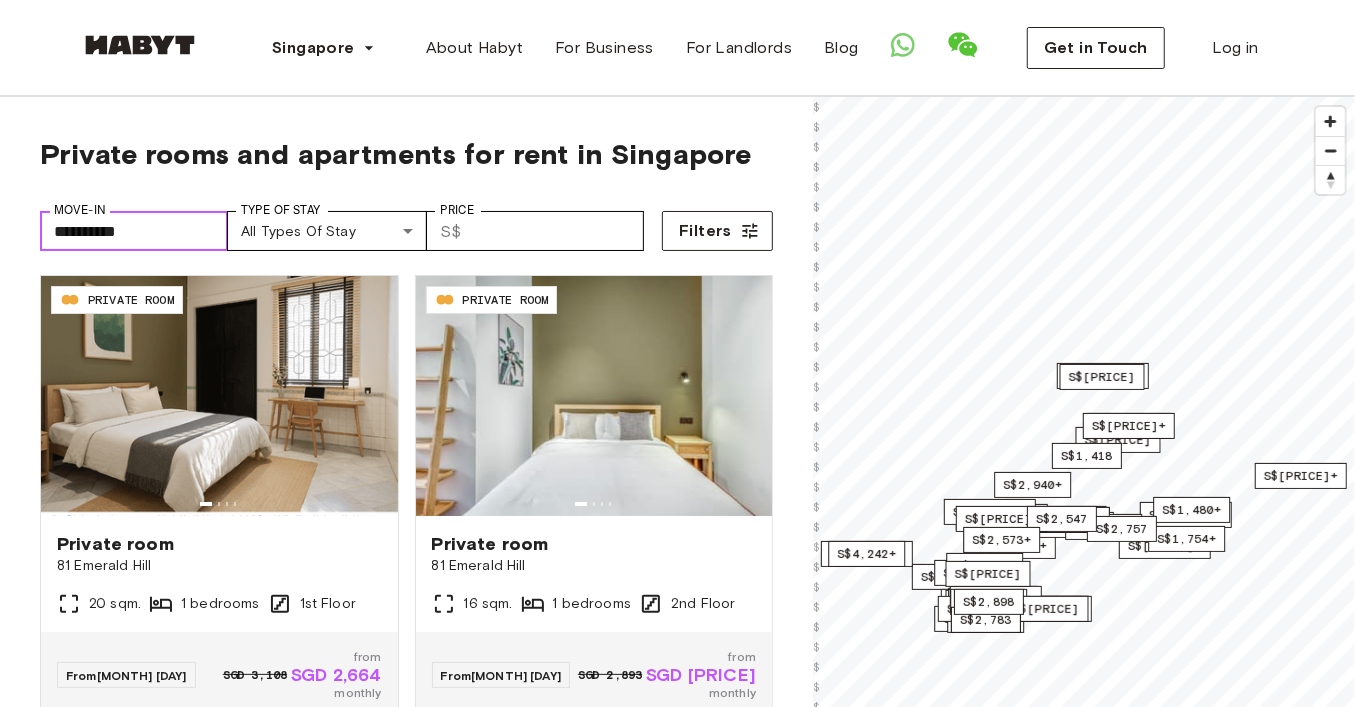 click on "**********" at bounding box center (134, 231) 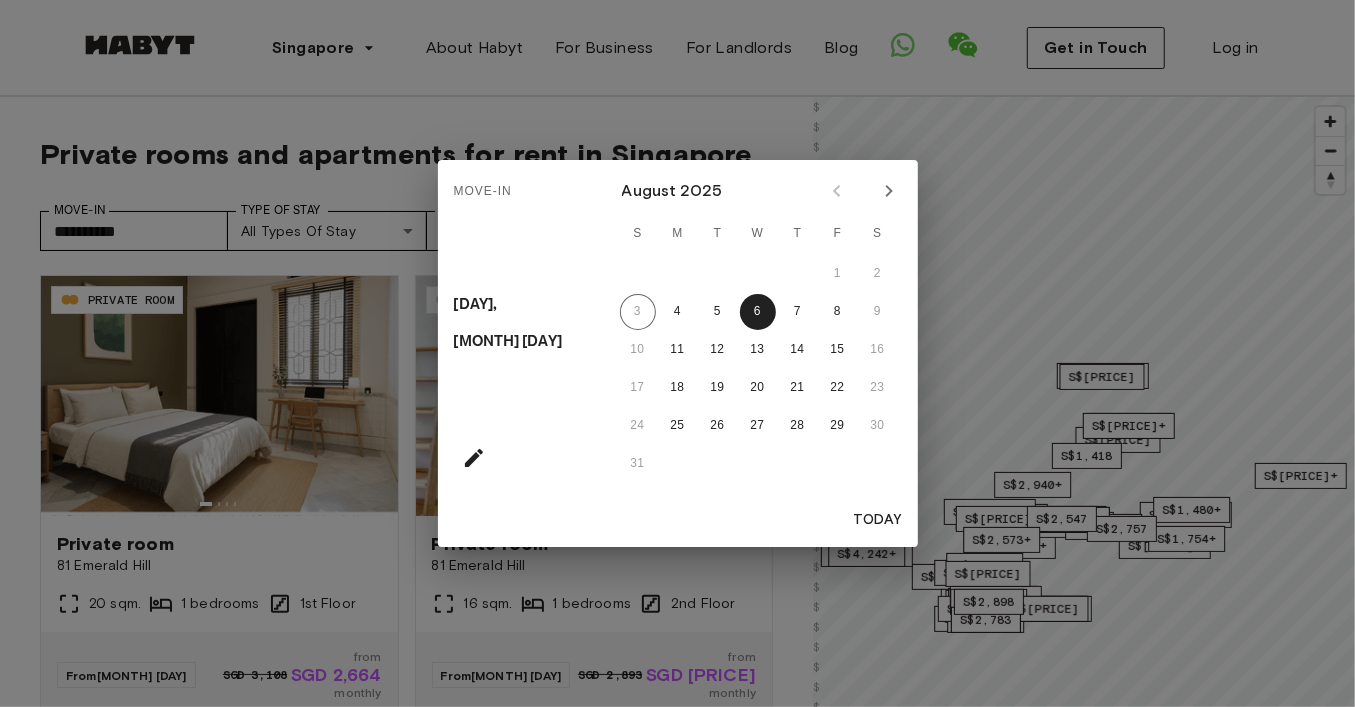click at bounding box center (889, 191) 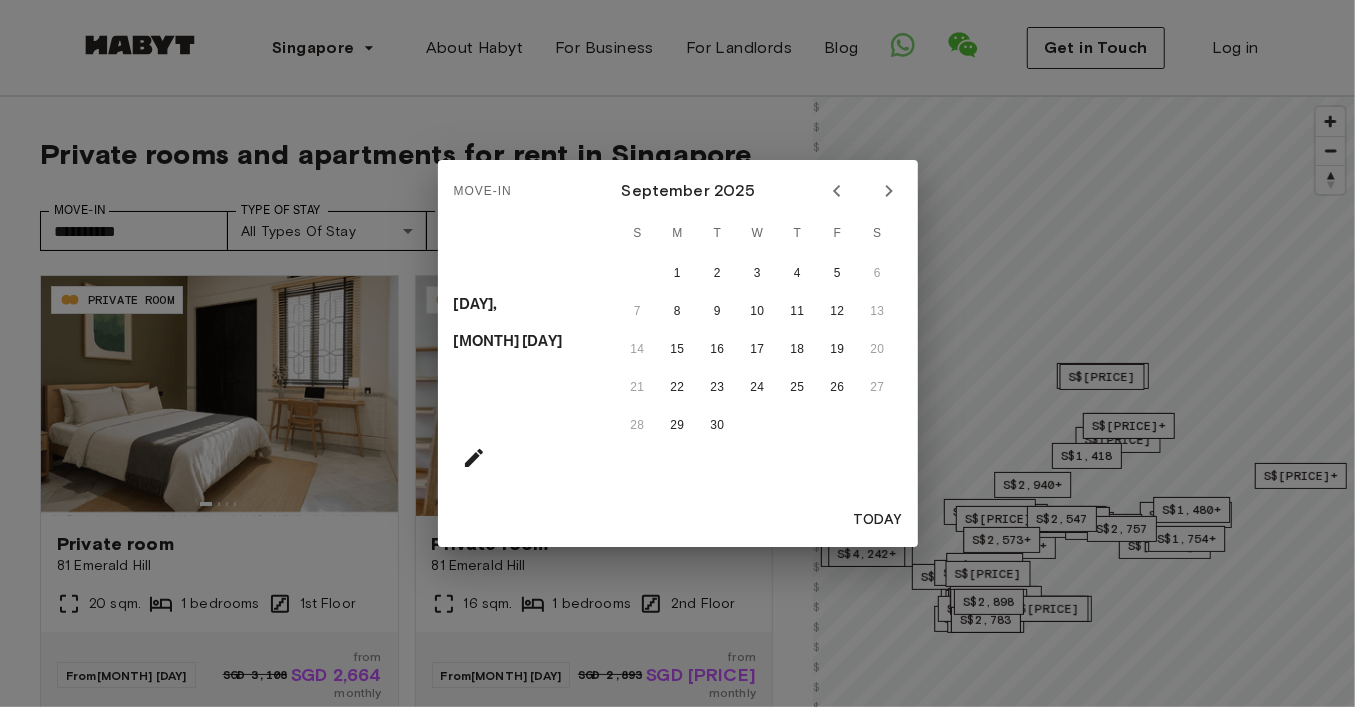 click at bounding box center (889, 191) 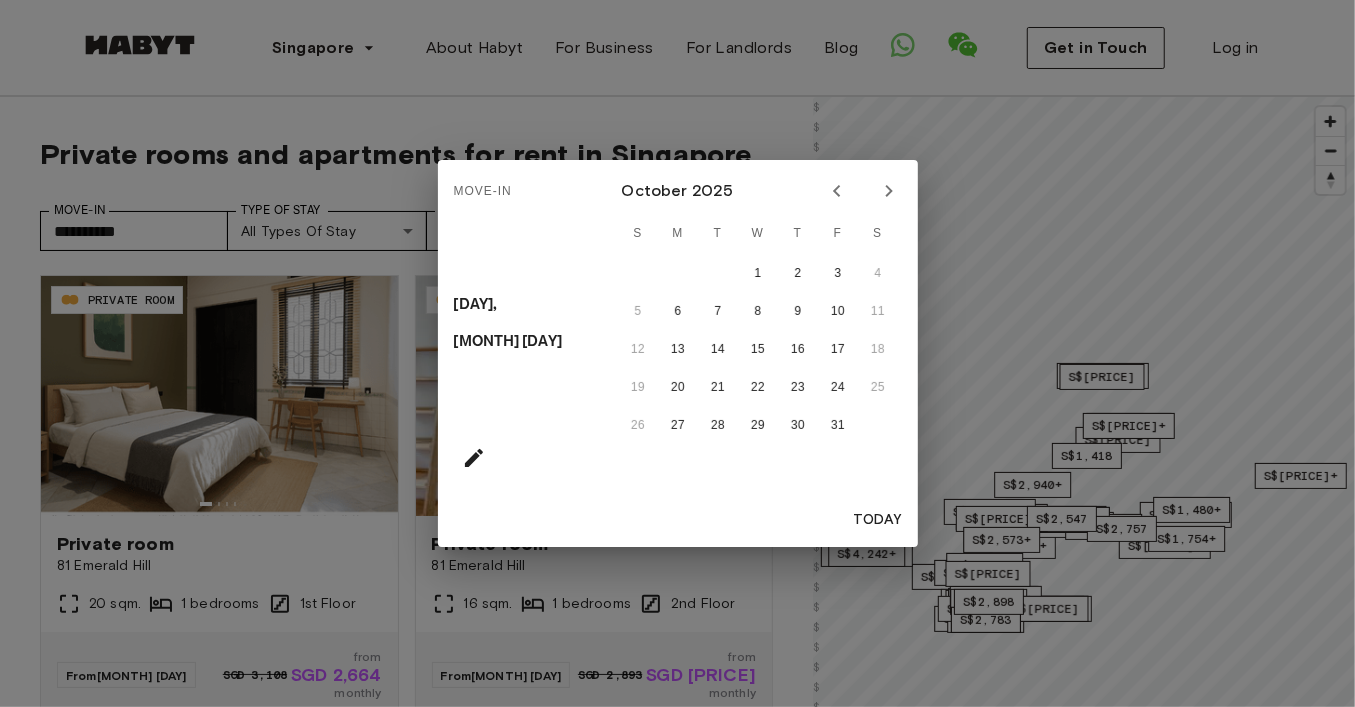 click at bounding box center [889, 191] 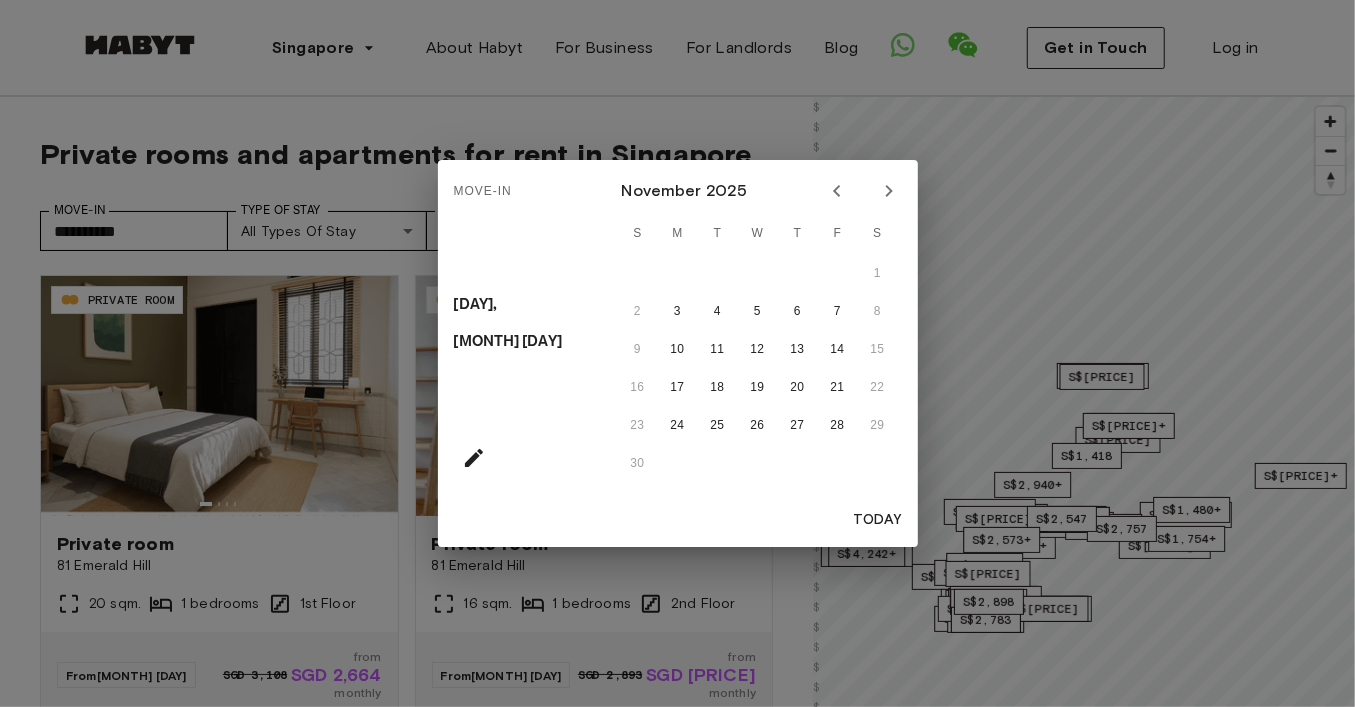 click at bounding box center [889, 191] 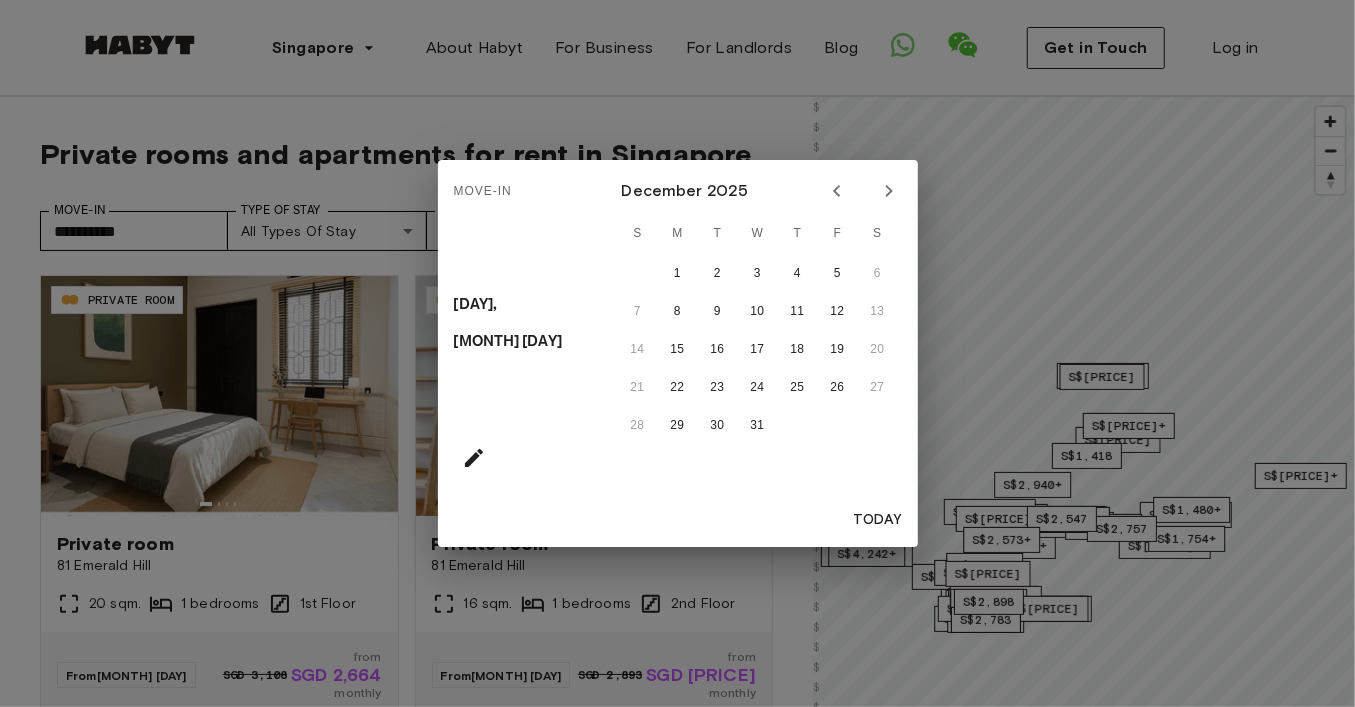 click 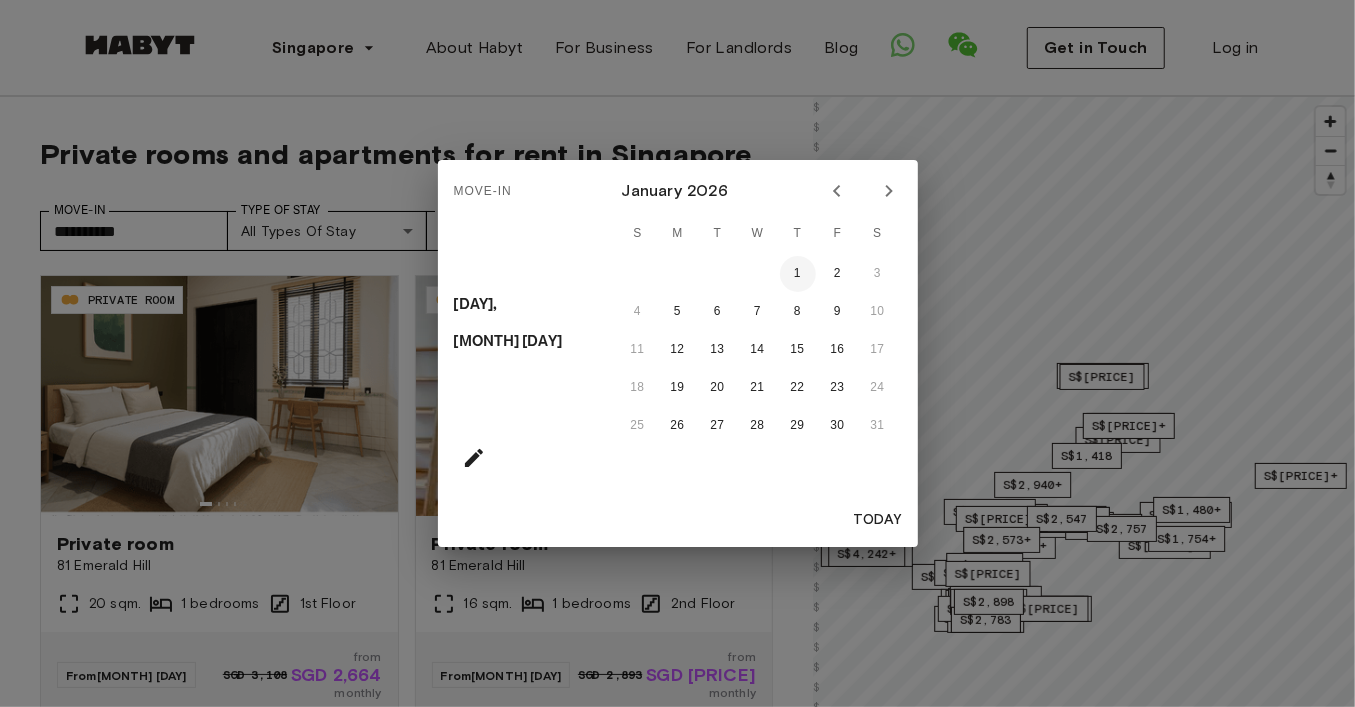 click on "1" at bounding box center (798, 274) 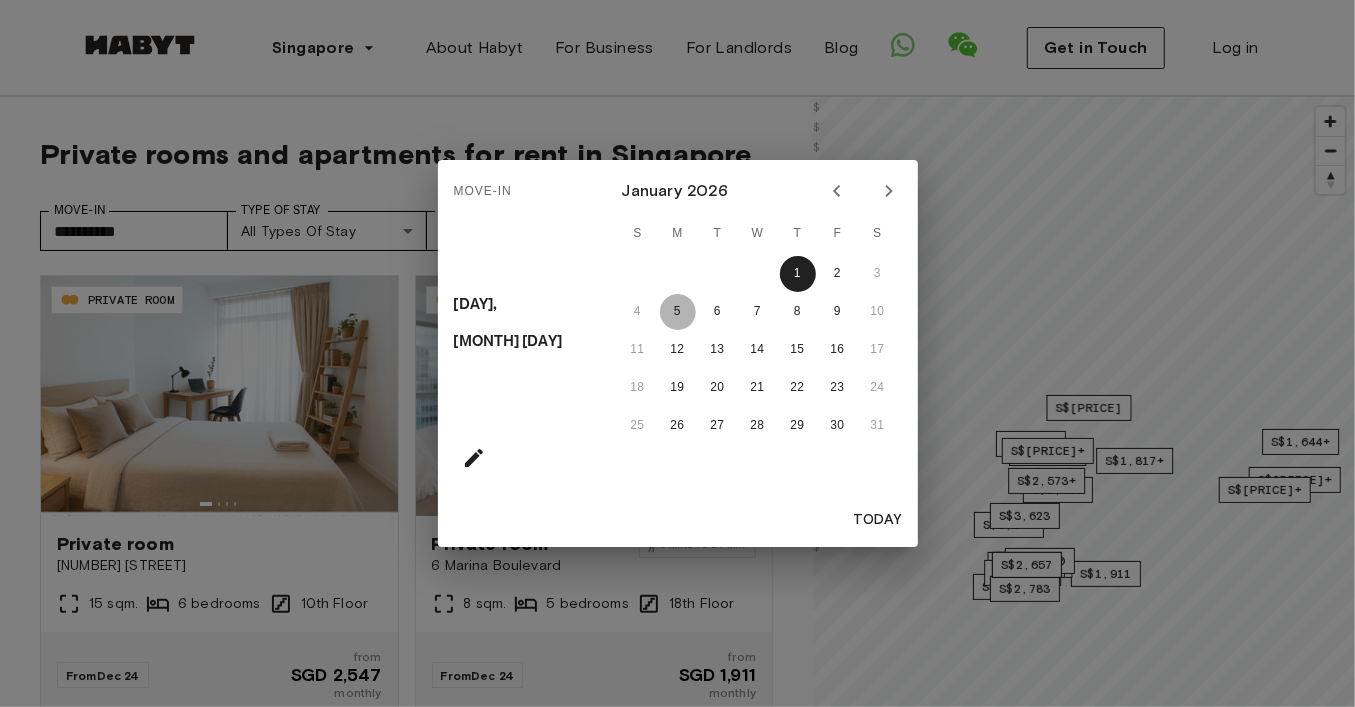click on "5" at bounding box center [678, 312] 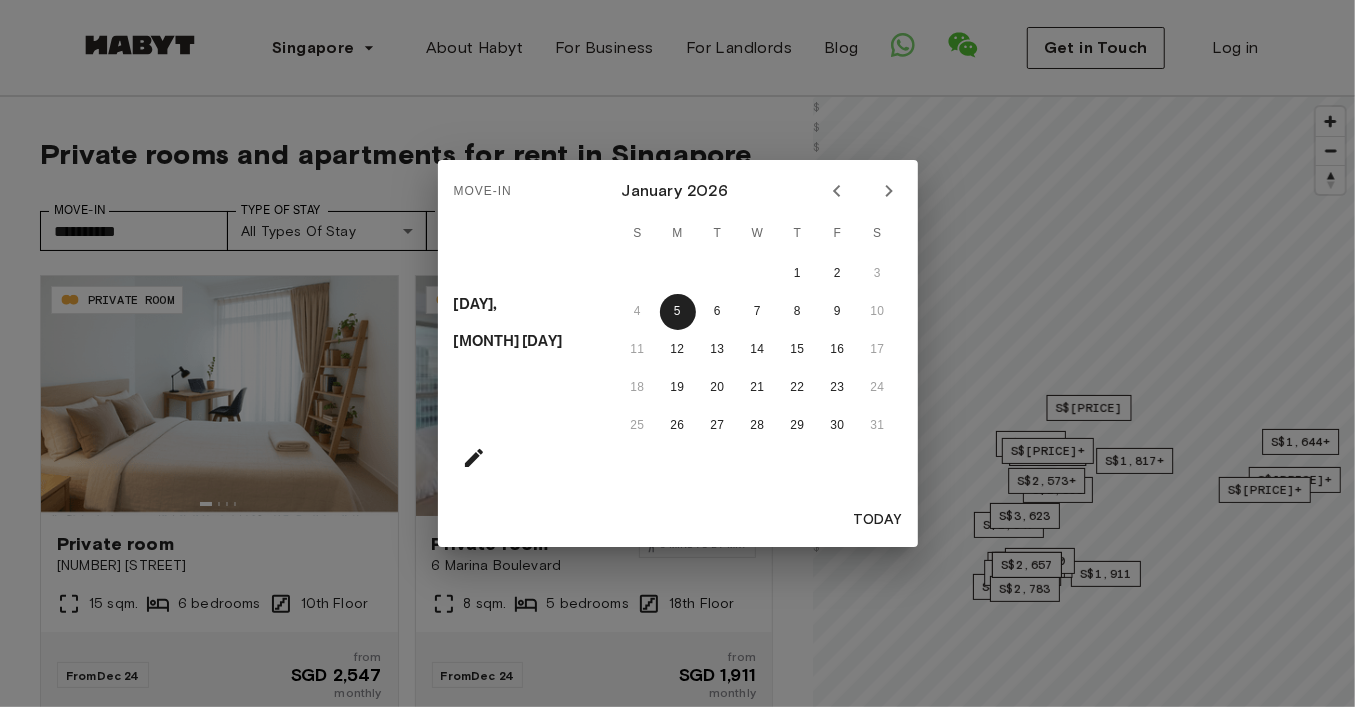 click on "4 5 6 7 8 9 10" at bounding box center (758, 312) 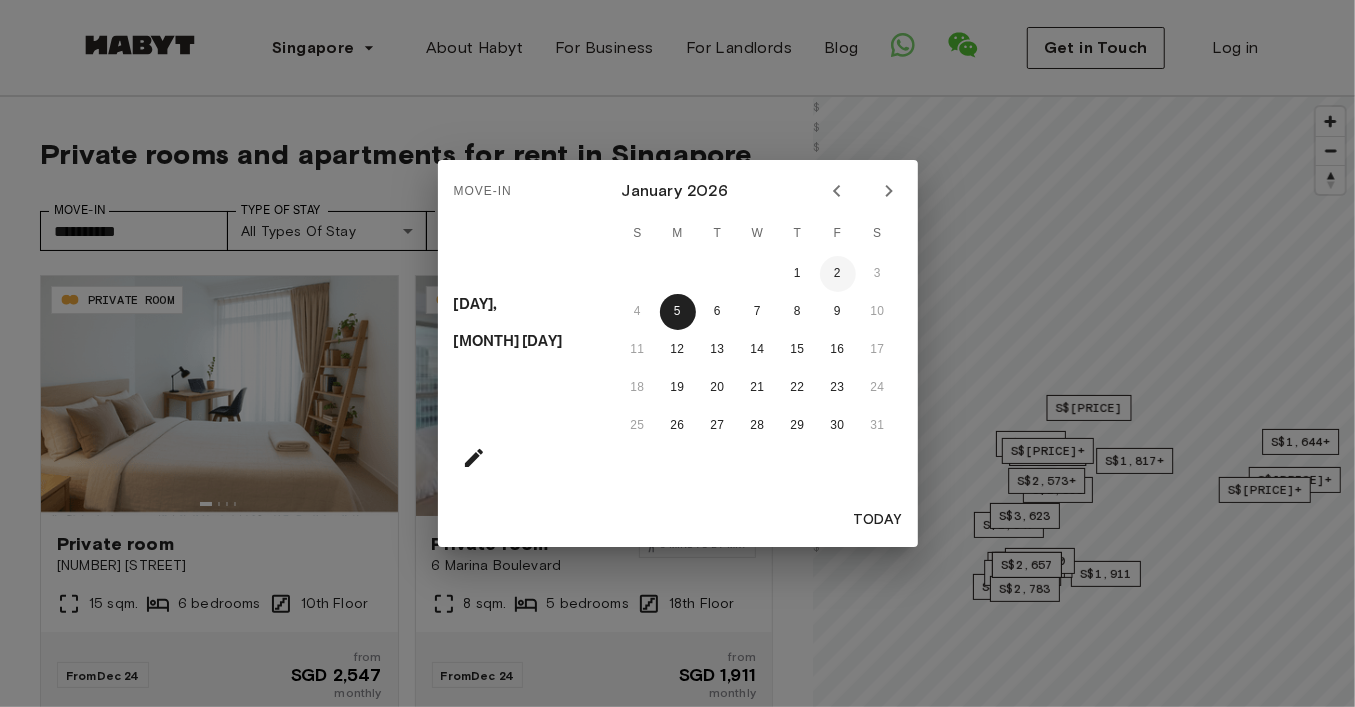 click on "2" at bounding box center [838, 274] 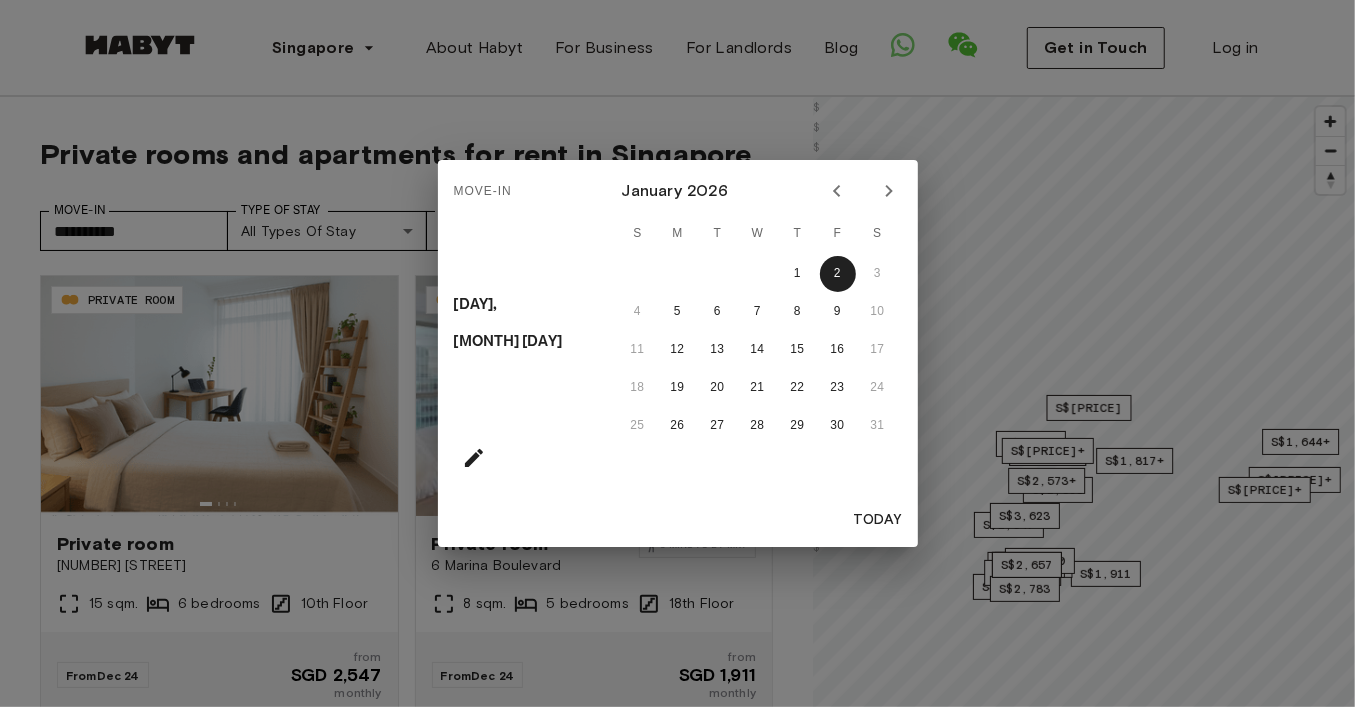 click on "[DAY], [MONTH] [NUMBER] [MONTH] [YEAR] S M T W T F S 1 2 3 4 5 6 7 8 9 10 11 12 13 14 15 16 17 18 19 20 21 22 23 24 25 26 27 28 29 30 31 [DATE_REFERENCE]" at bounding box center (677, 353) 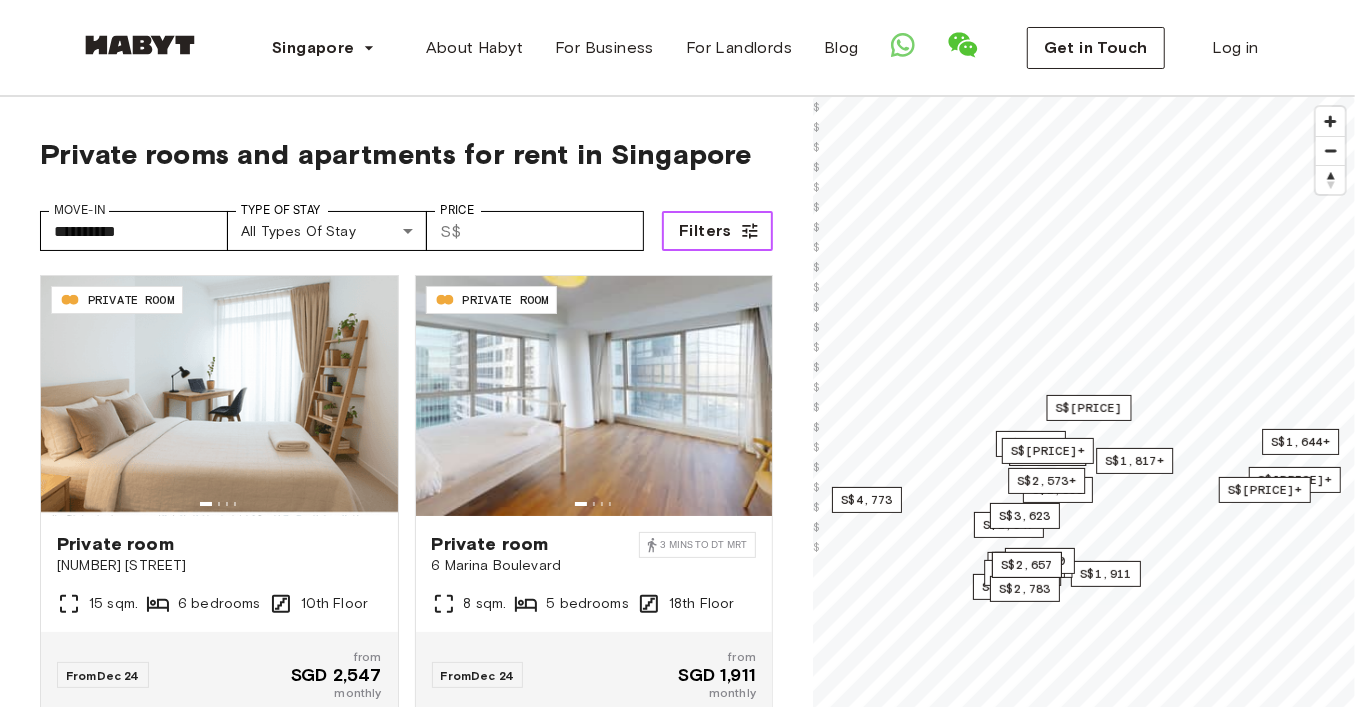 click on "Filters" at bounding box center (717, 231) 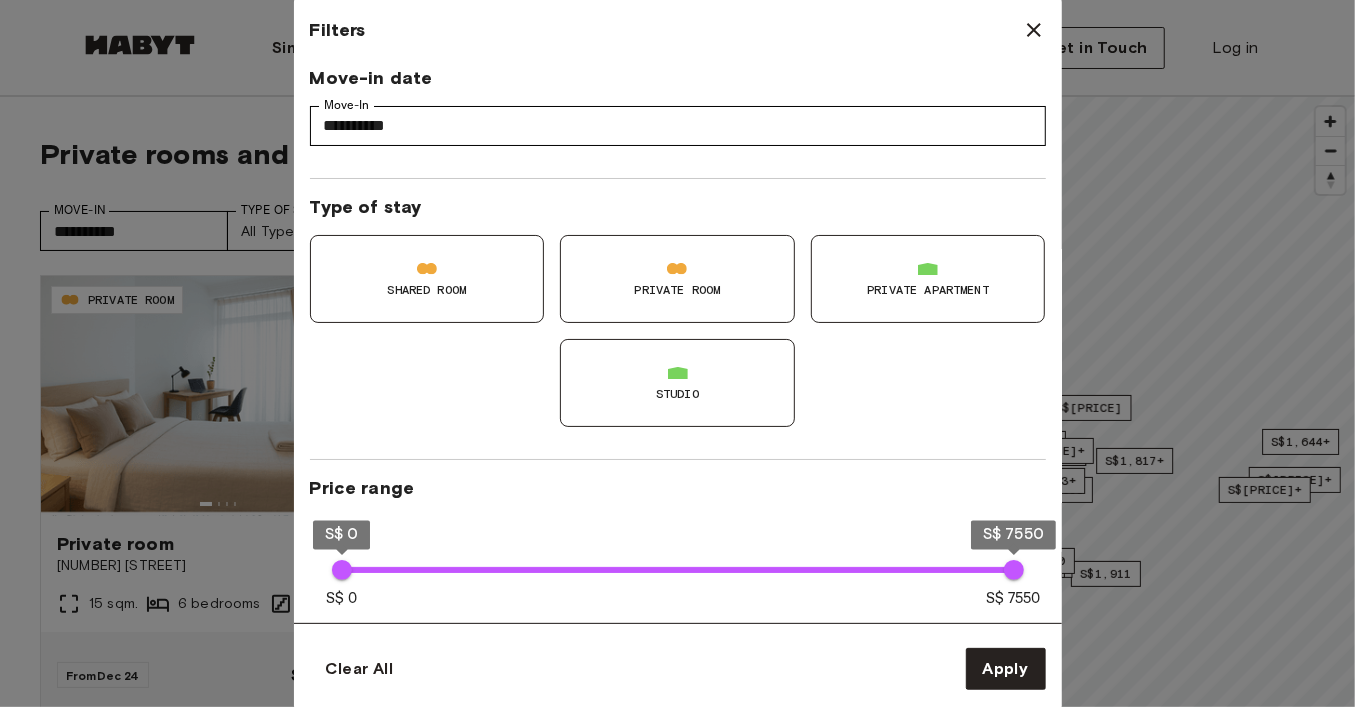click on "Private apartment" at bounding box center (928, 279) 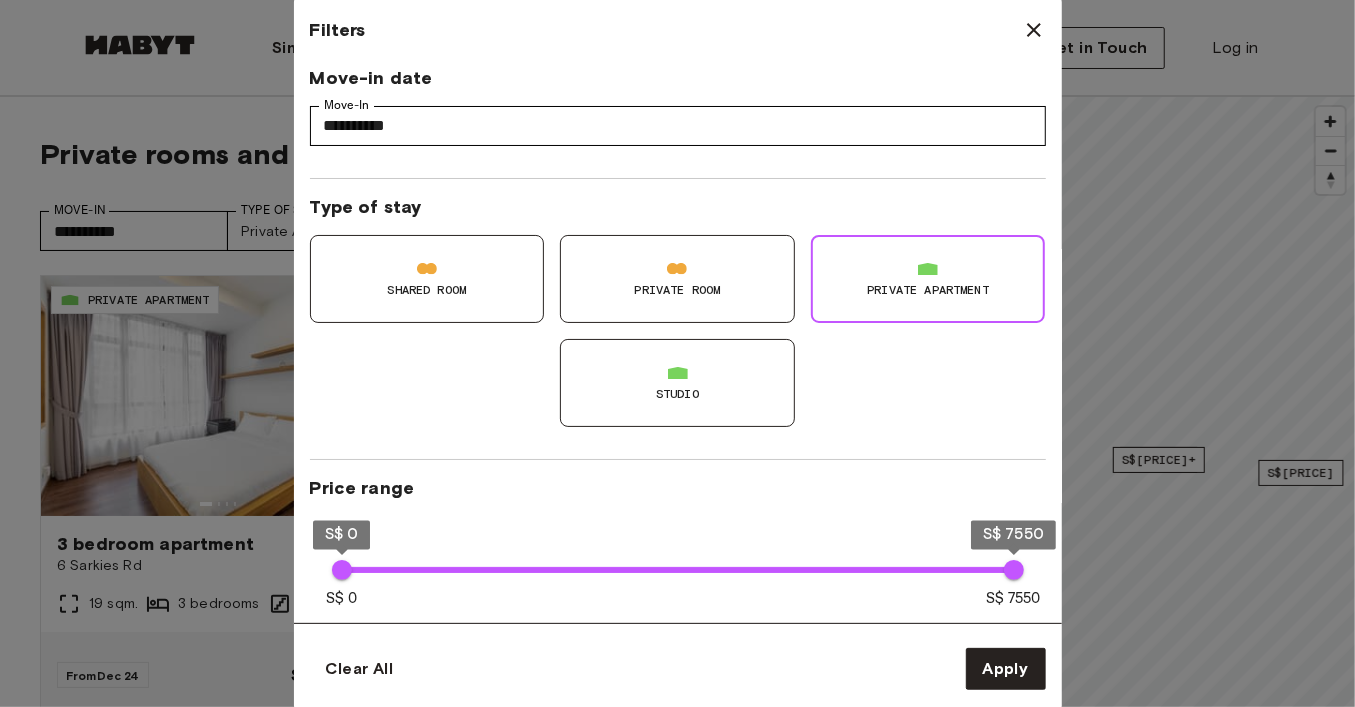 click on "Studio" at bounding box center (677, 383) 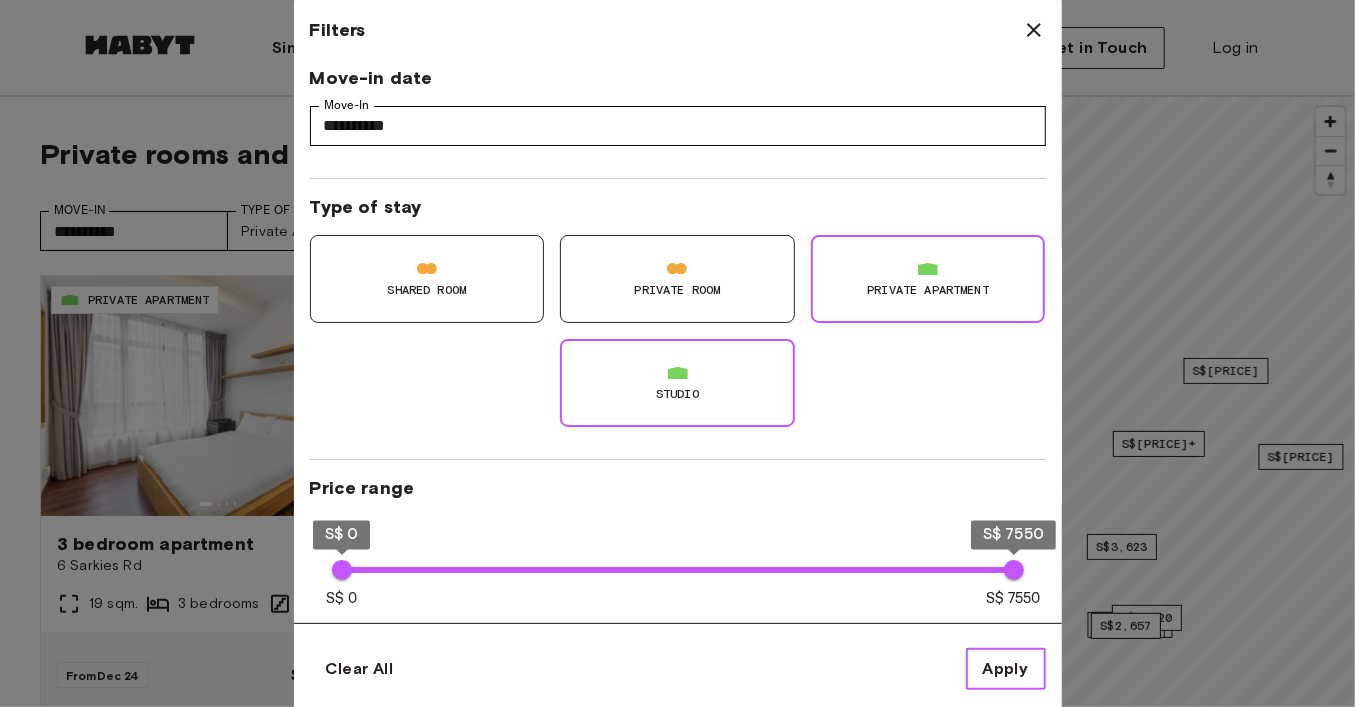 click on "Apply" at bounding box center [1006, 669] 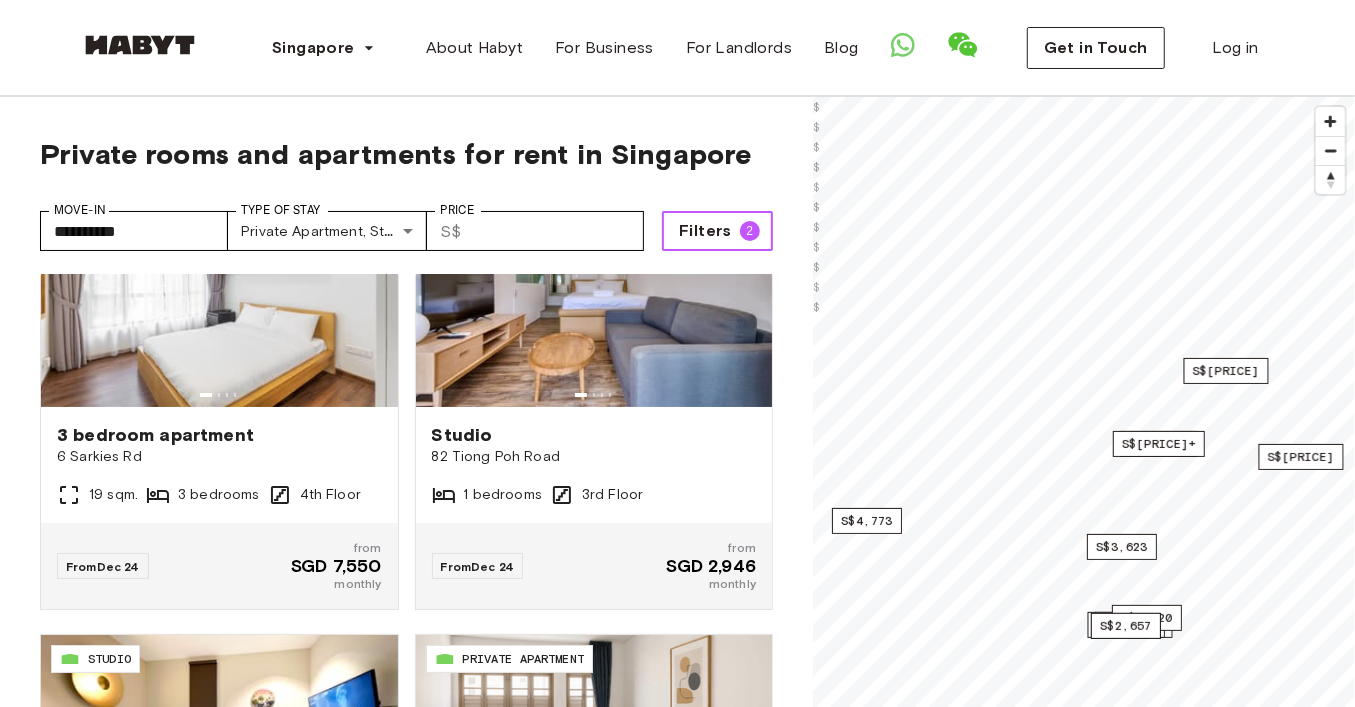 scroll, scrollTop: 0, scrollLeft: 0, axis: both 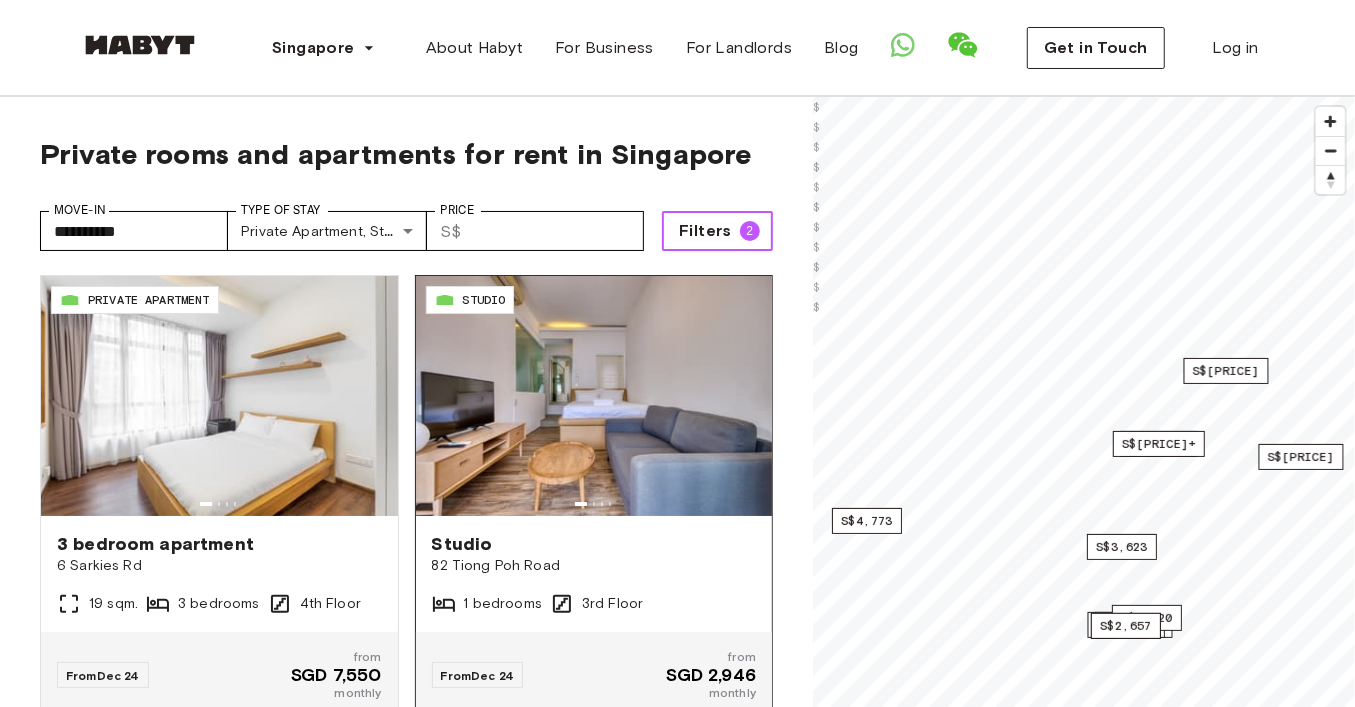 click at bounding box center [594, 396] 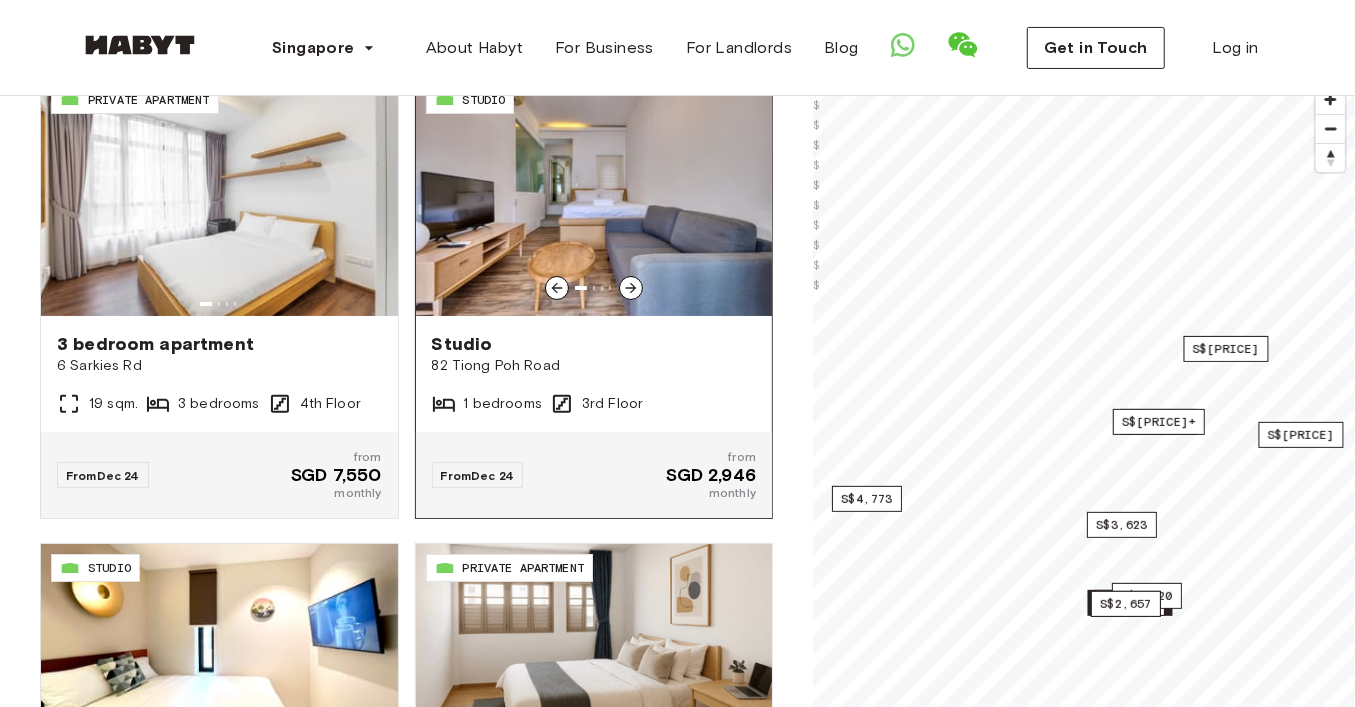 scroll, scrollTop: 217, scrollLeft: 0, axis: vertical 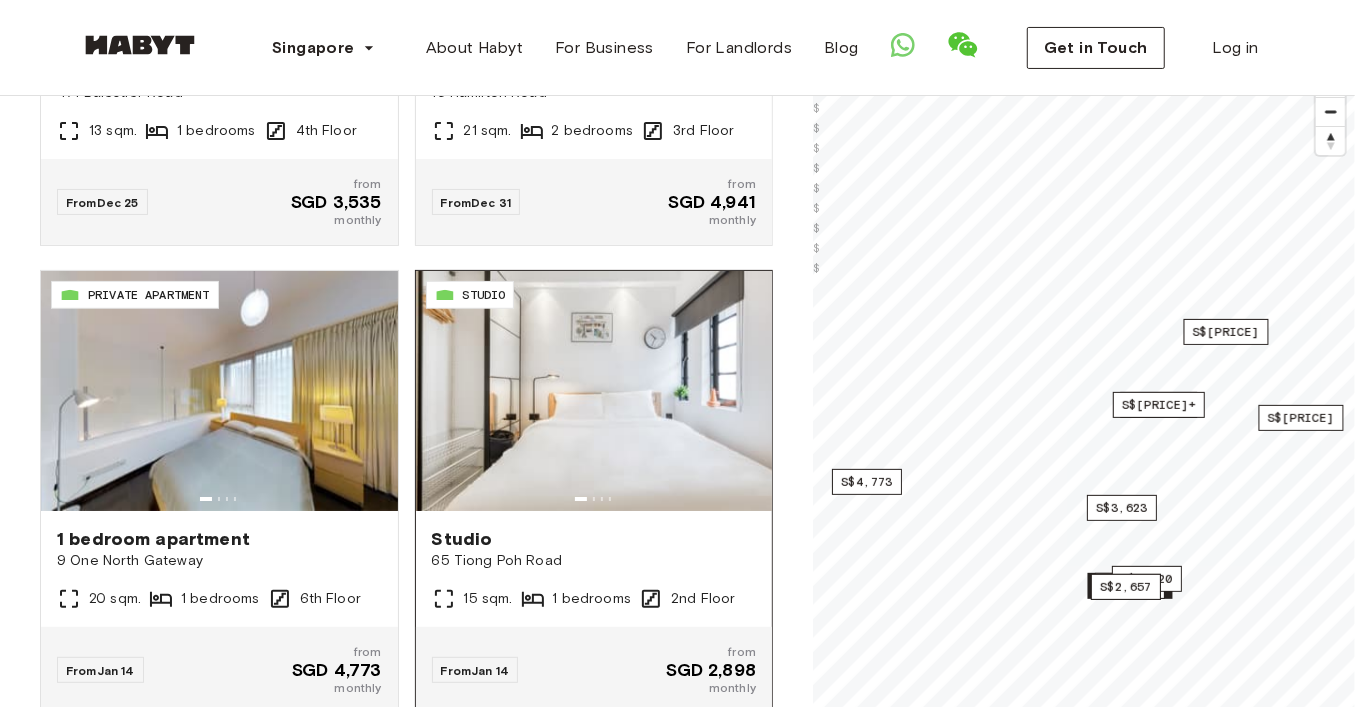 click at bounding box center (594, 391) 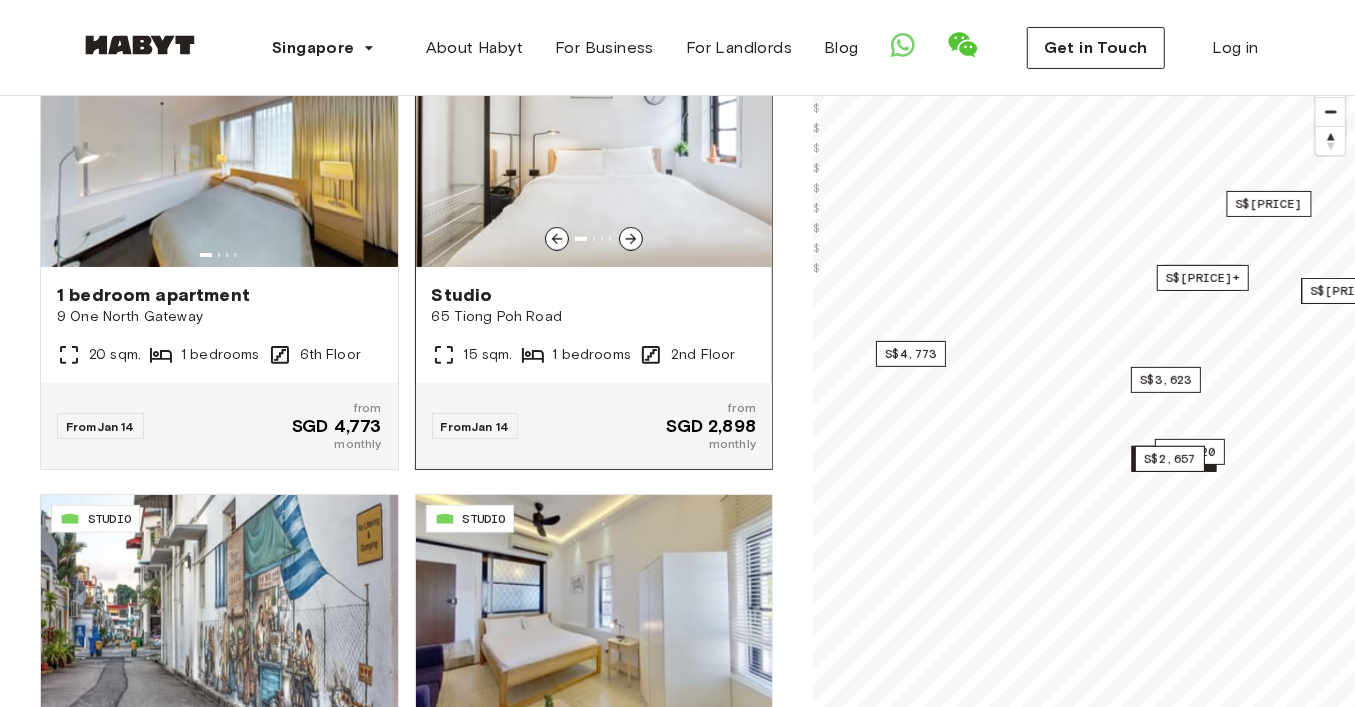 scroll, scrollTop: 969, scrollLeft: 0, axis: vertical 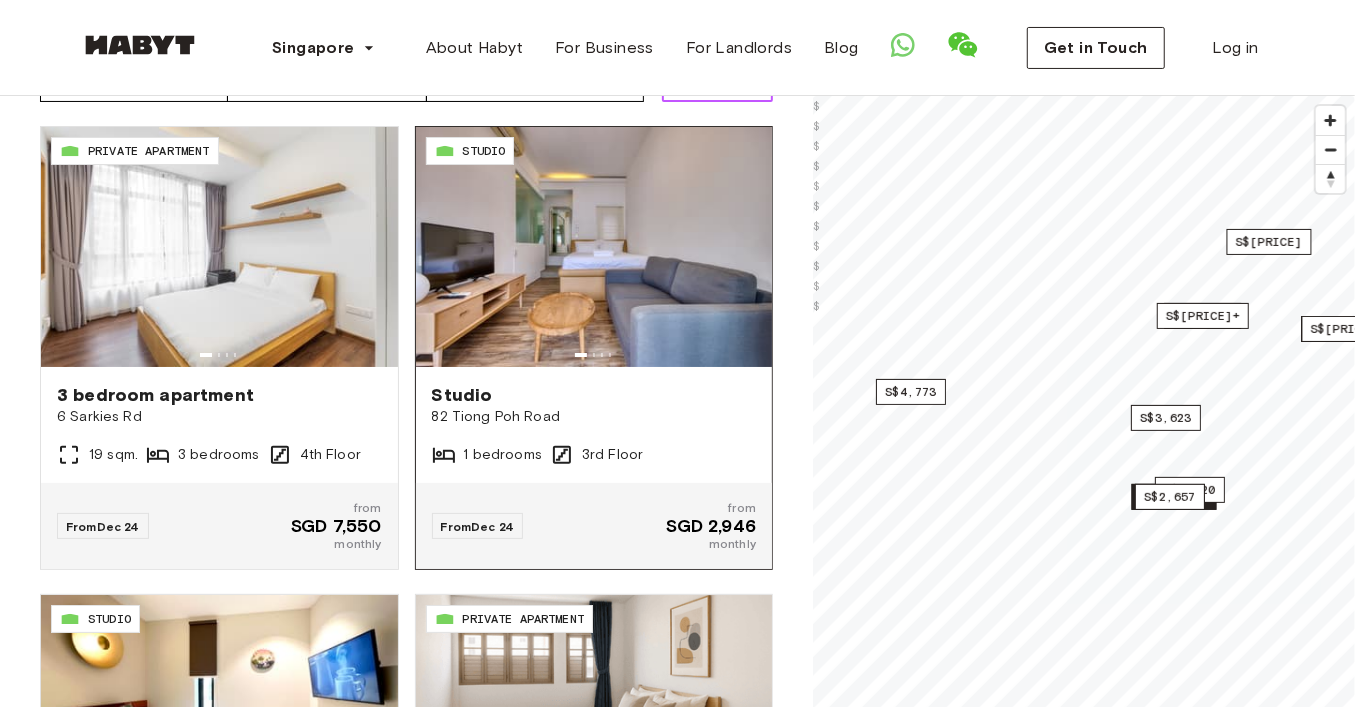 click at bounding box center (594, 247) 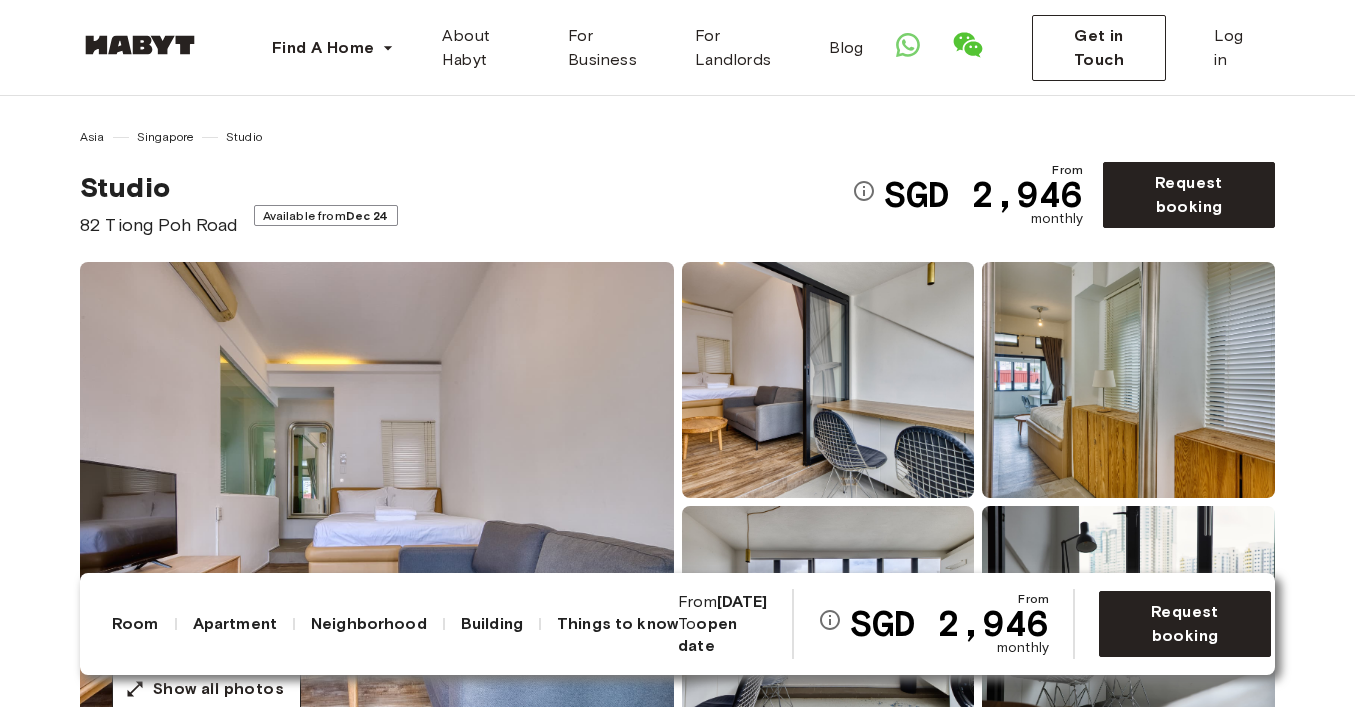 scroll, scrollTop: 0, scrollLeft: 0, axis: both 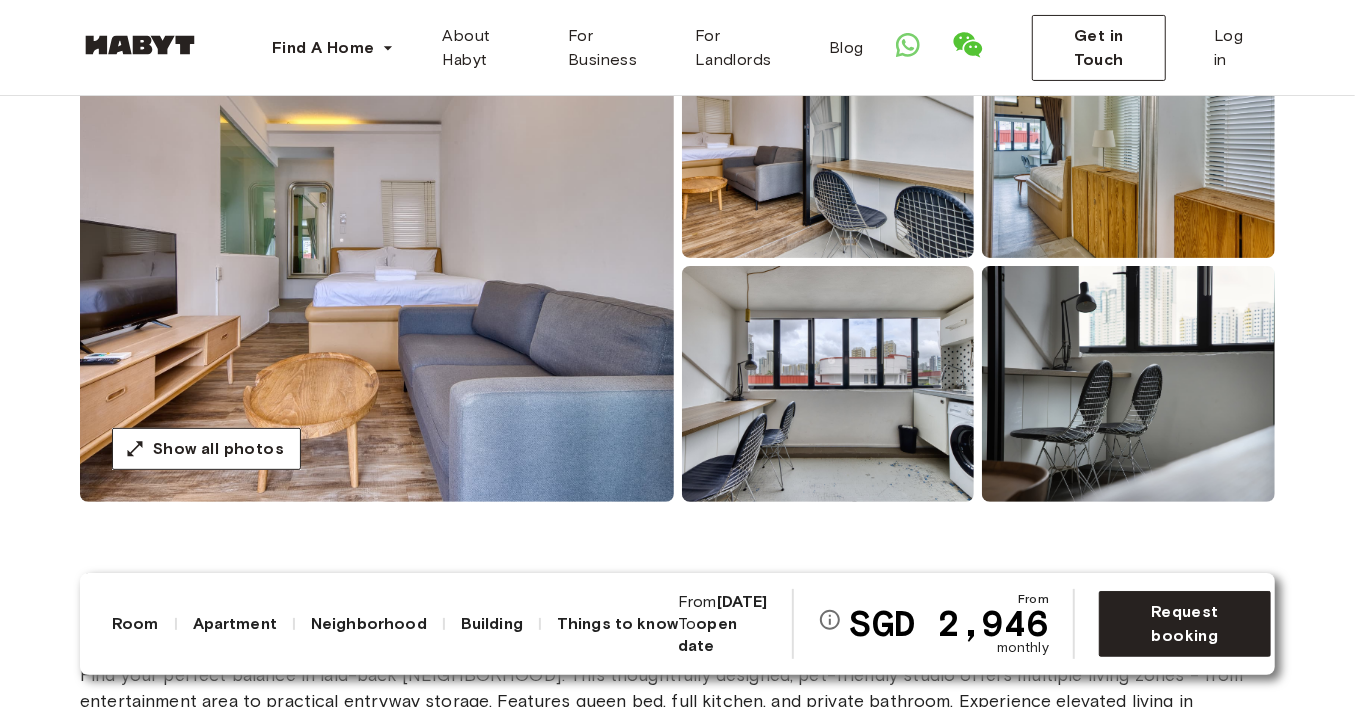click at bounding box center [828, 140] 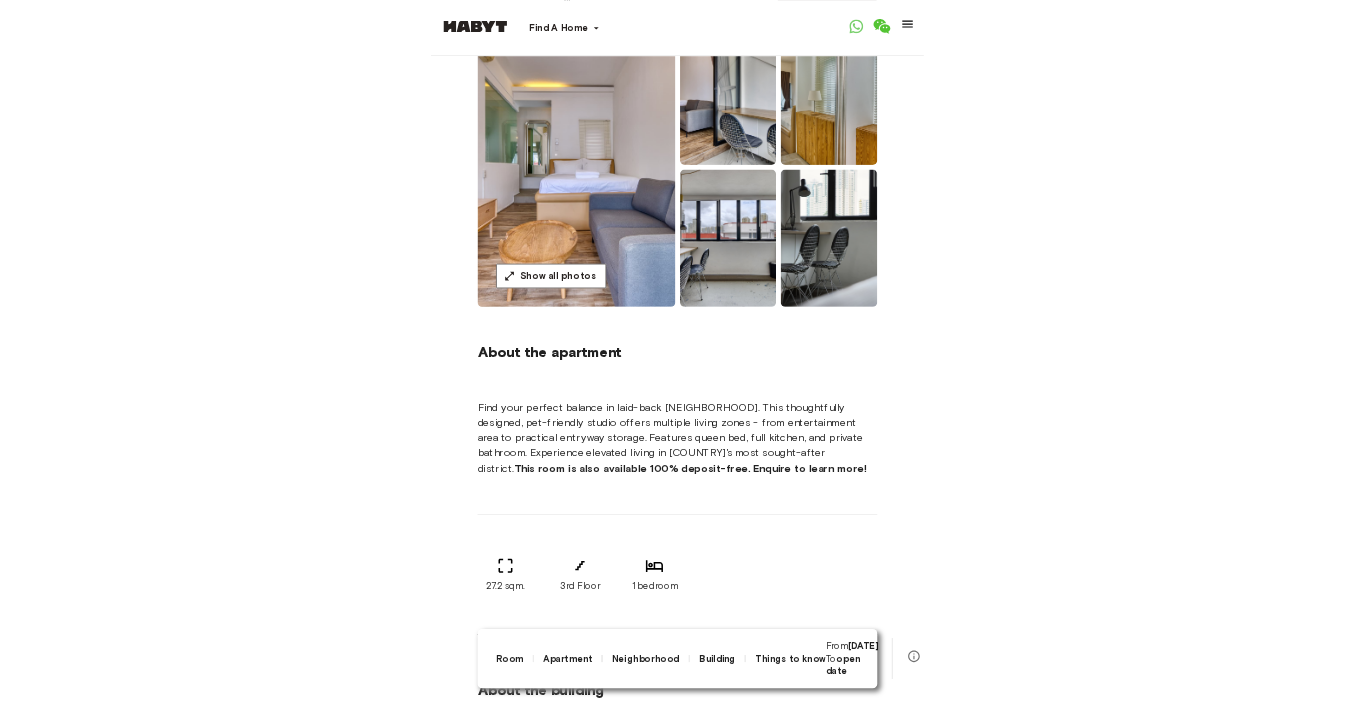 scroll, scrollTop: 256, scrollLeft: 0, axis: vertical 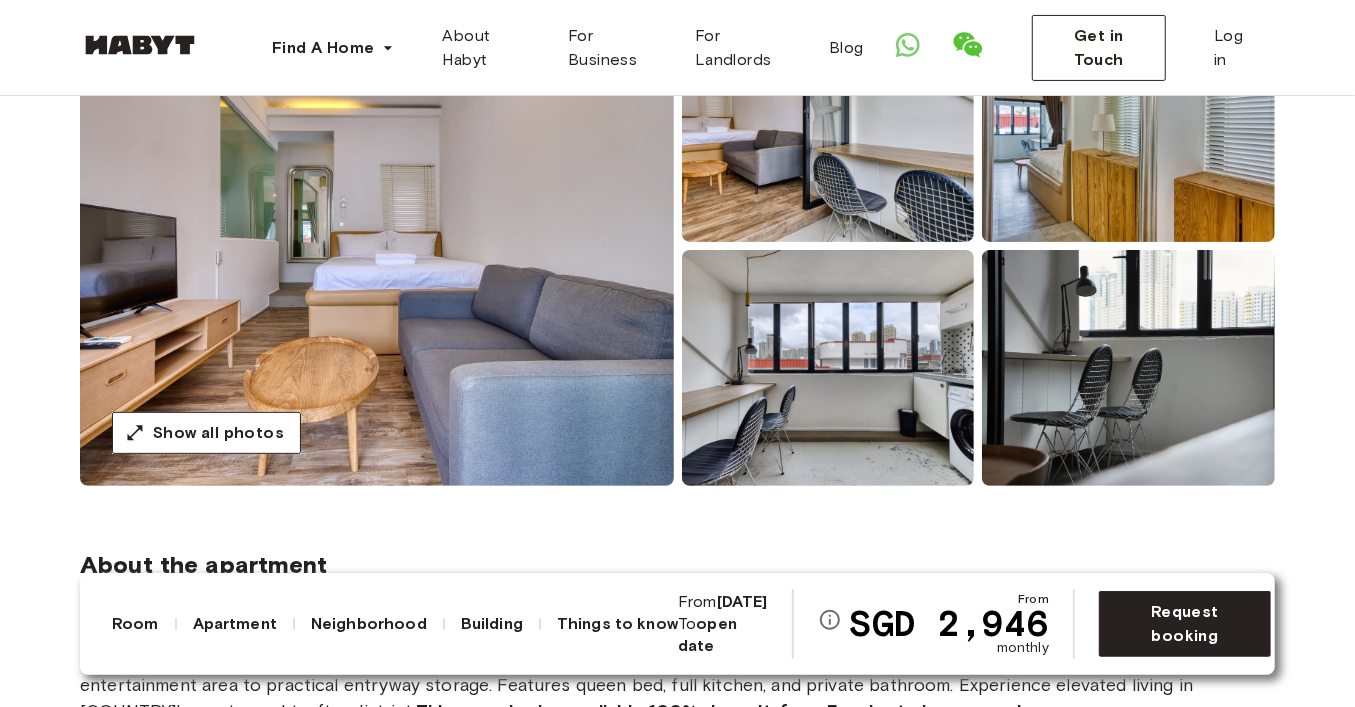 click at bounding box center (1128, 124) 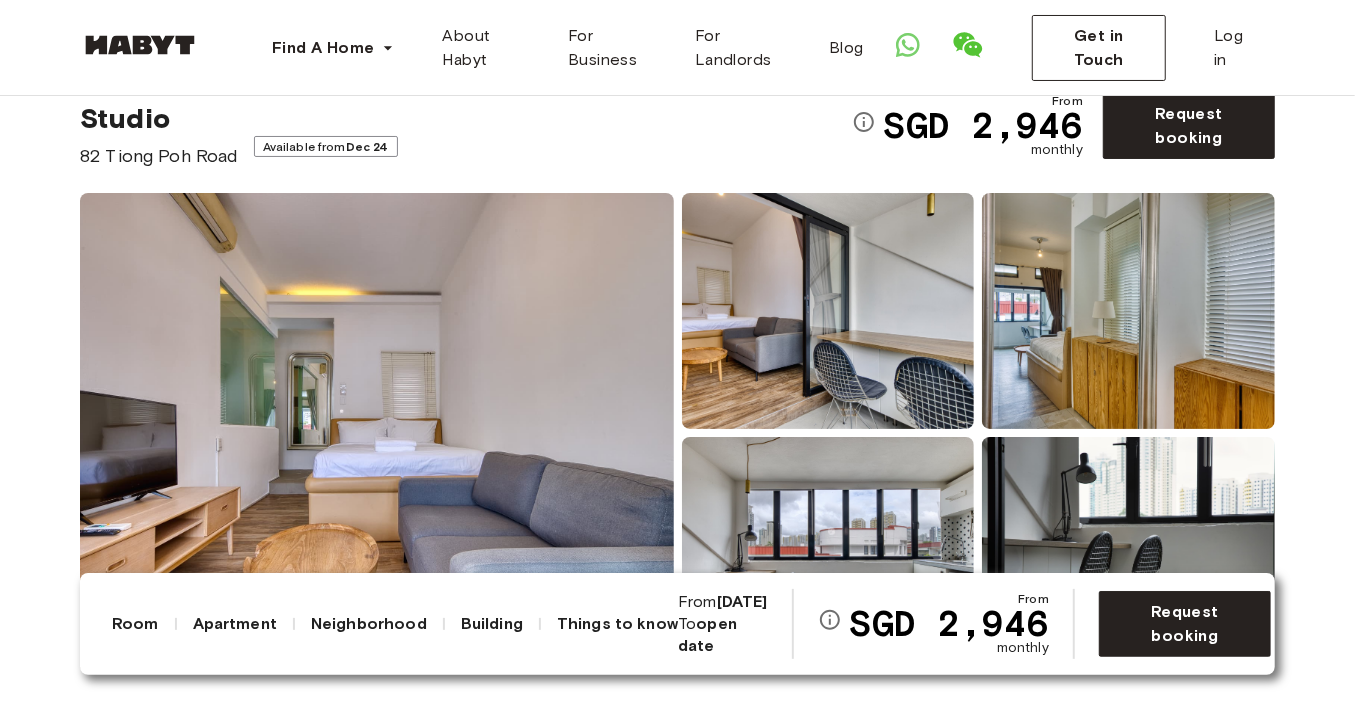 scroll, scrollTop: 54, scrollLeft: 0, axis: vertical 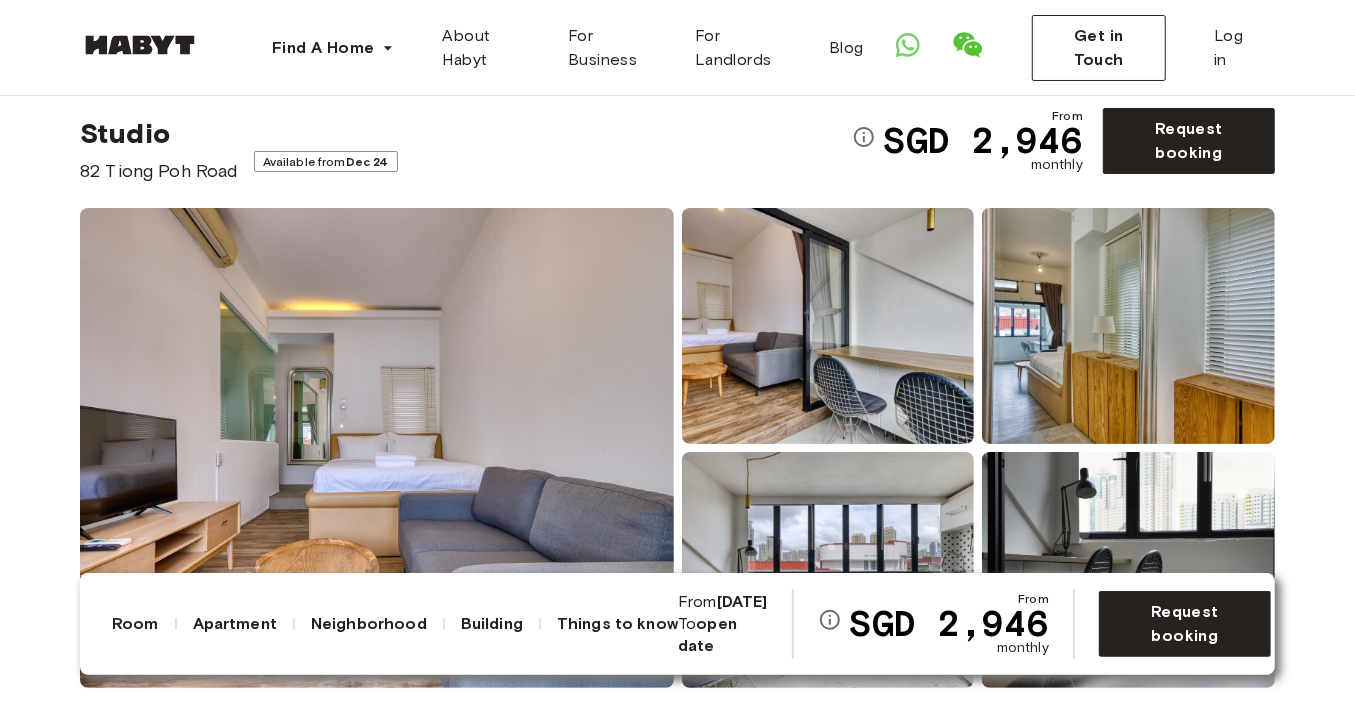 click at bounding box center (828, 326) 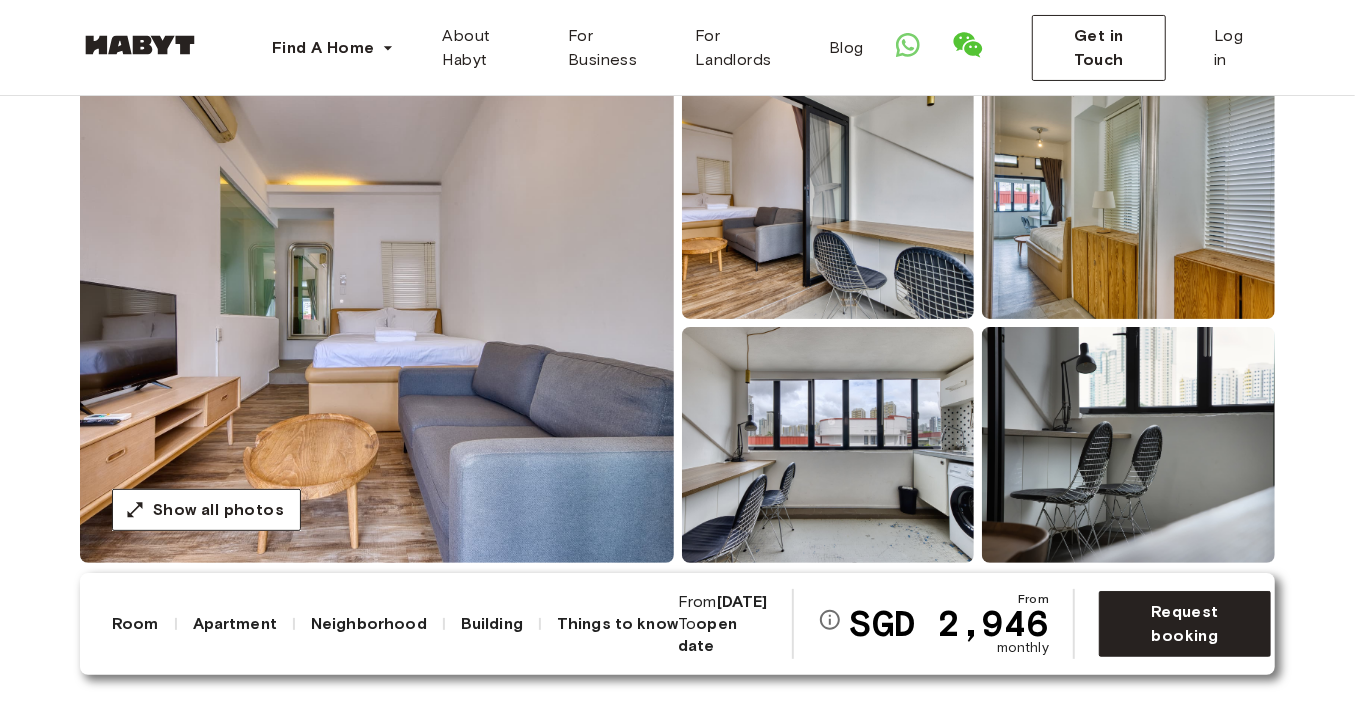 scroll, scrollTop: 199, scrollLeft: 0, axis: vertical 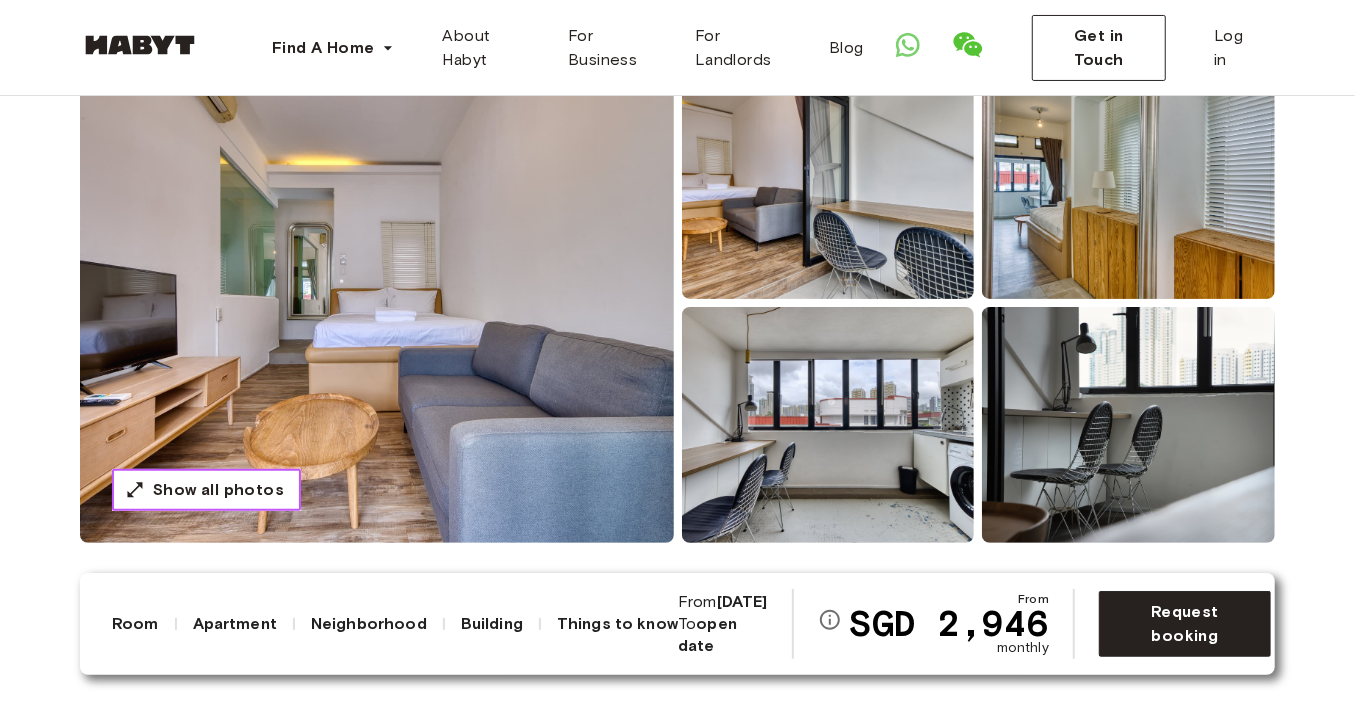 click on "Show all photos" at bounding box center (218, 490) 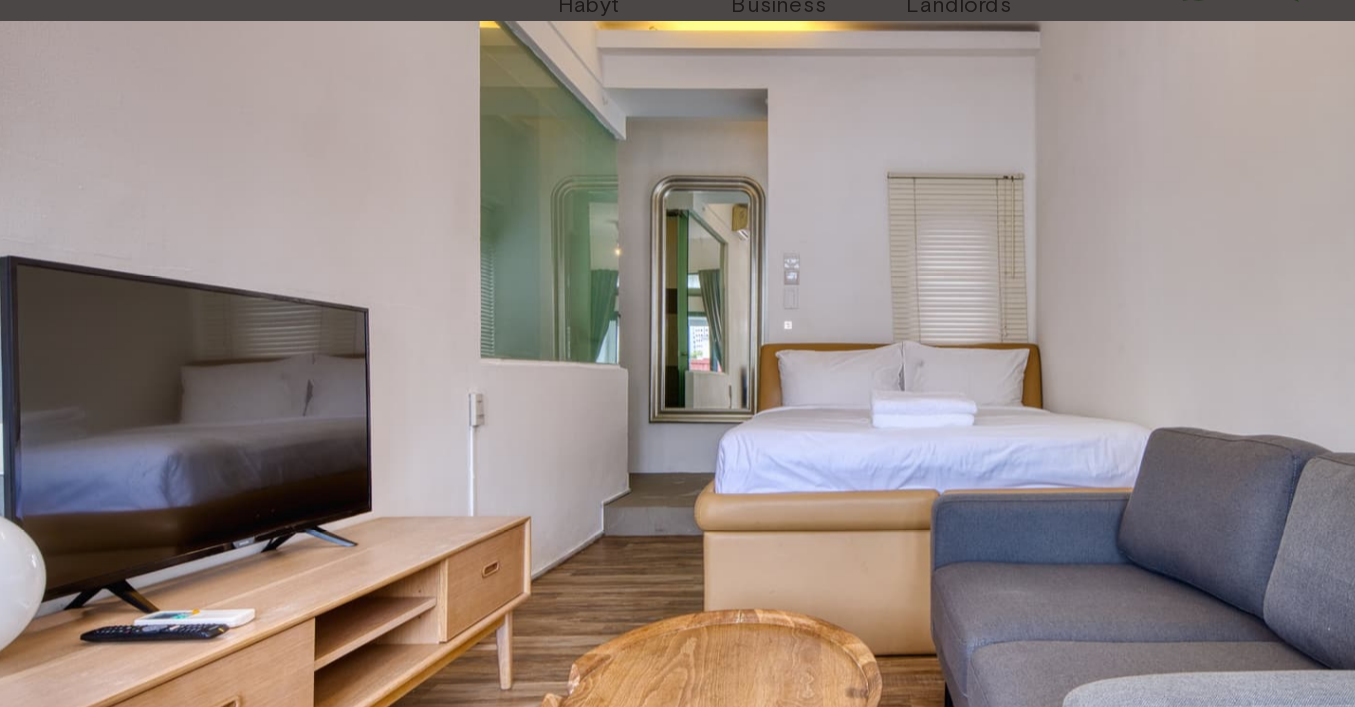 scroll, scrollTop: 225, scrollLeft: 0, axis: vertical 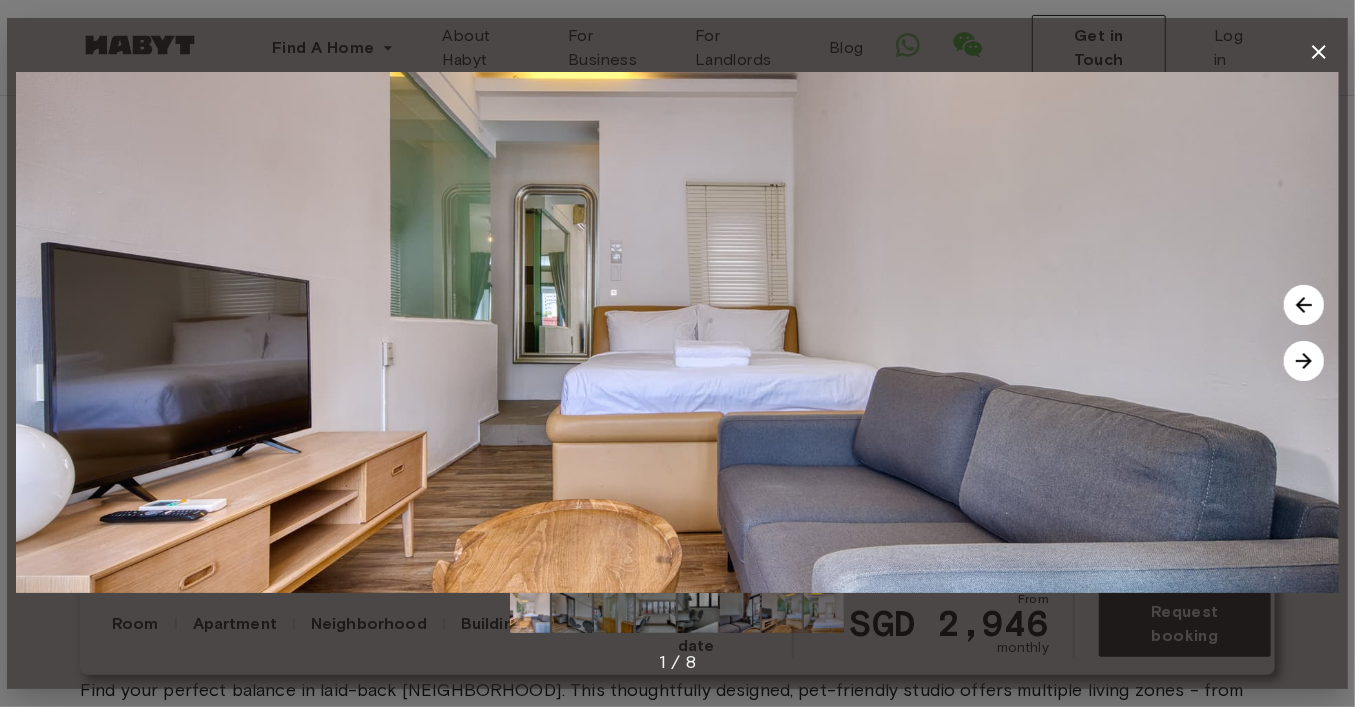 click 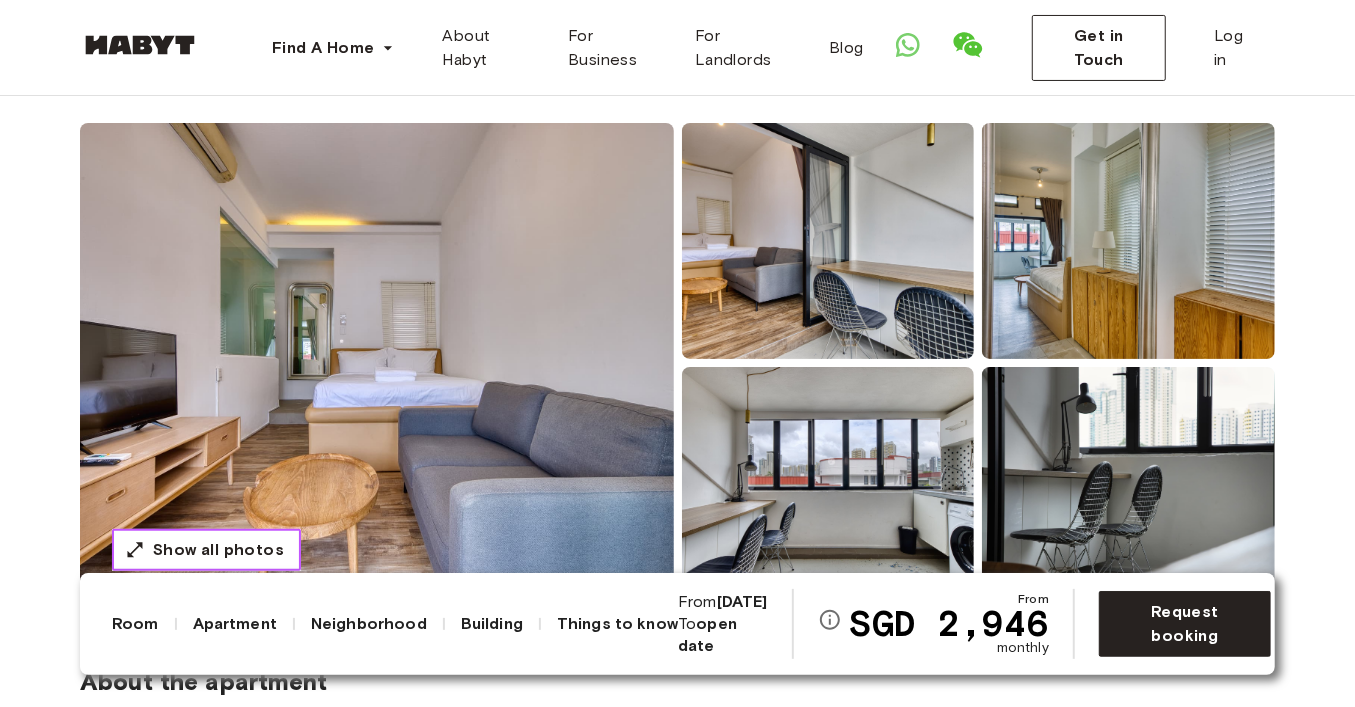 scroll, scrollTop: 152, scrollLeft: 0, axis: vertical 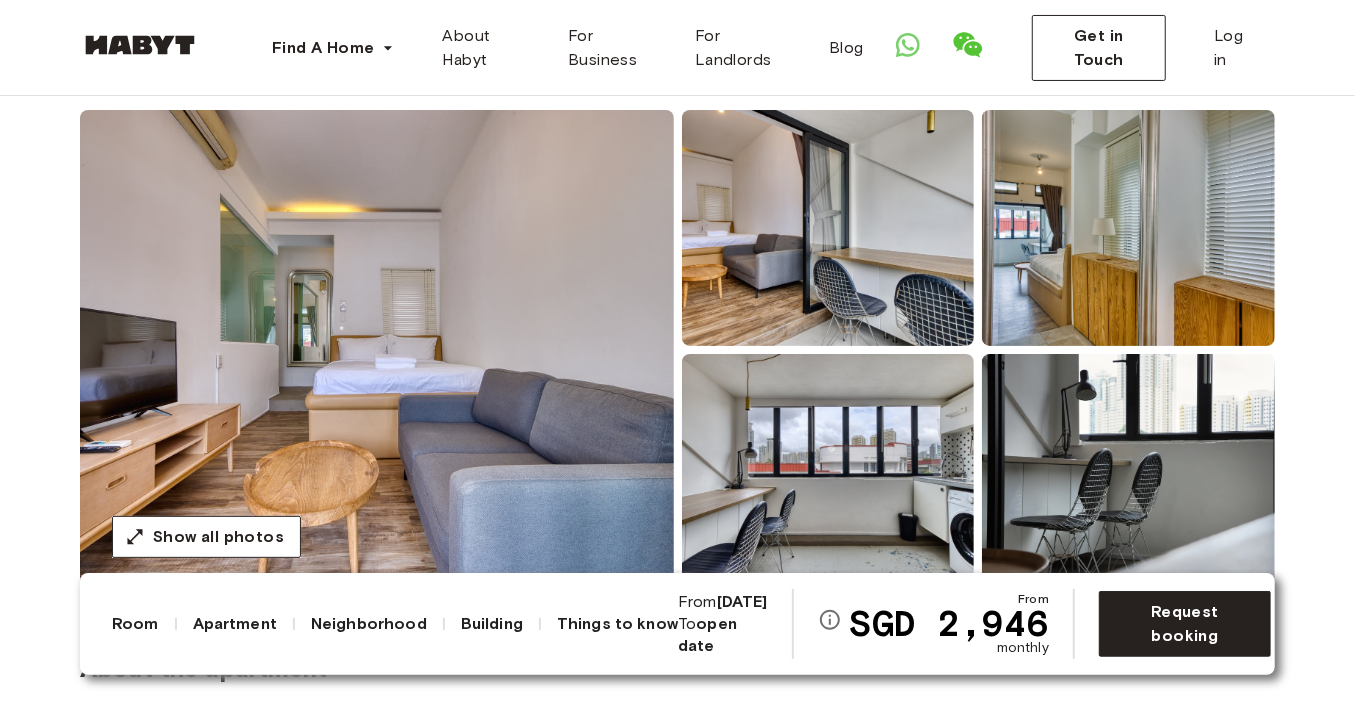 click at bounding box center [828, 472] 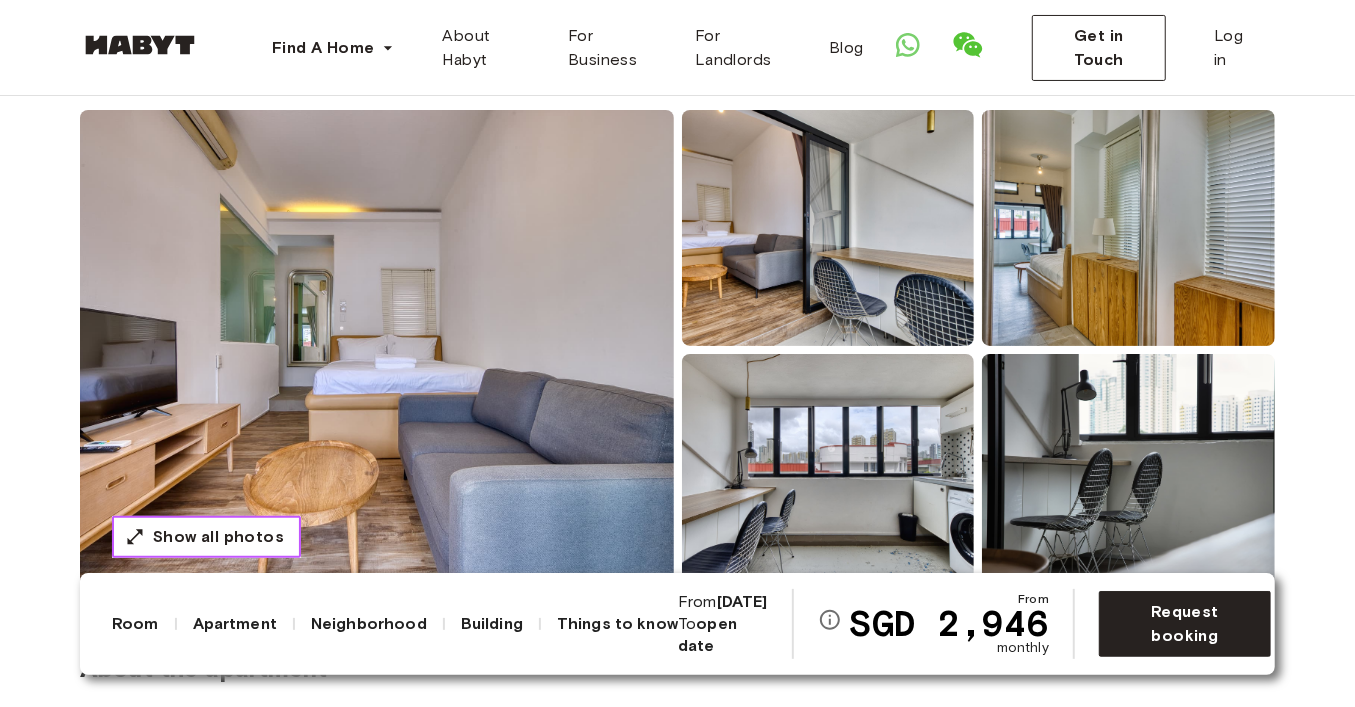 click on "Show all photos" at bounding box center [218, 537] 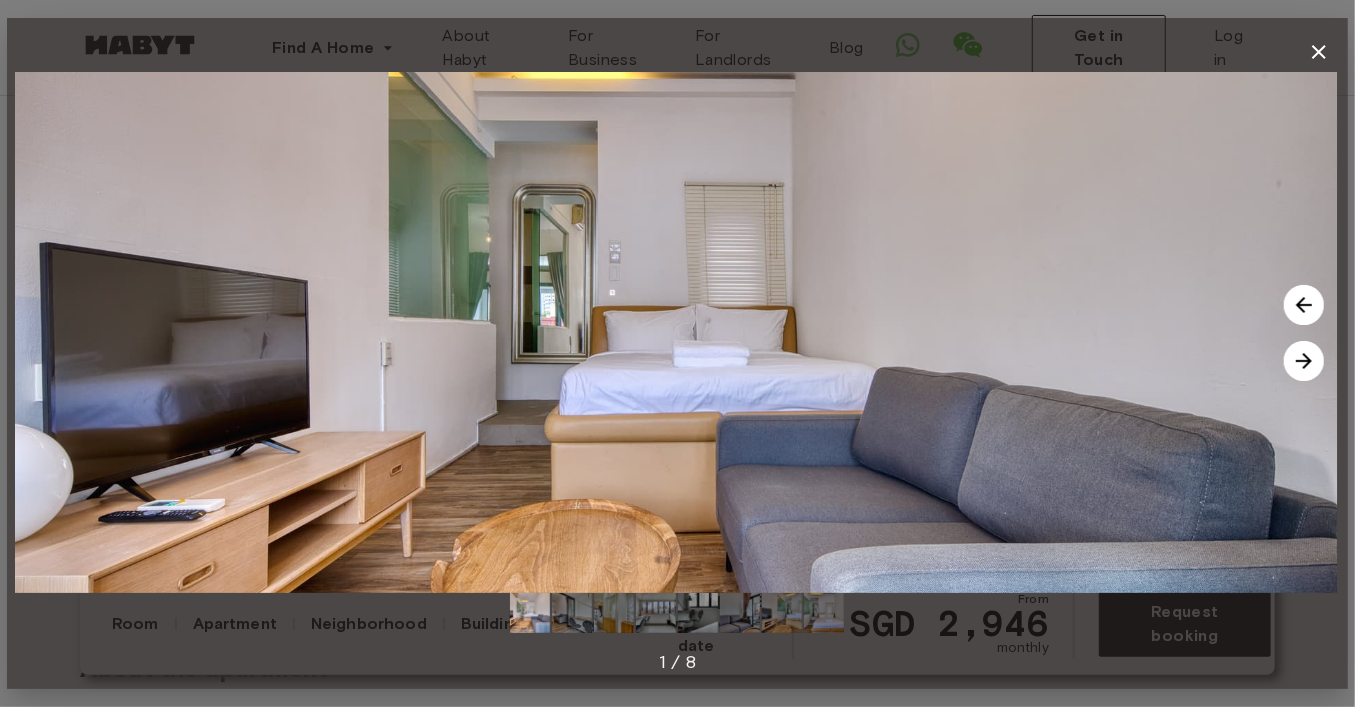 click at bounding box center [676, 332] 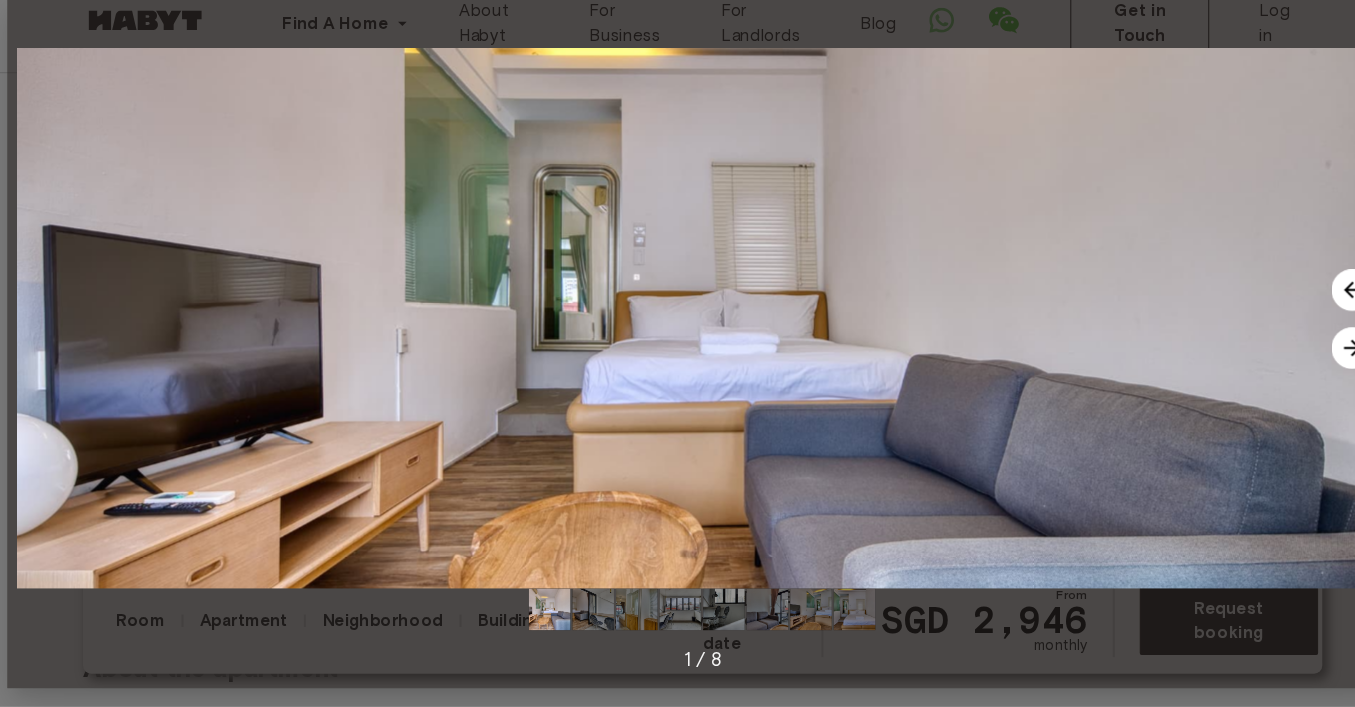 scroll, scrollTop: 149, scrollLeft: 0, axis: vertical 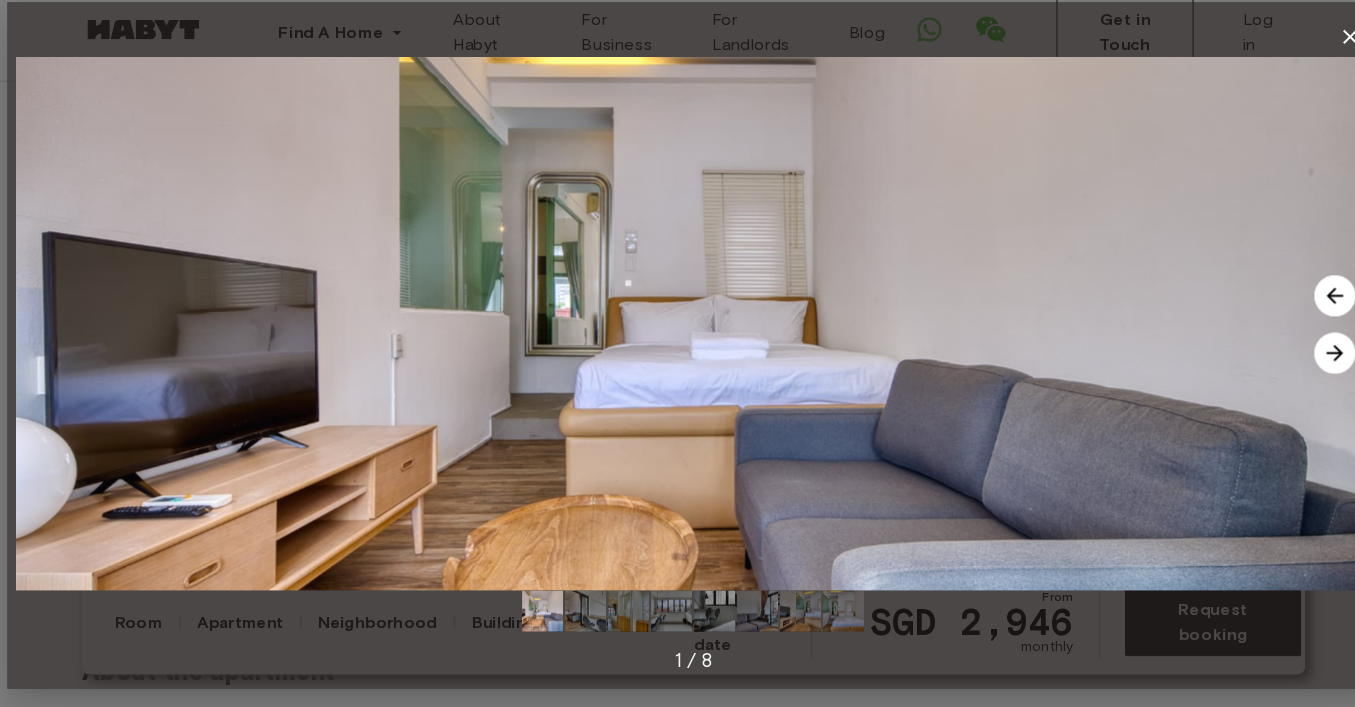 click at bounding box center (1304, 361) 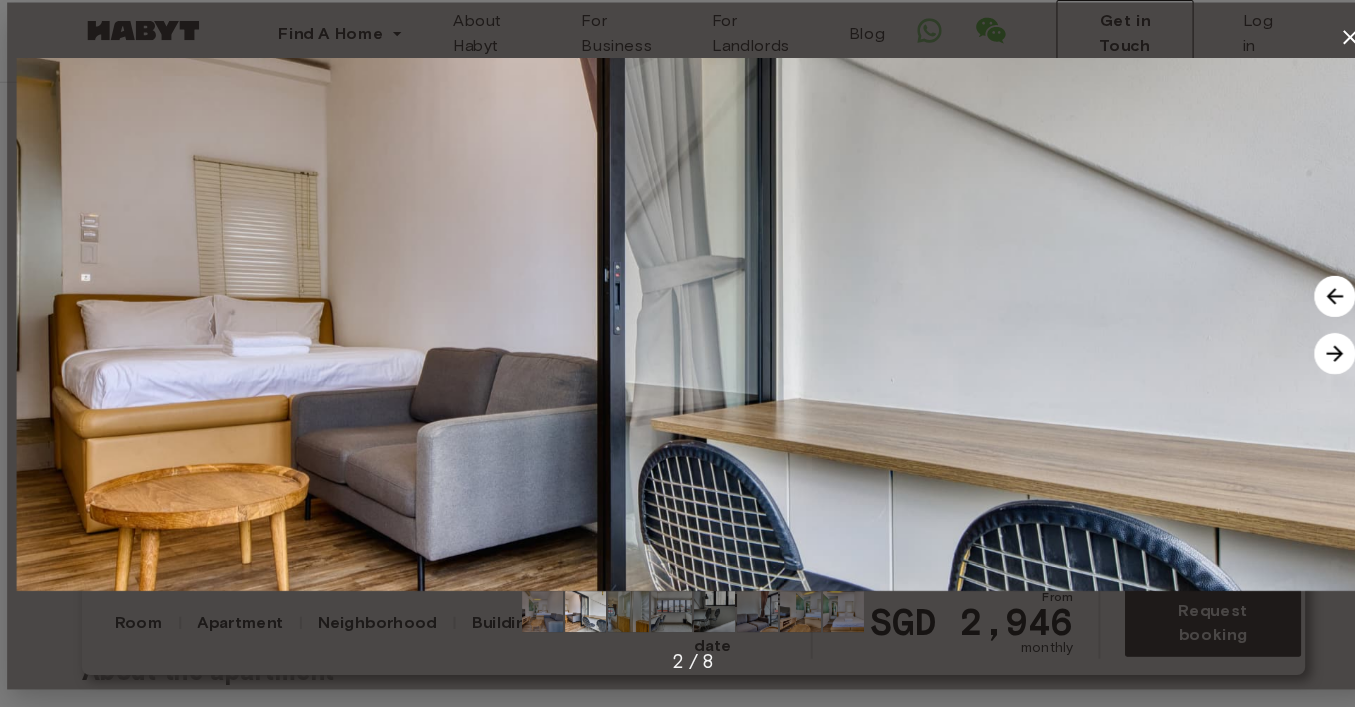 scroll, scrollTop: 149, scrollLeft: 0, axis: vertical 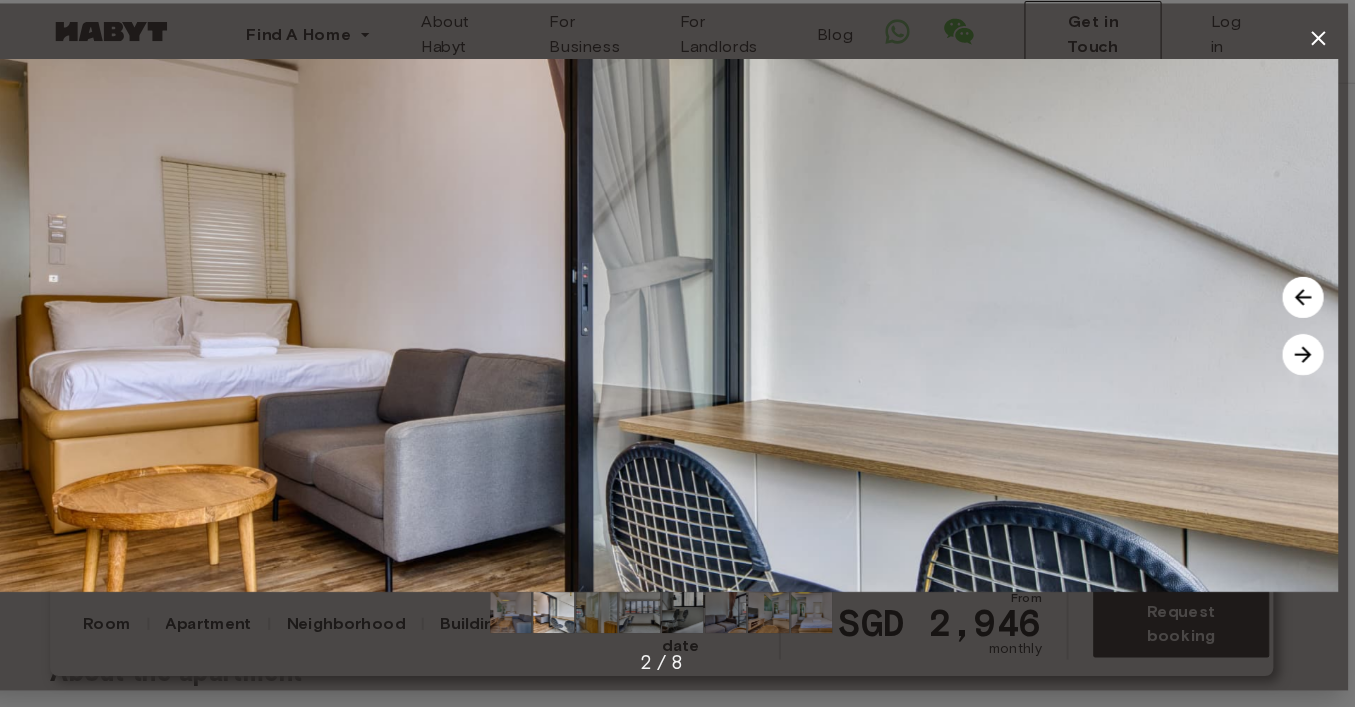 click at bounding box center [1304, 361] 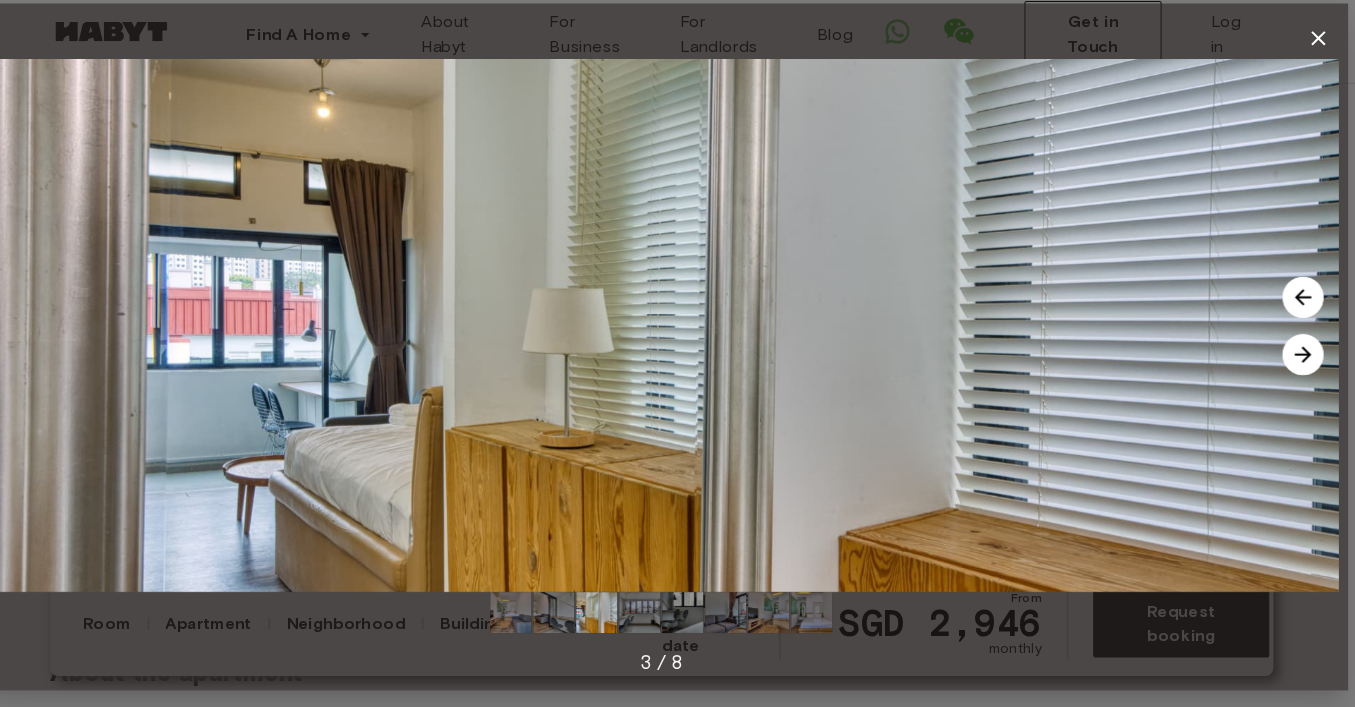 click at bounding box center (677, 332) 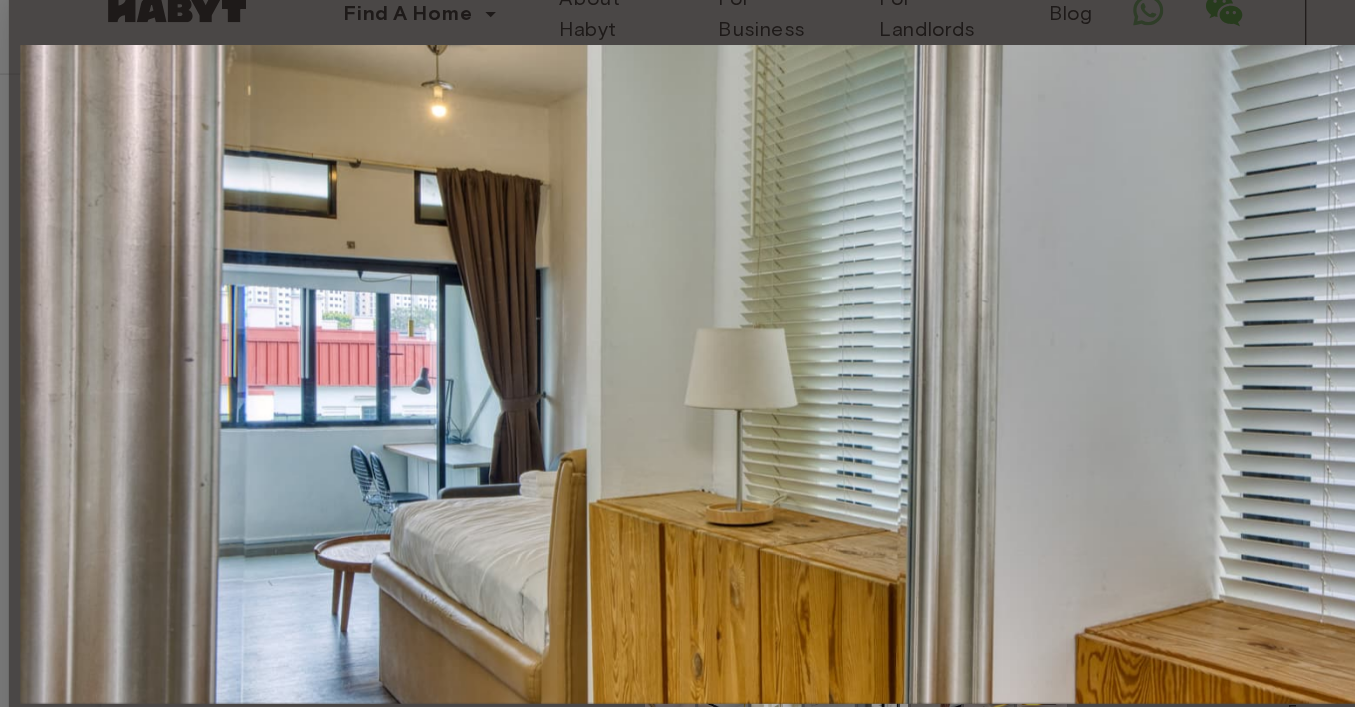 scroll, scrollTop: 149, scrollLeft: 0, axis: vertical 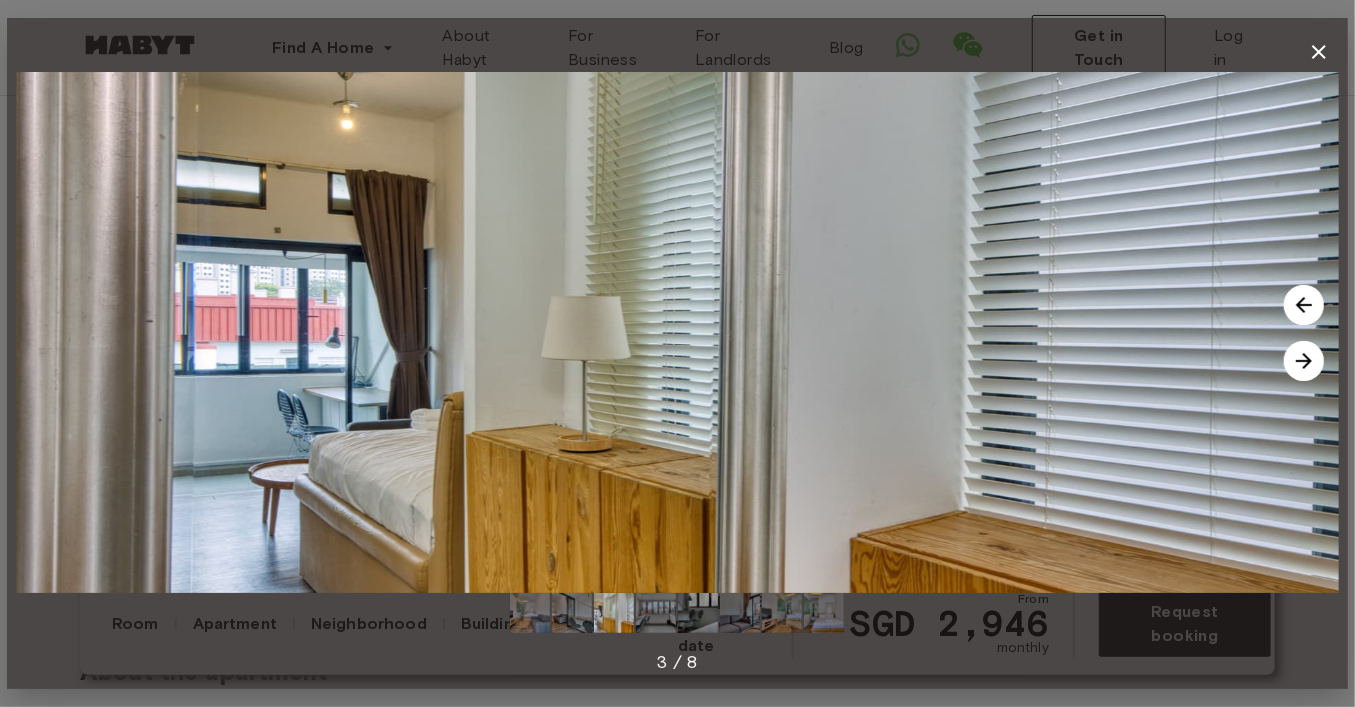 click at bounding box center (1304, 361) 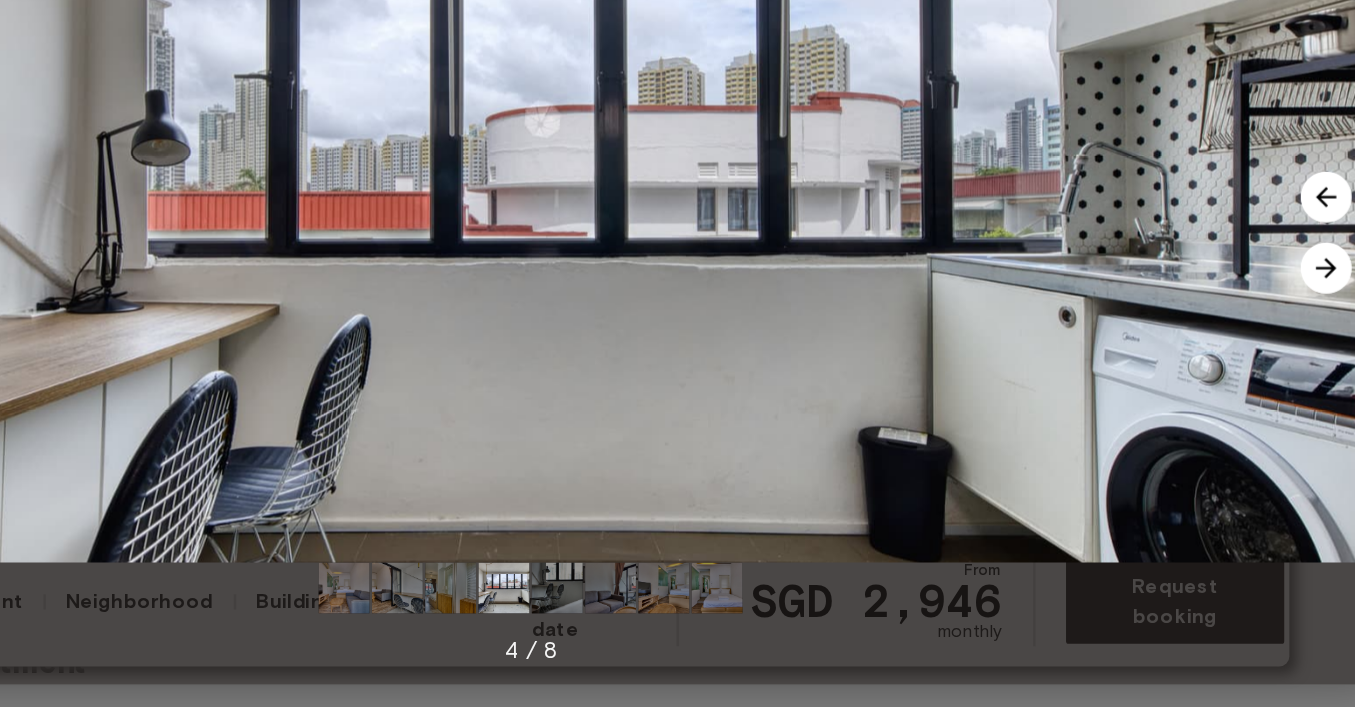 scroll, scrollTop: 148, scrollLeft: 0, axis: vertical 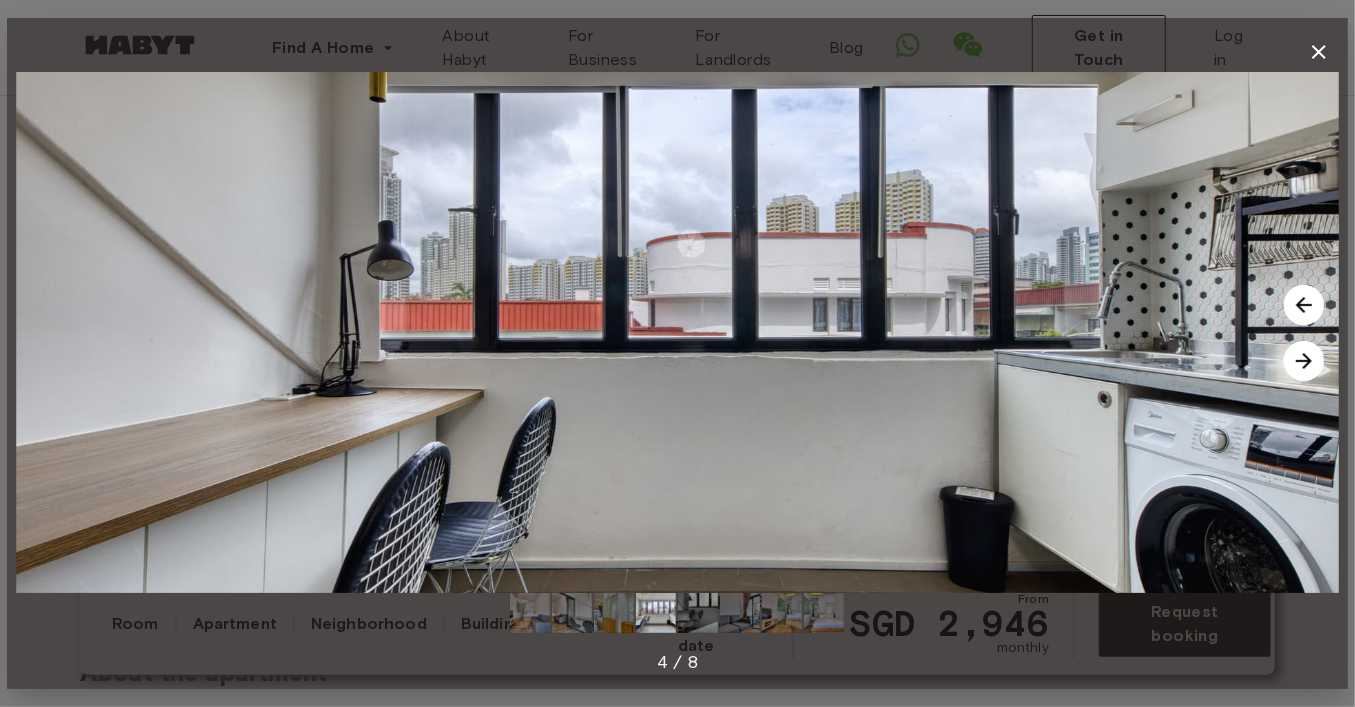 click at bounding box center (1304, 361) 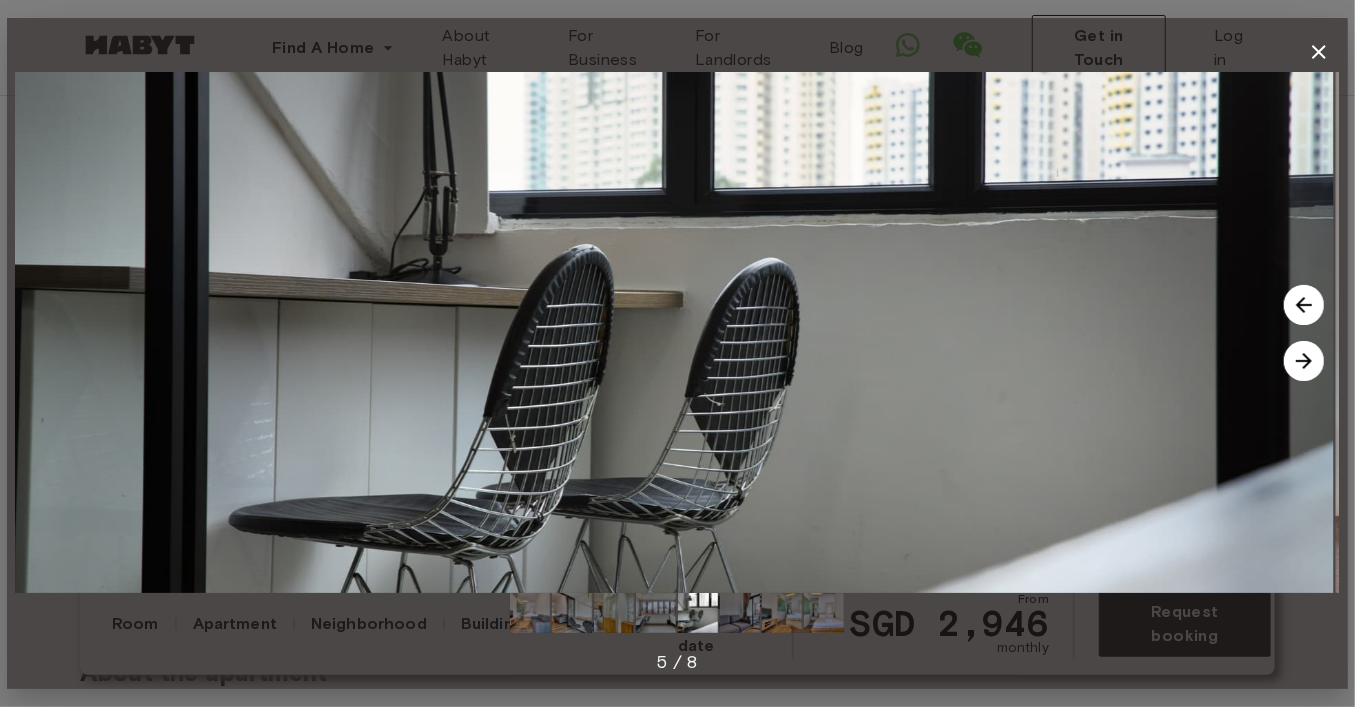 click at bounding box center [672, 332] 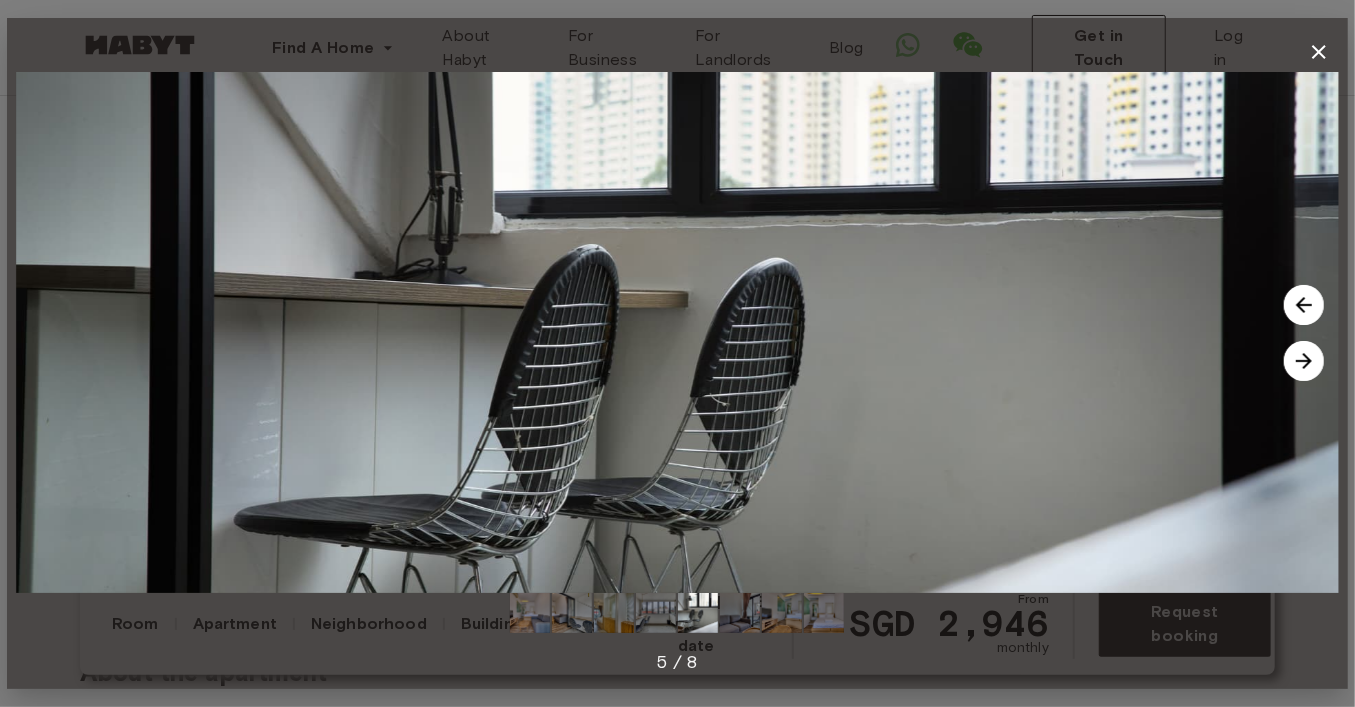 scroll, scrollTop: 148, scrollLeft: 0, axis: vertical 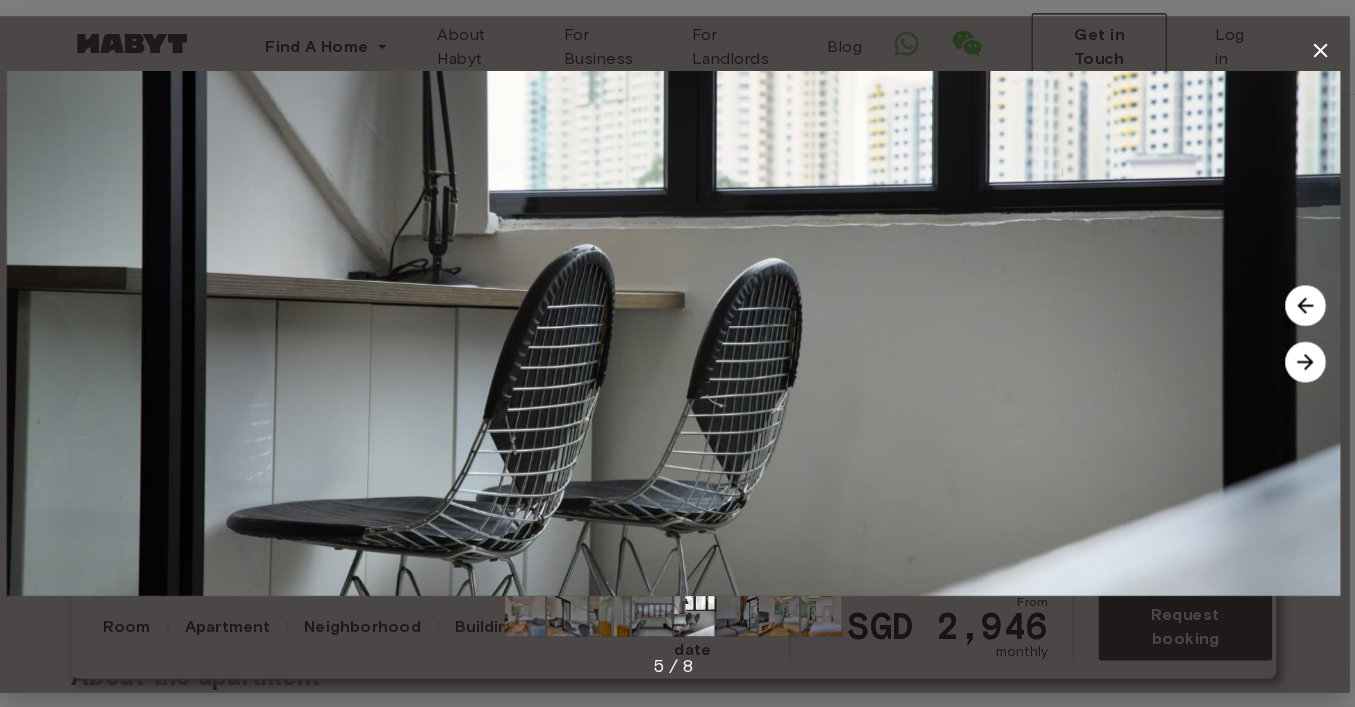 click at bounding box center (1304, 361) 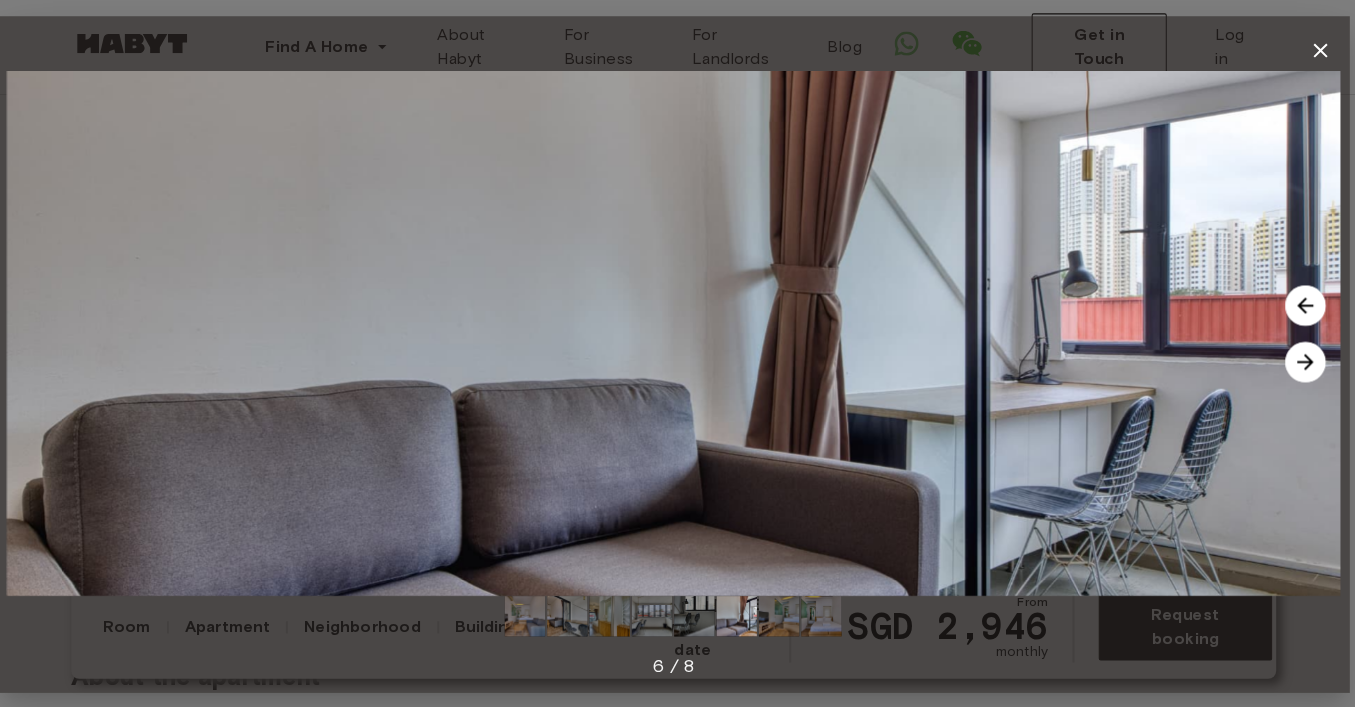 click at bounding box center (1304, 361) 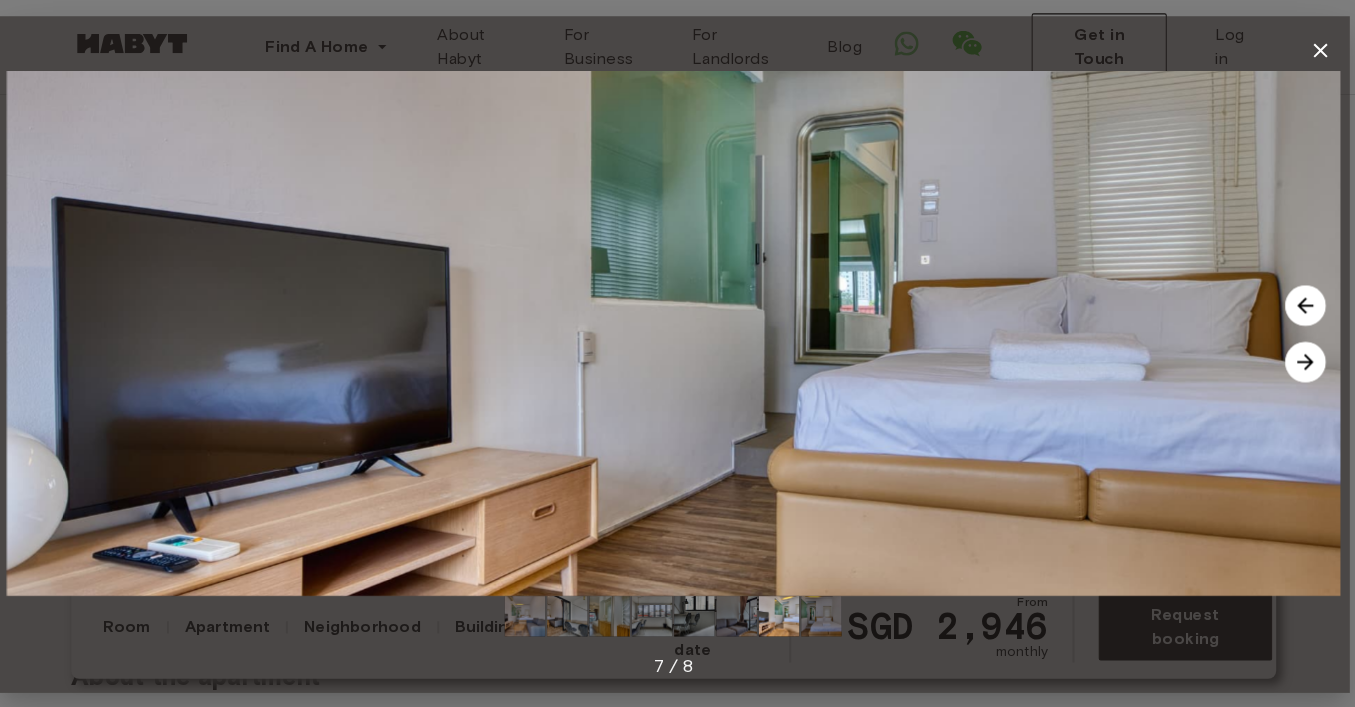 click at bounding box center (1304, 361) 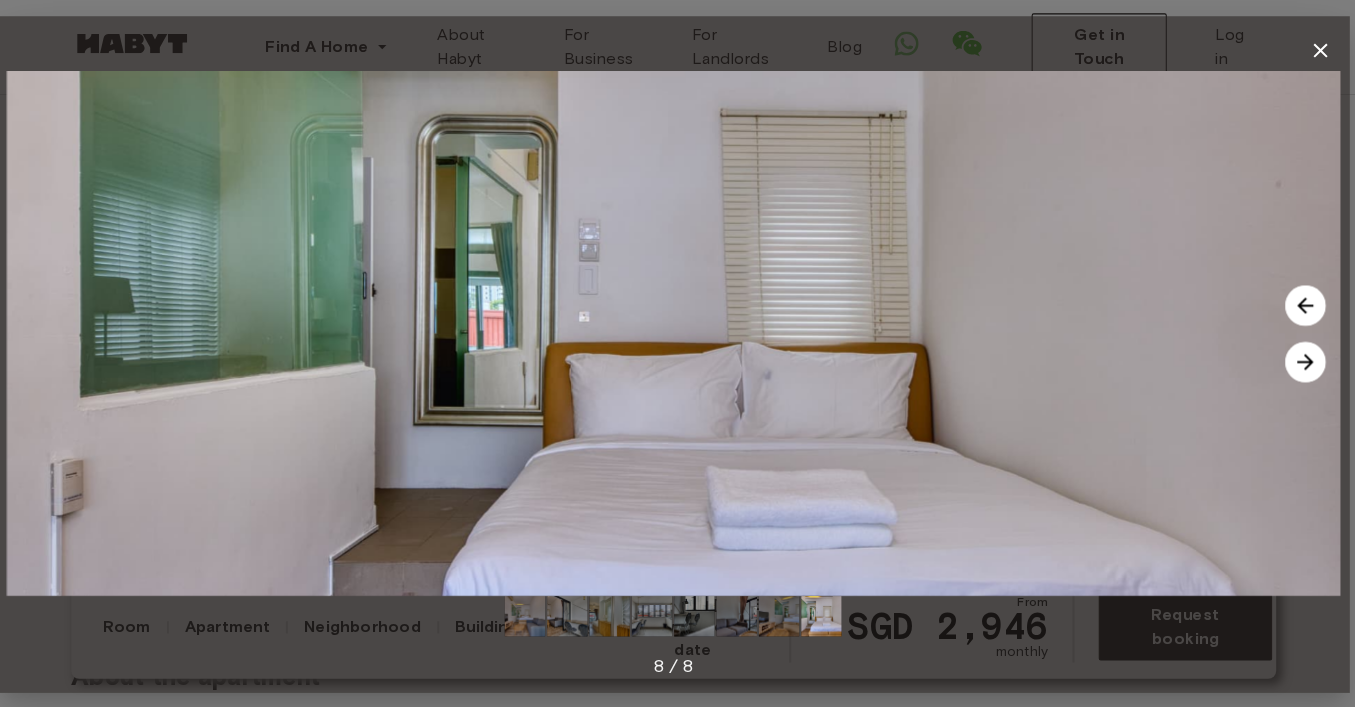 click at bounding box center [1304, 361] 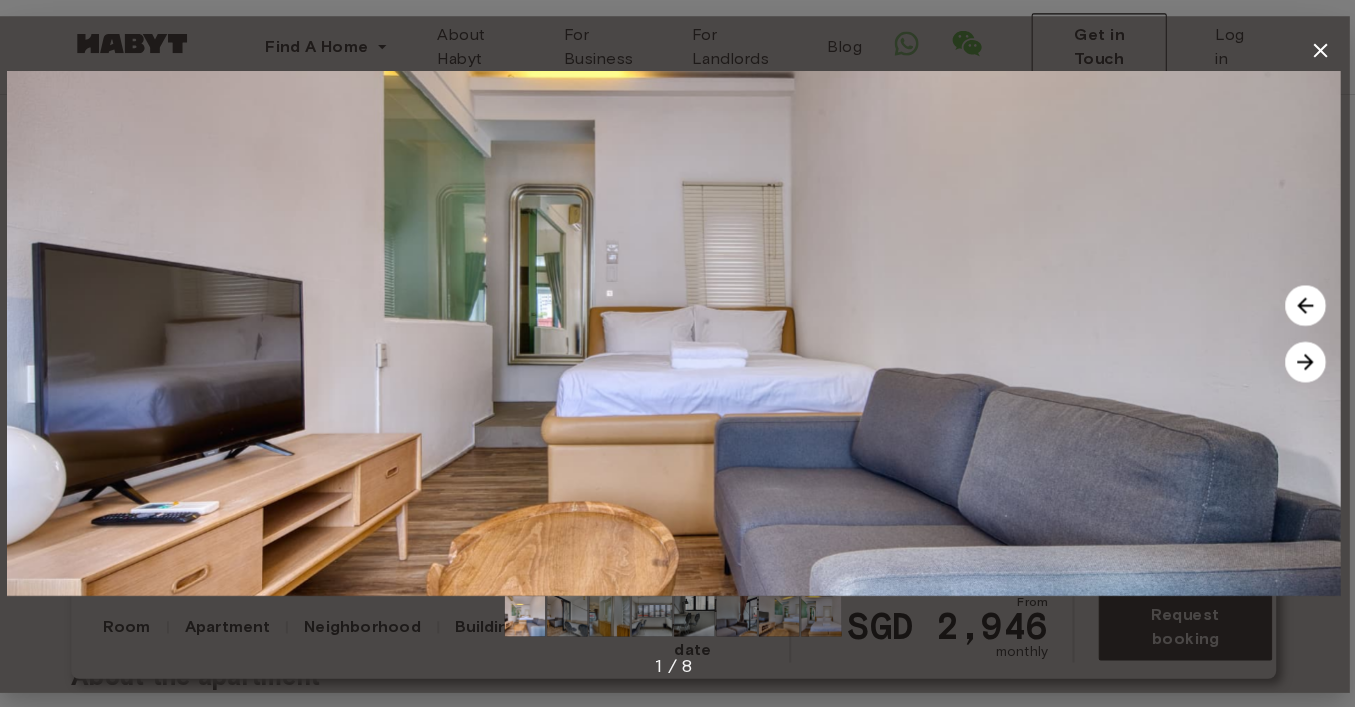 click 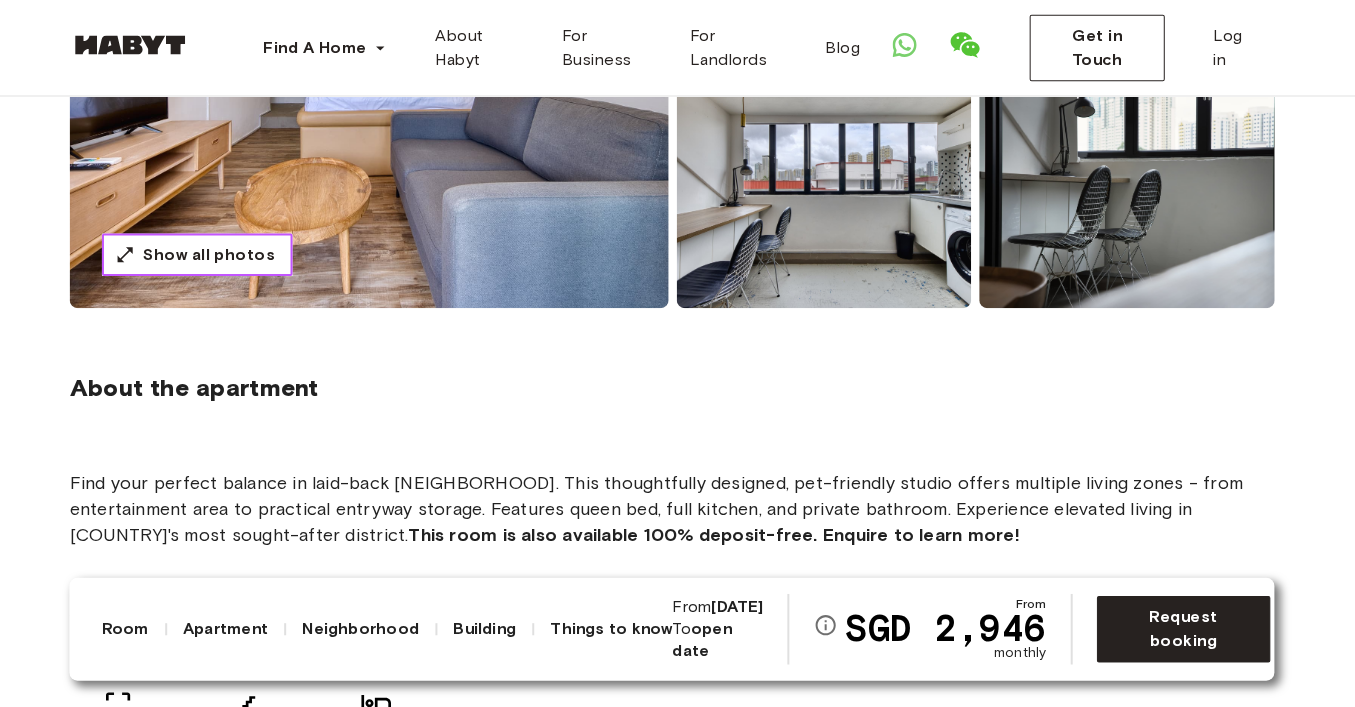 scroll, scrollTop: 0, scrollLeft: 0, axis: both 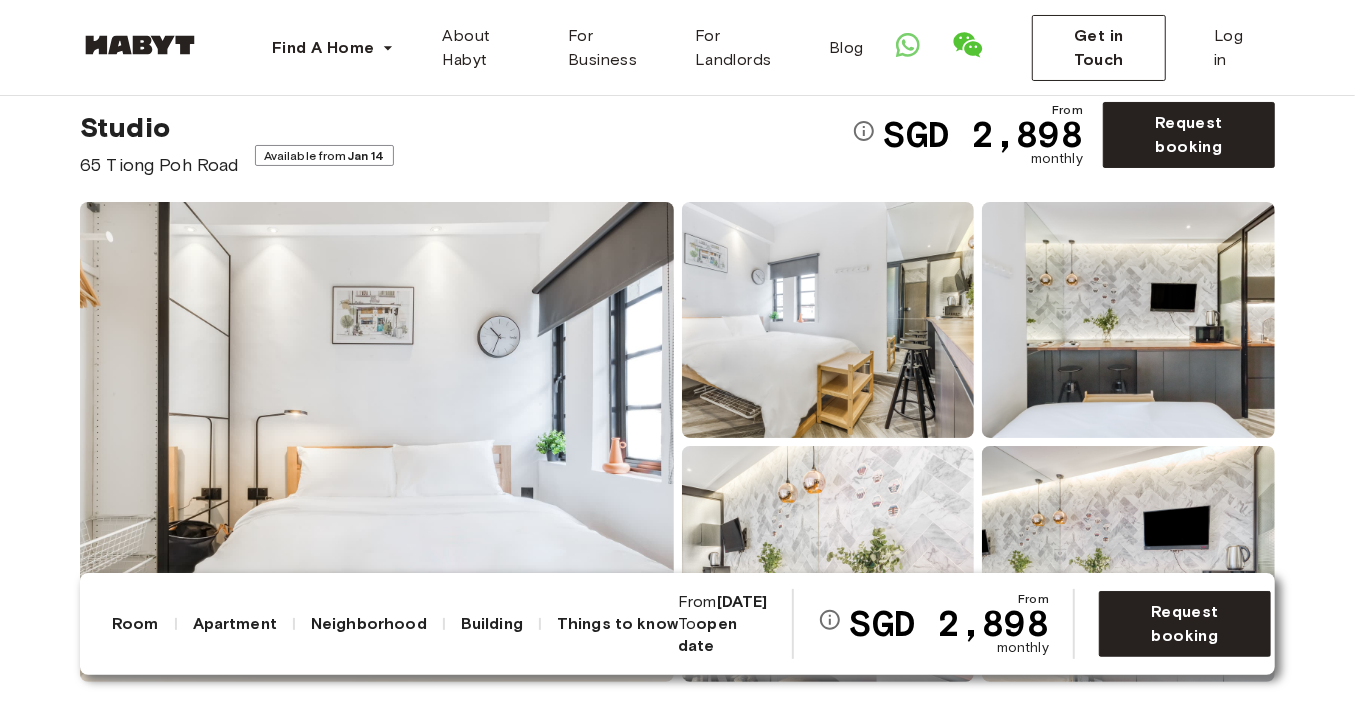 click at bounding box center [828, 320] 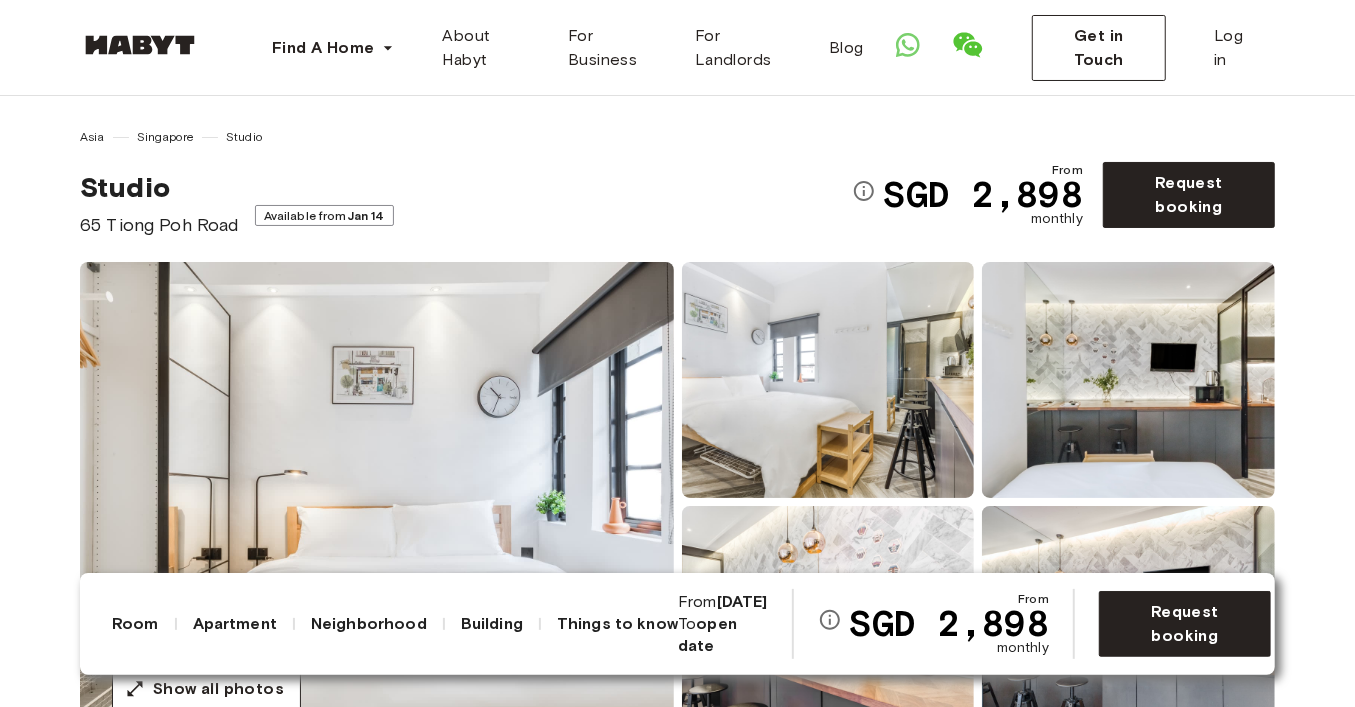 scroll, scrollTop: 40, scrollLeft: 0, axis: vertical 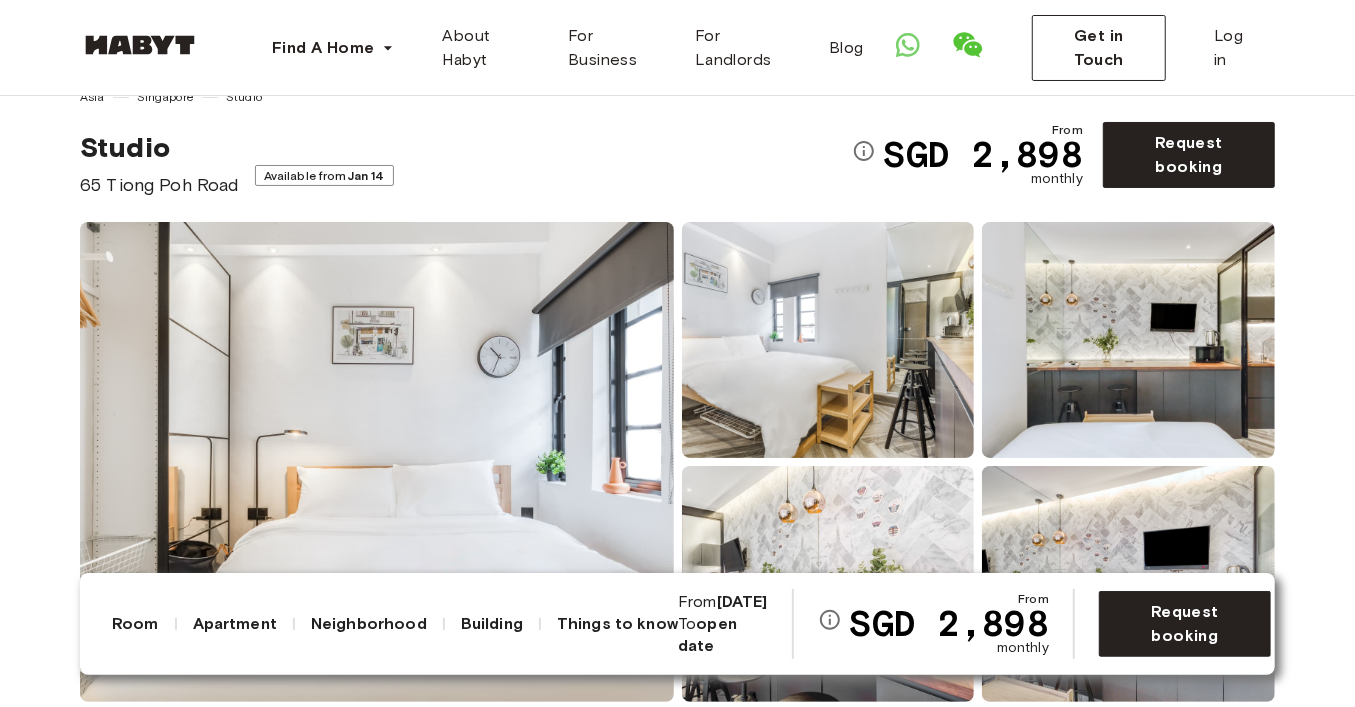 click at bounding box center [1128, 340] 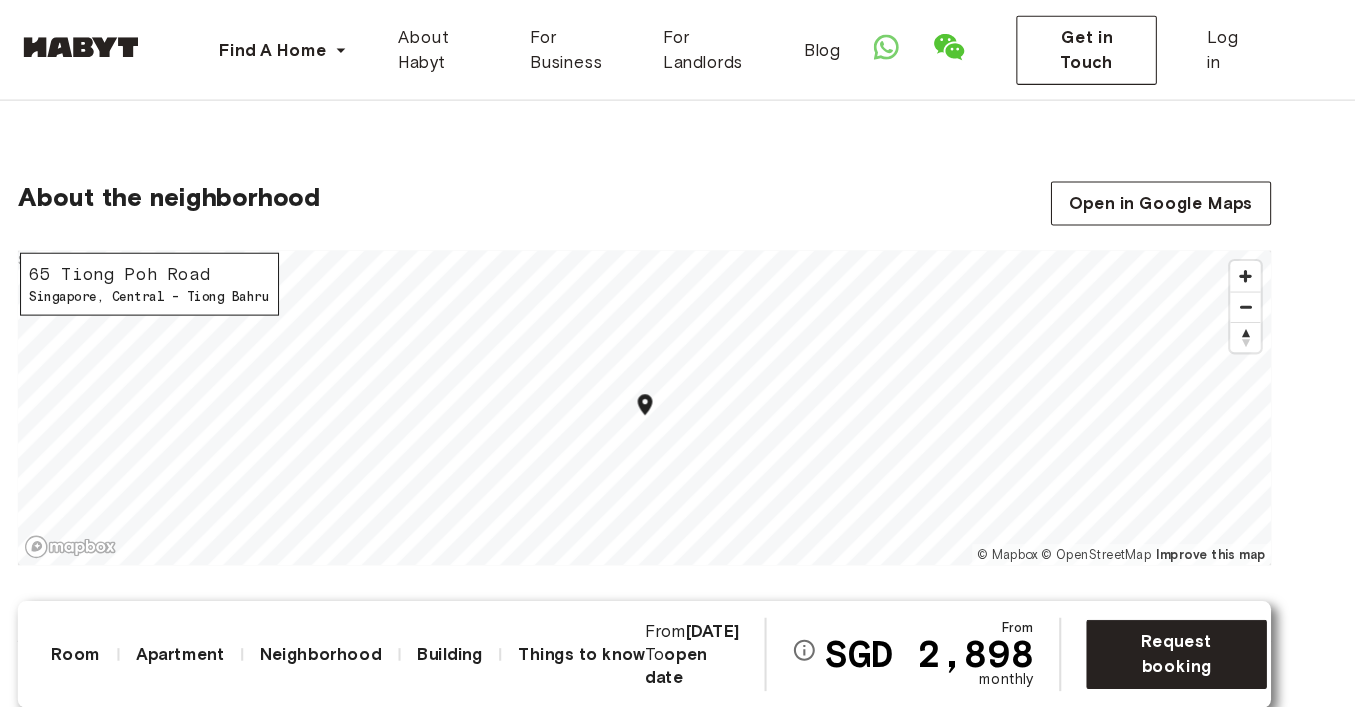 scroll, scrollTop: 1134, scrollLeft: 0, axis: vertical 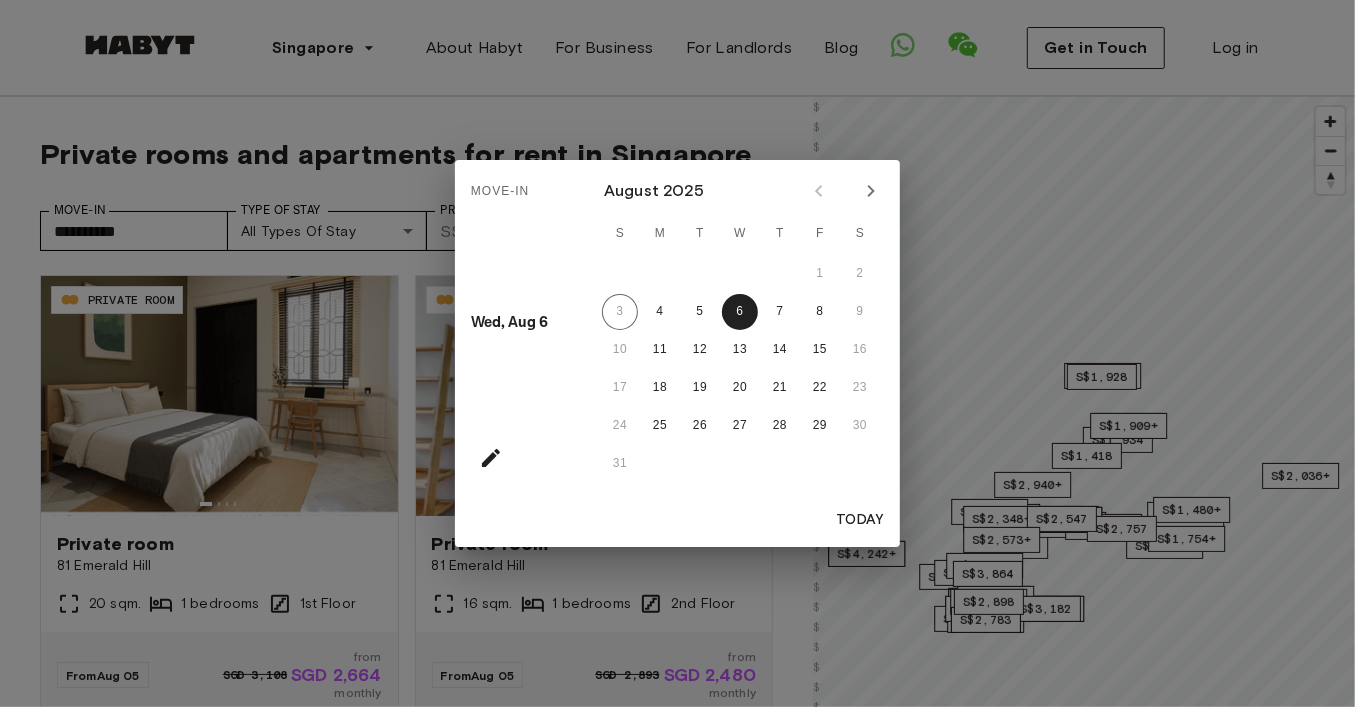 click 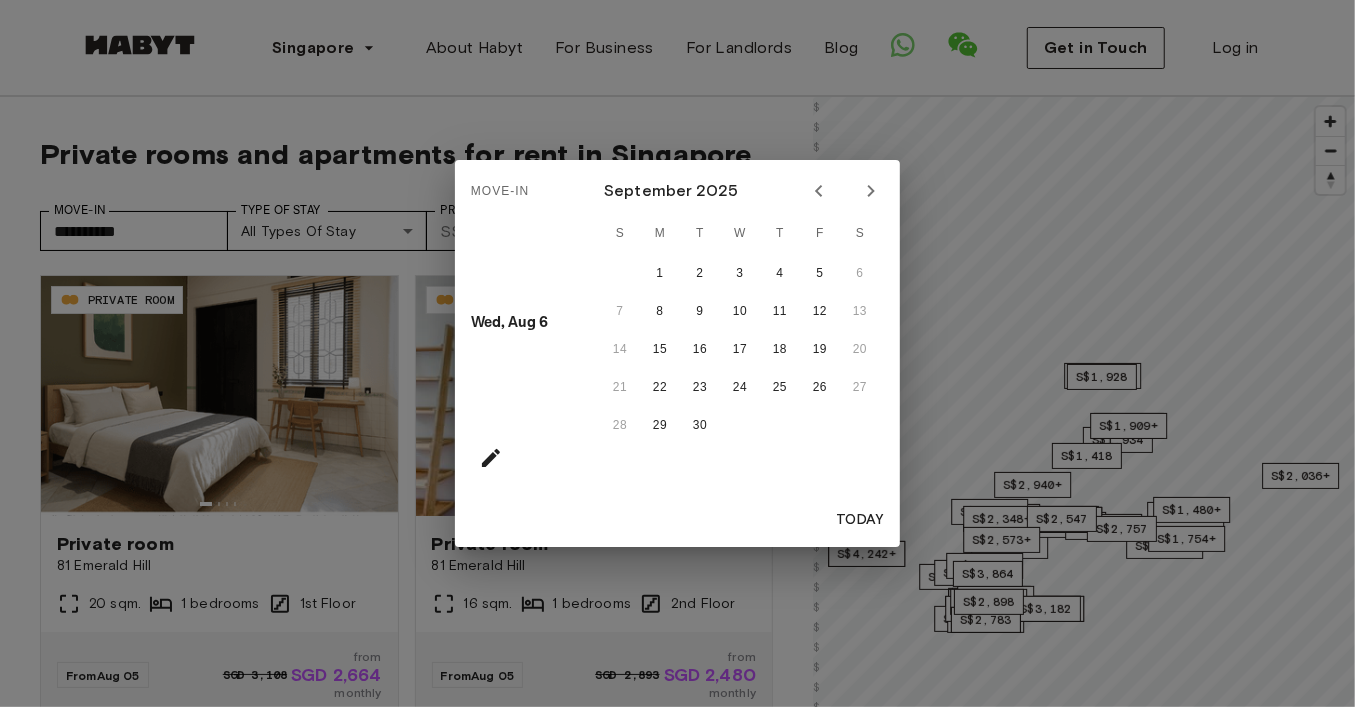 click 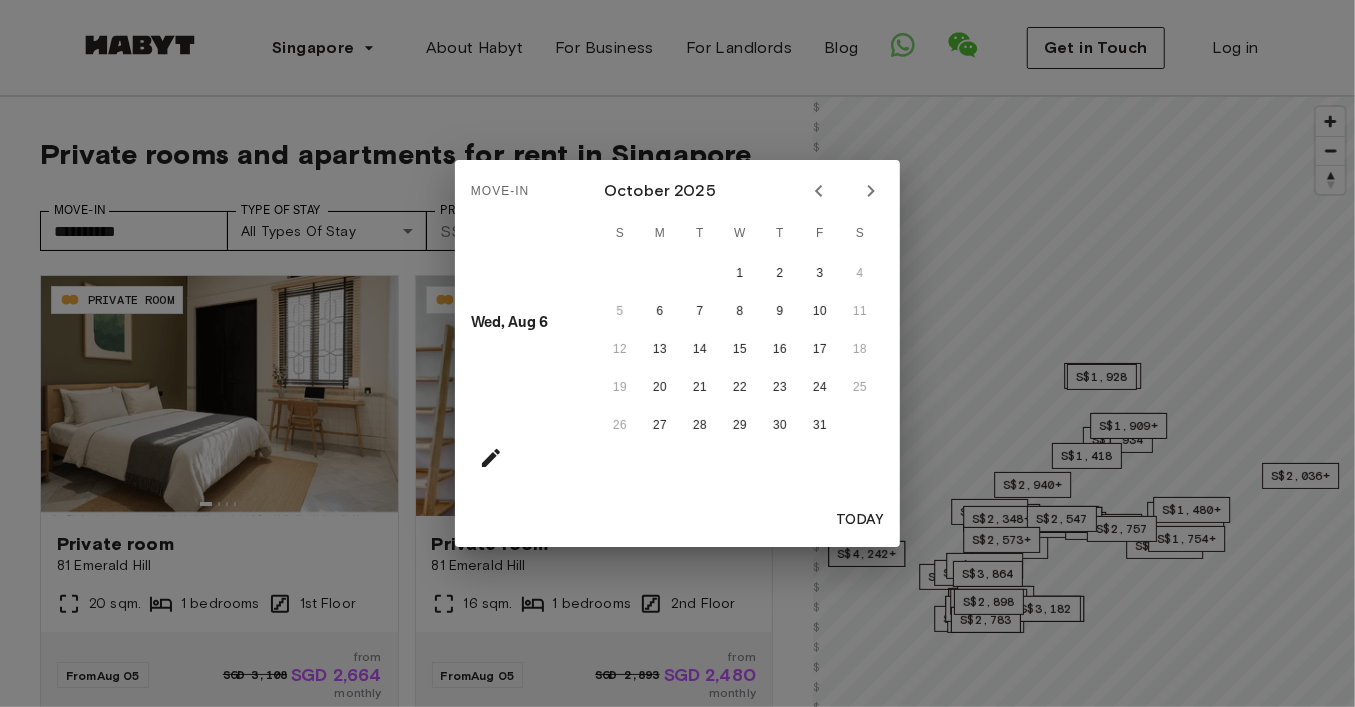 click 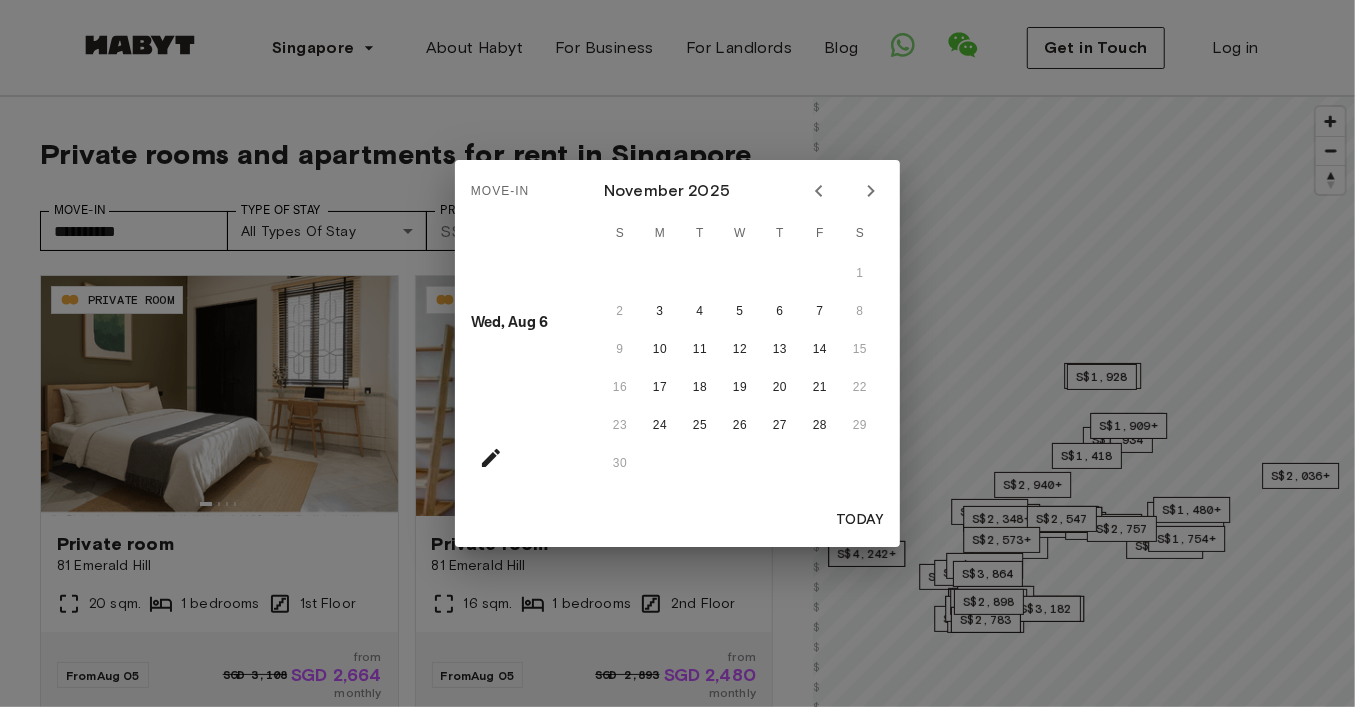 click 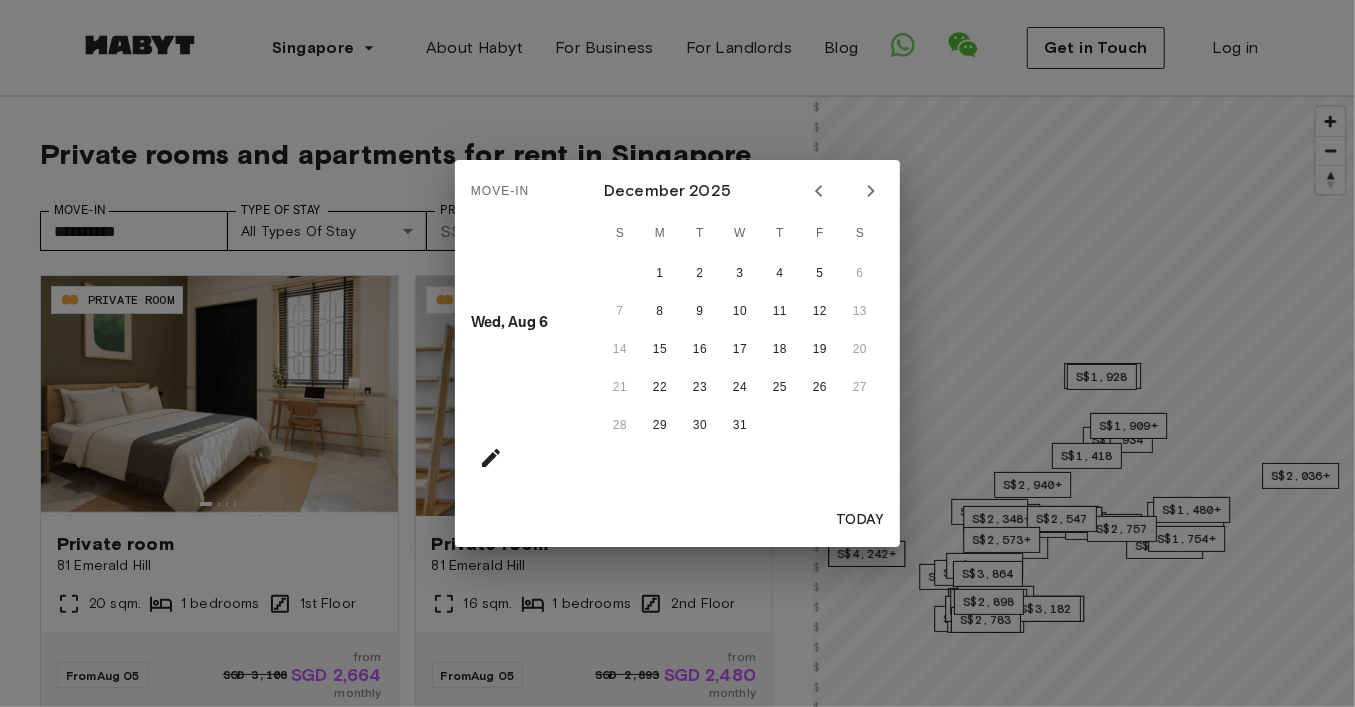 click 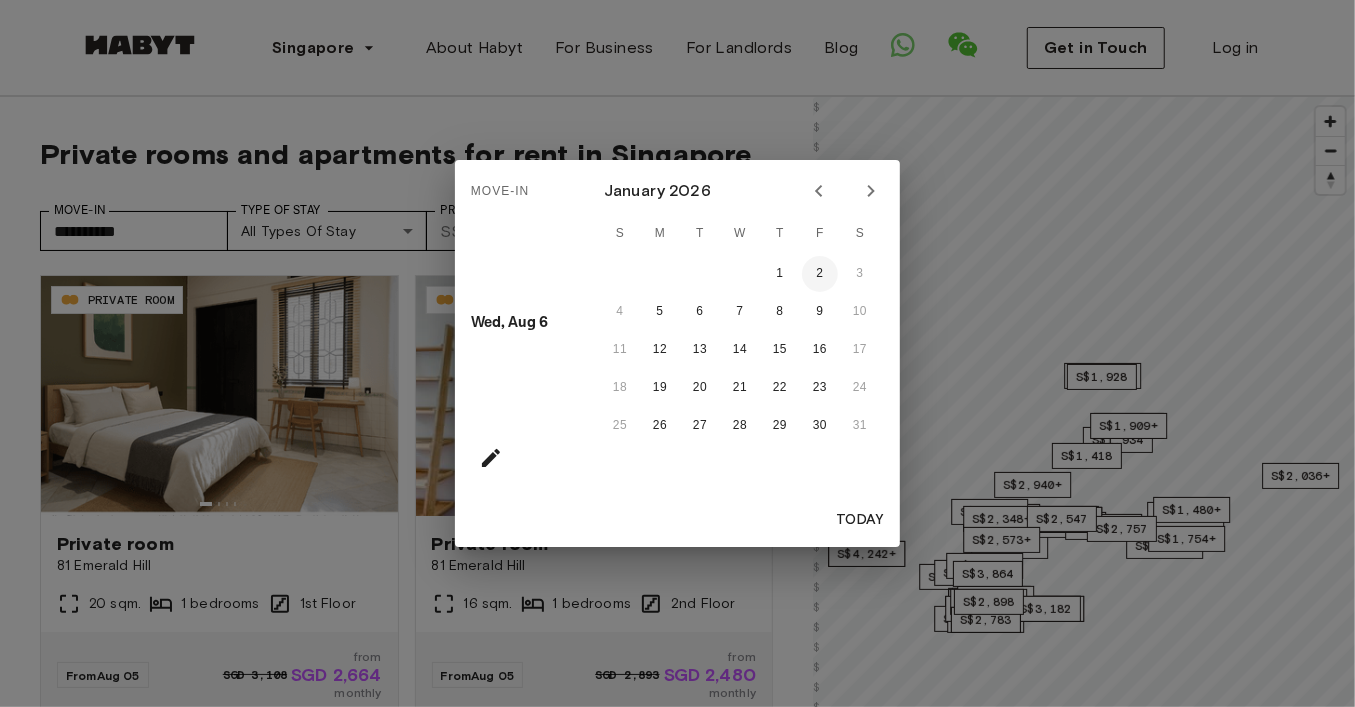 click on "2" at bounding box center [820, 274] 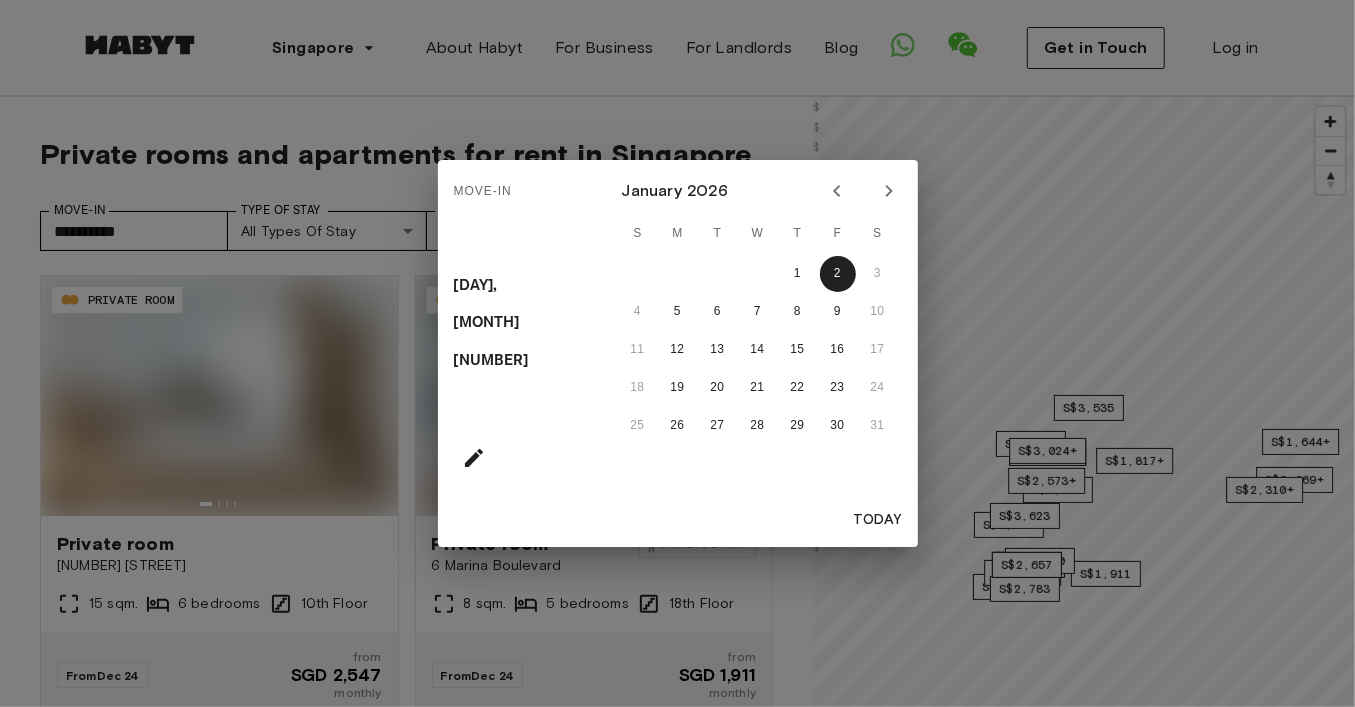 click on "[DAY], [MONTH] [NUMBER] [MONTH] [YEAR] S M T W T F S 1 2 3 4 5 6 7 8 9 10 11 12 13 14 15 16 17 18 19 20 21 22 23 24 25 26 27 28 29 30 31 [DATE_REFERENCE]" at bounding box center (677, 353) 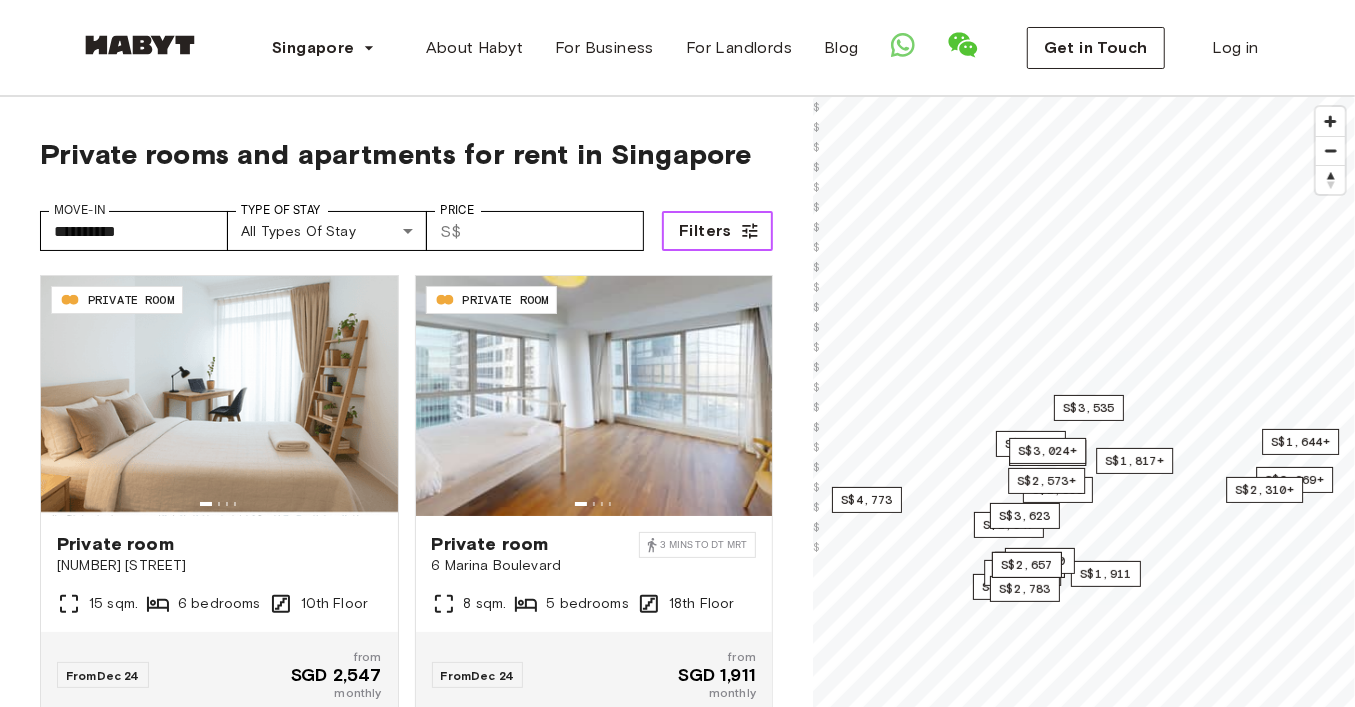click on "Filters" at bounding box center [717, 231] 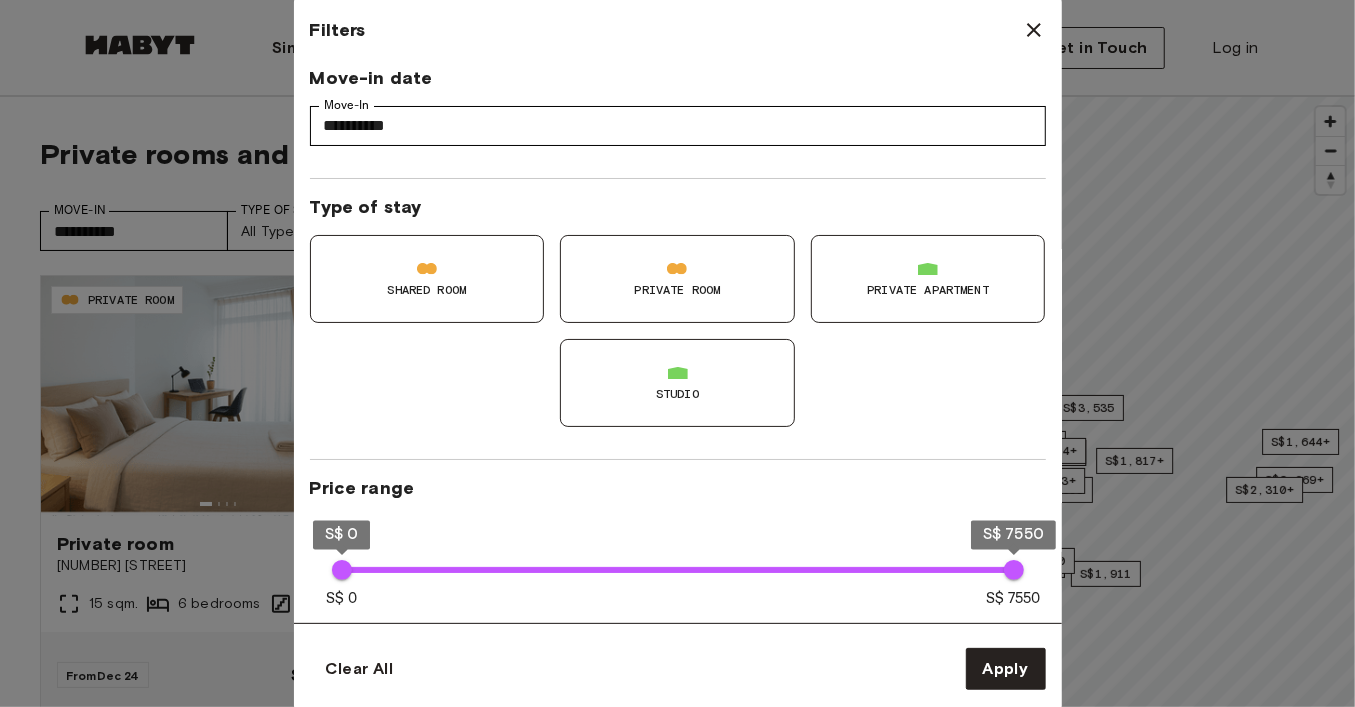 click on "Private apartment" at bounding box center [928, 279] 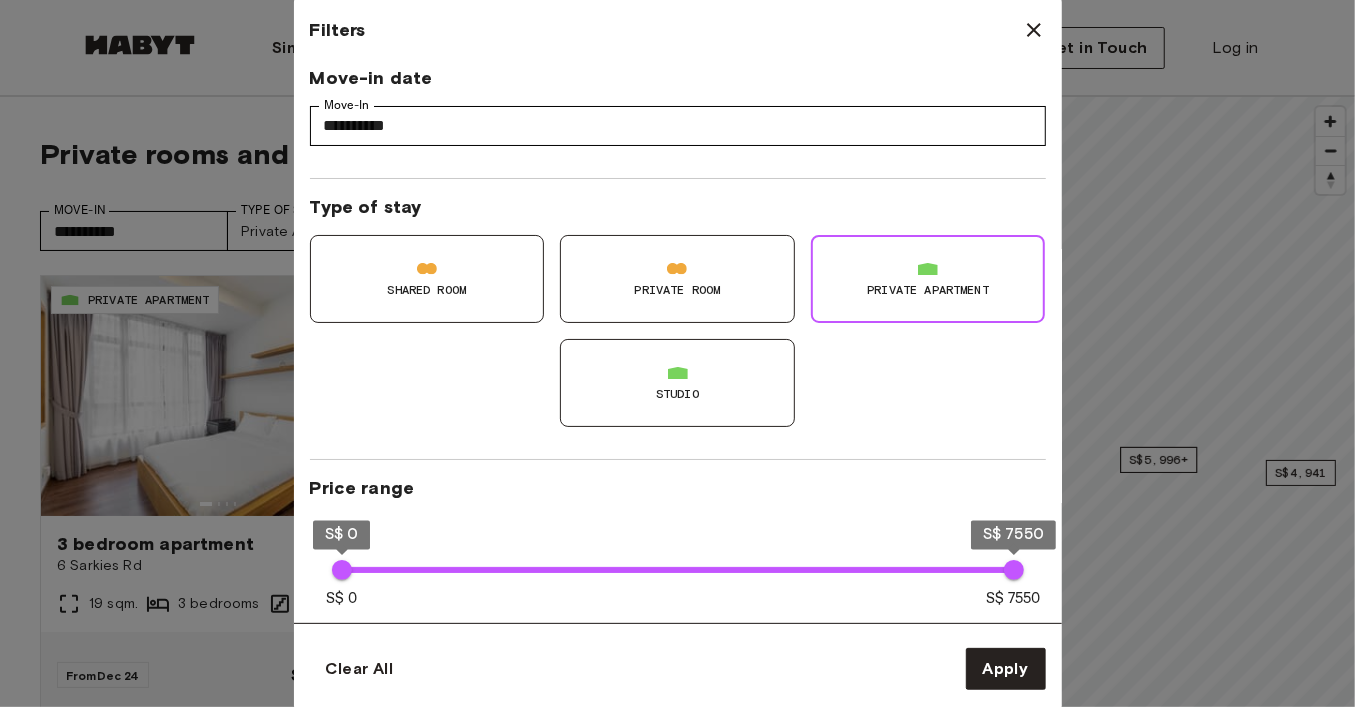 click on "Studio" at bounding box center [677, 383] 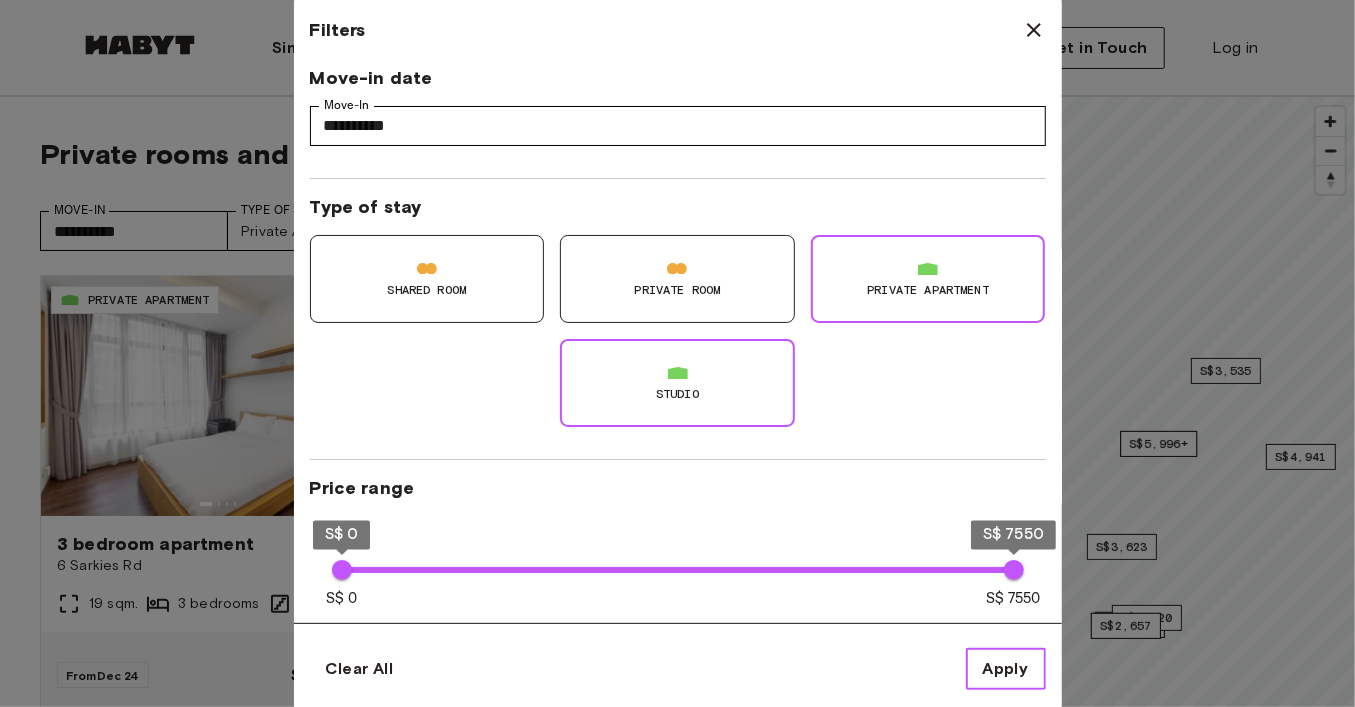click on "Apply" at bounding box center (1006, 669) 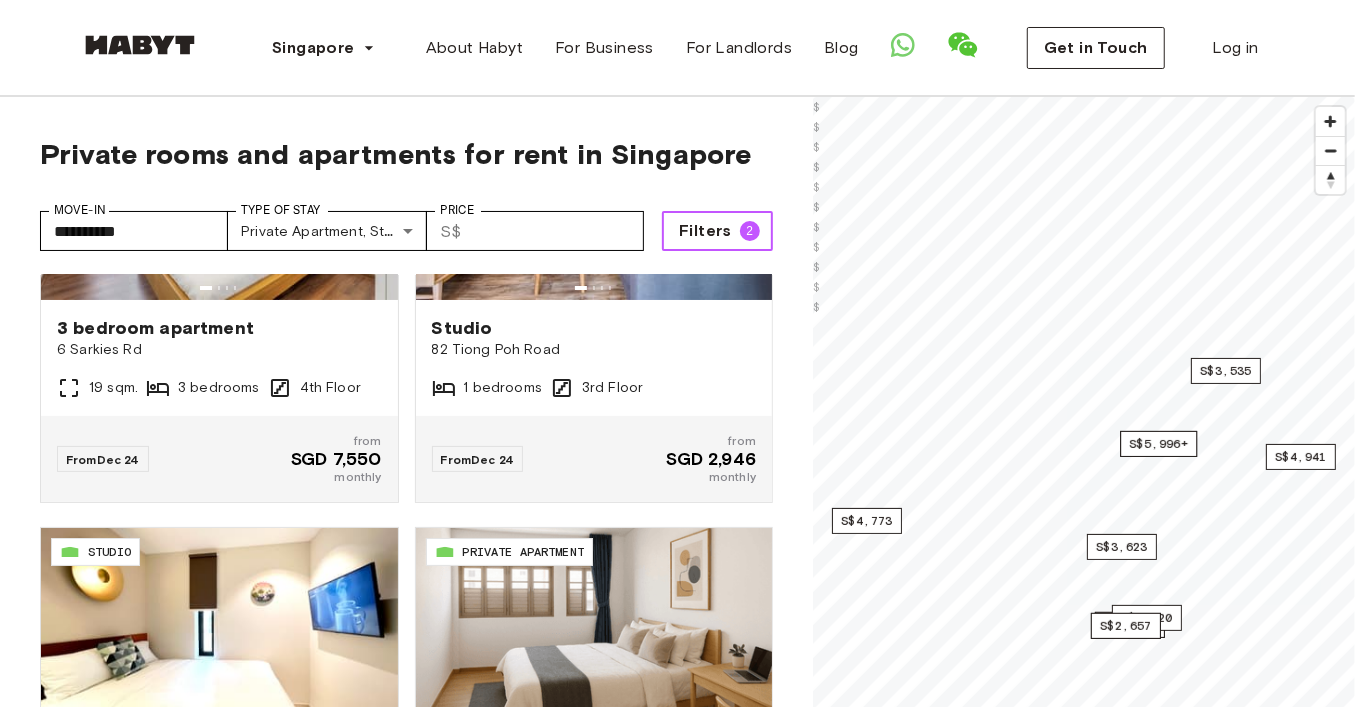 scroll, scrollTop: 213, scrollLeft: 0, axis: vertical 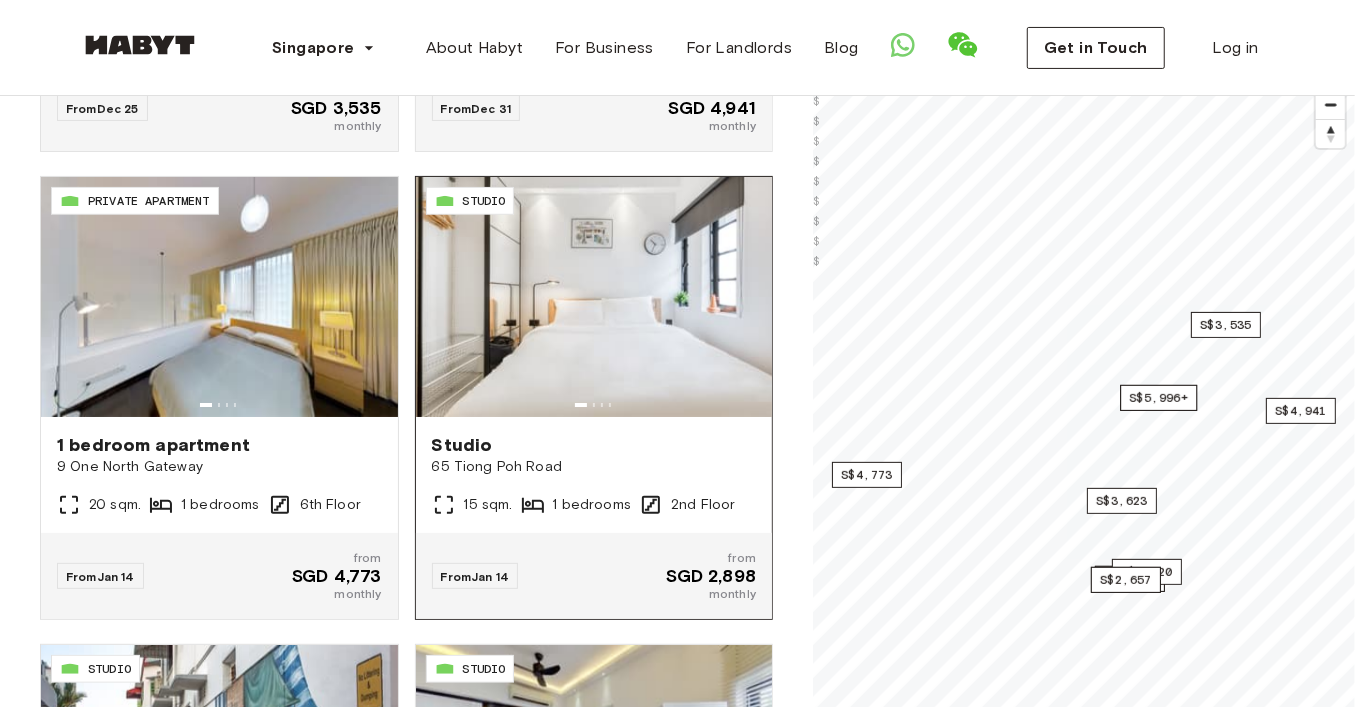 click at bounding box center [594, 297] 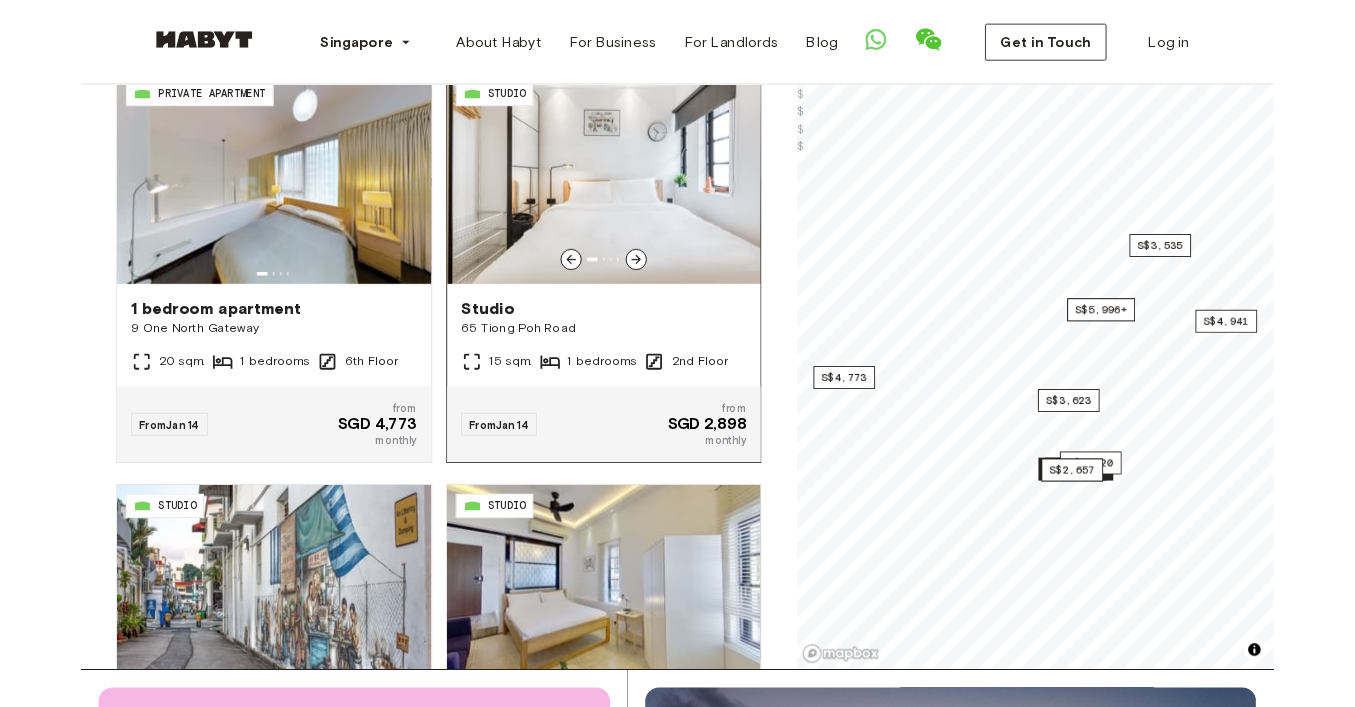 scroll, scrollTop: 320, scrollLeft: 0, axis: vertical 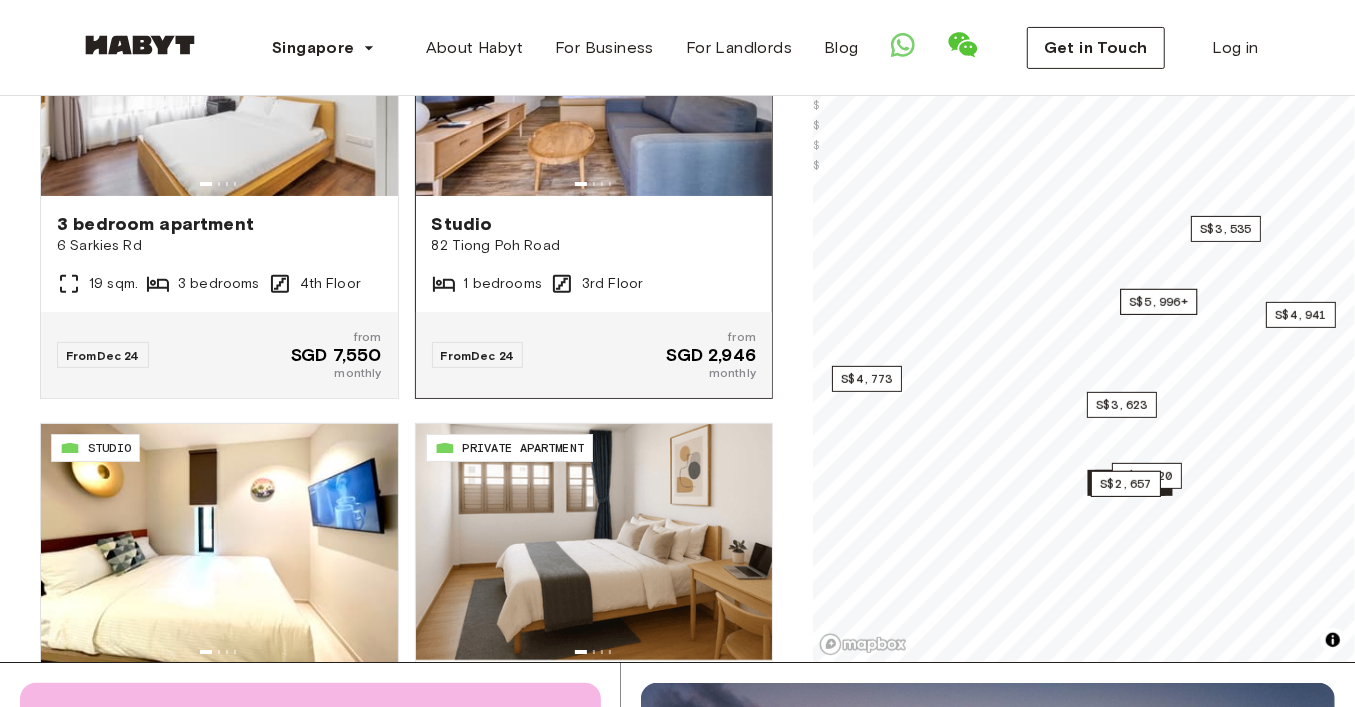 click at bounding box center (594, 76) 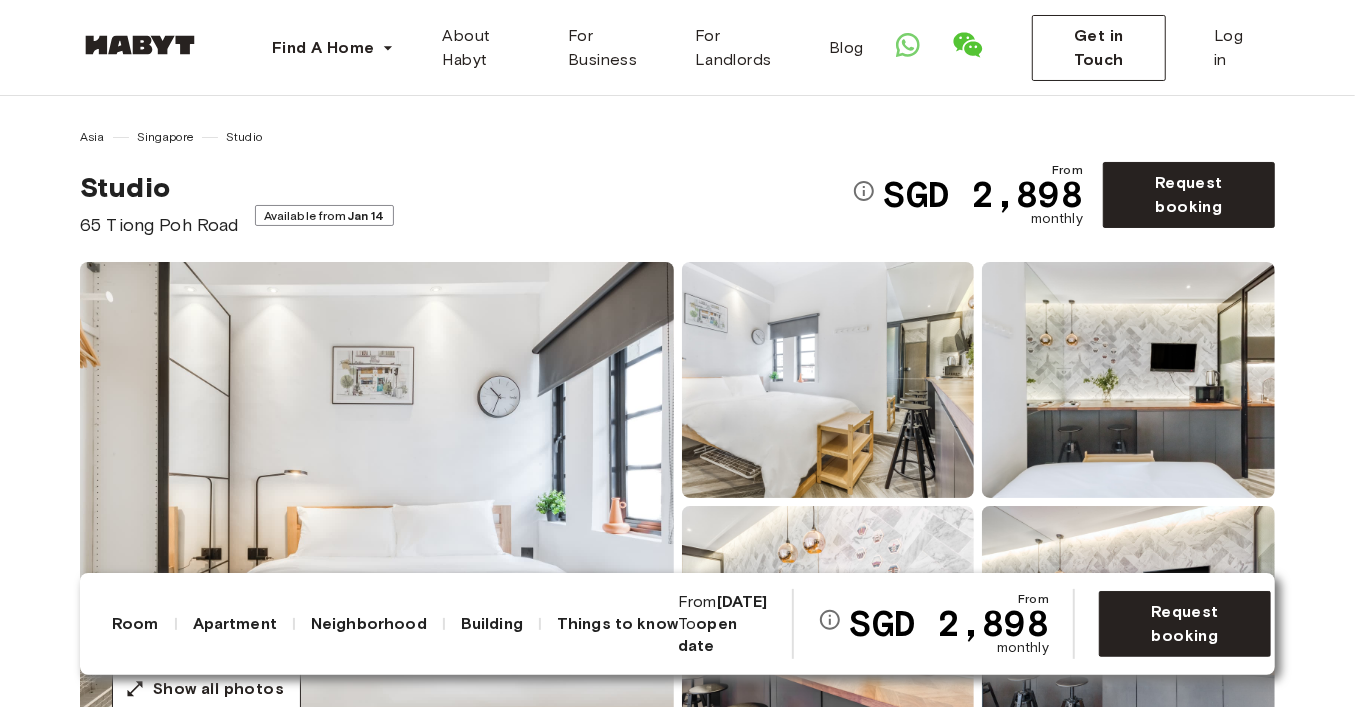 scroll, scrollTop: 56, scrollLeft: 0, axis: vertical 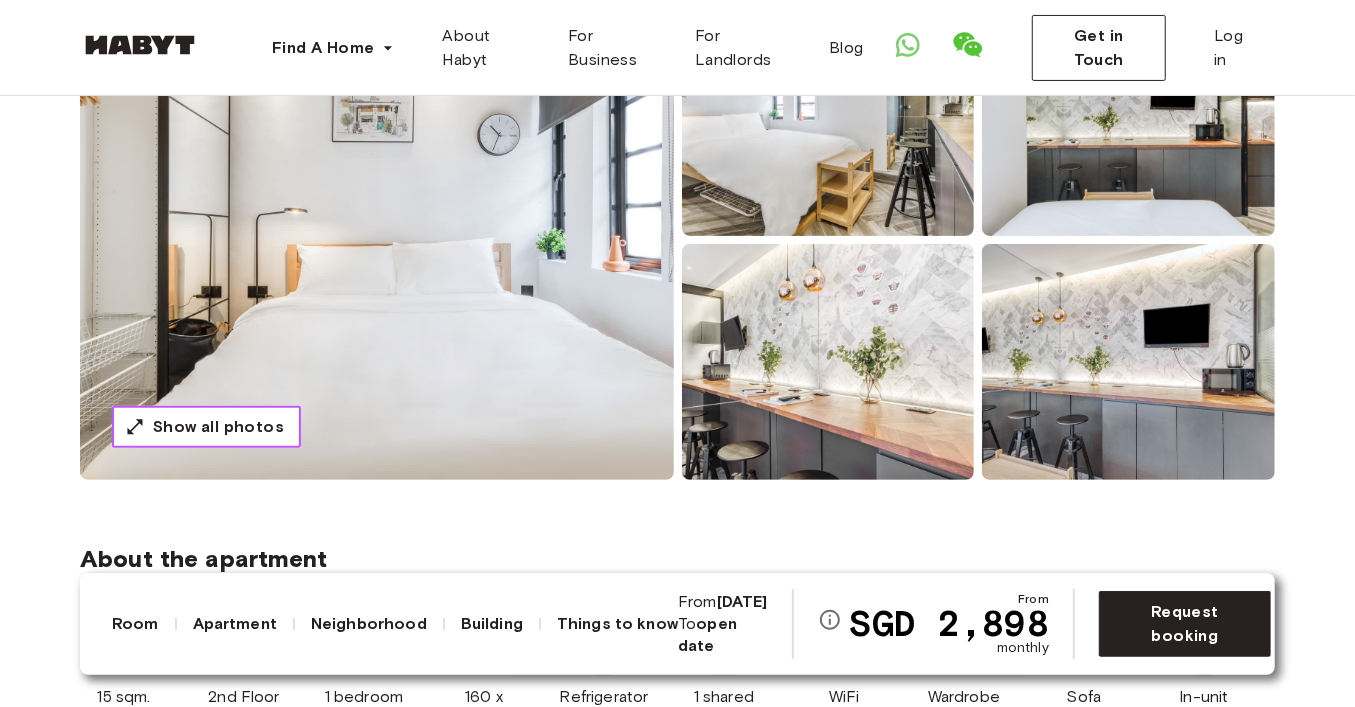 click on "Show all photos" at bounding box center [218, 427] 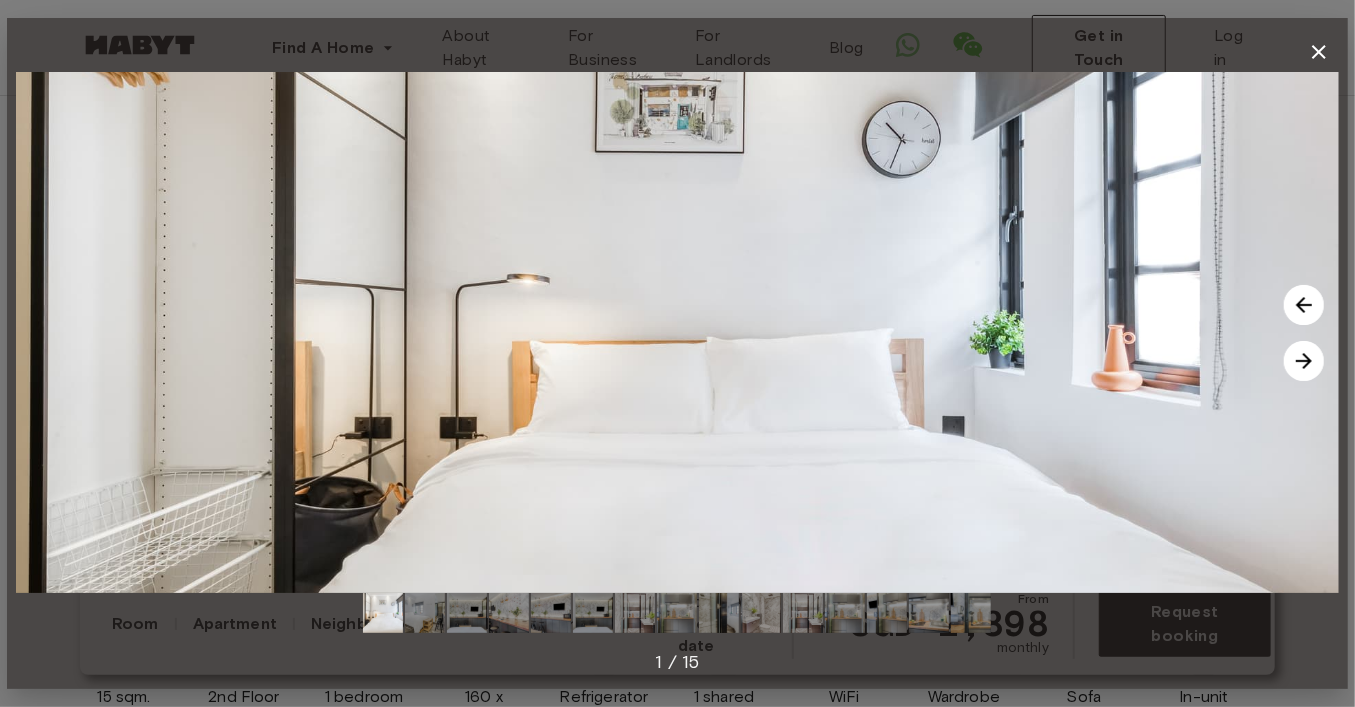 click at bounding box center (1304, 361) 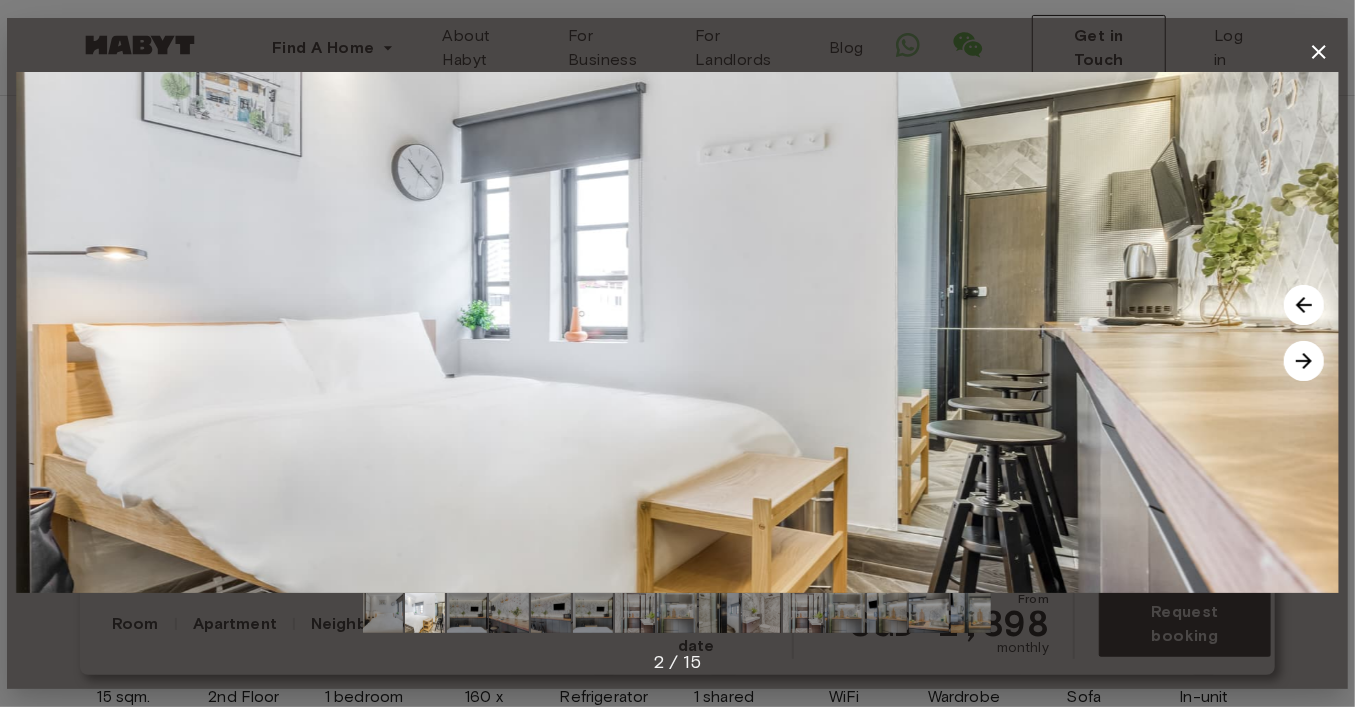 click at bounding box center (1304, 361) 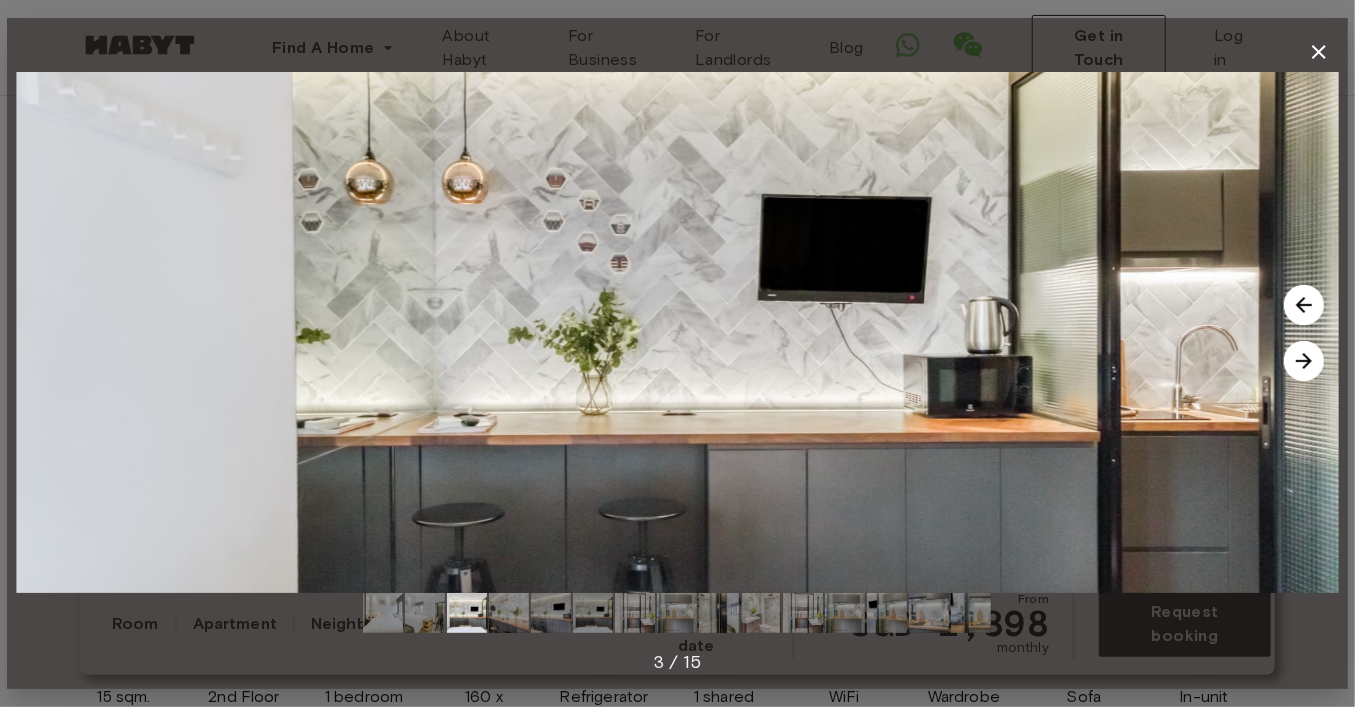 click at bounding box center (1304, 361) 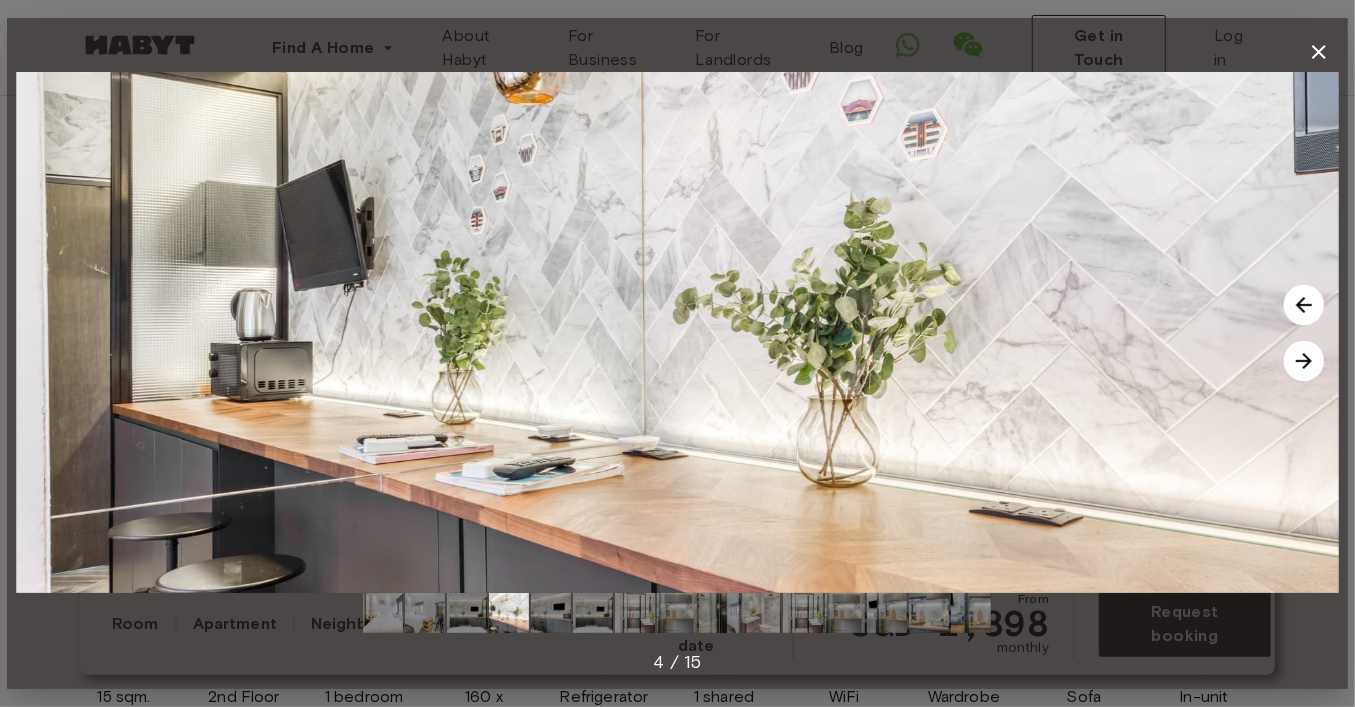 click at bounding box center [677, 332] 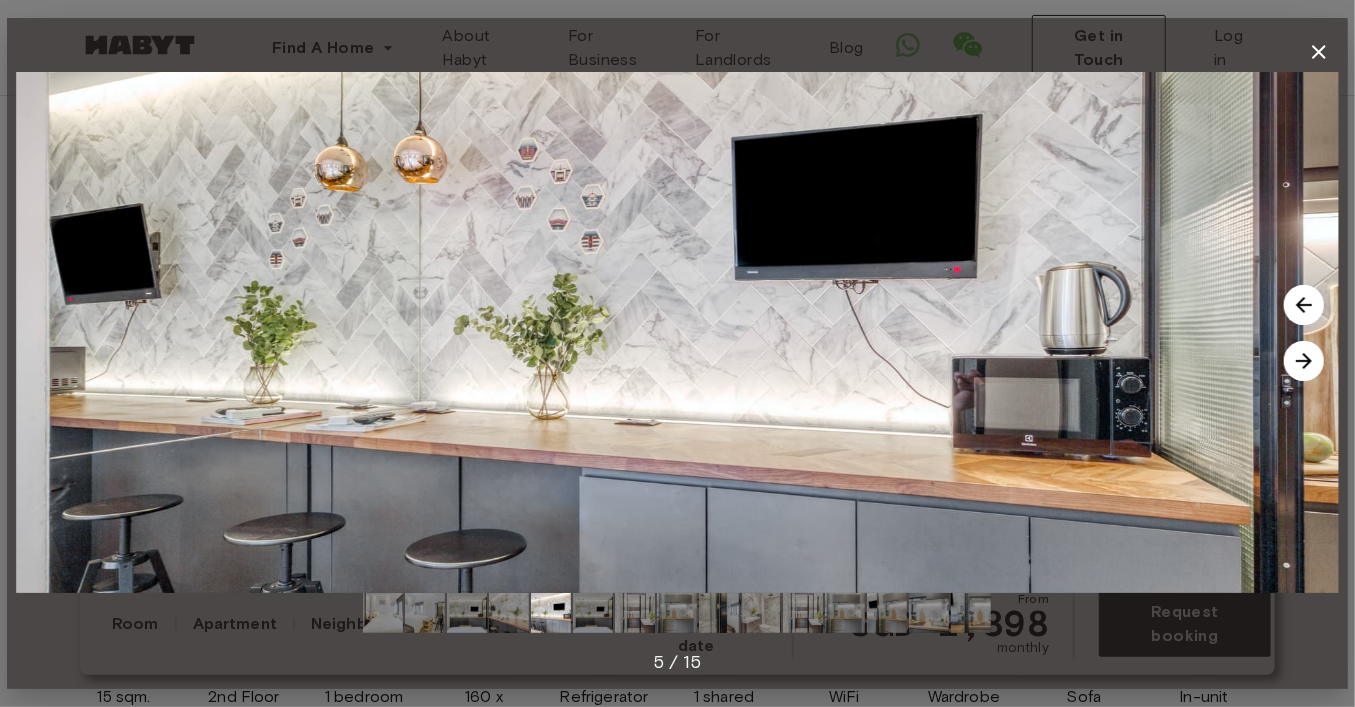 click at bounding box center [1304, 361] 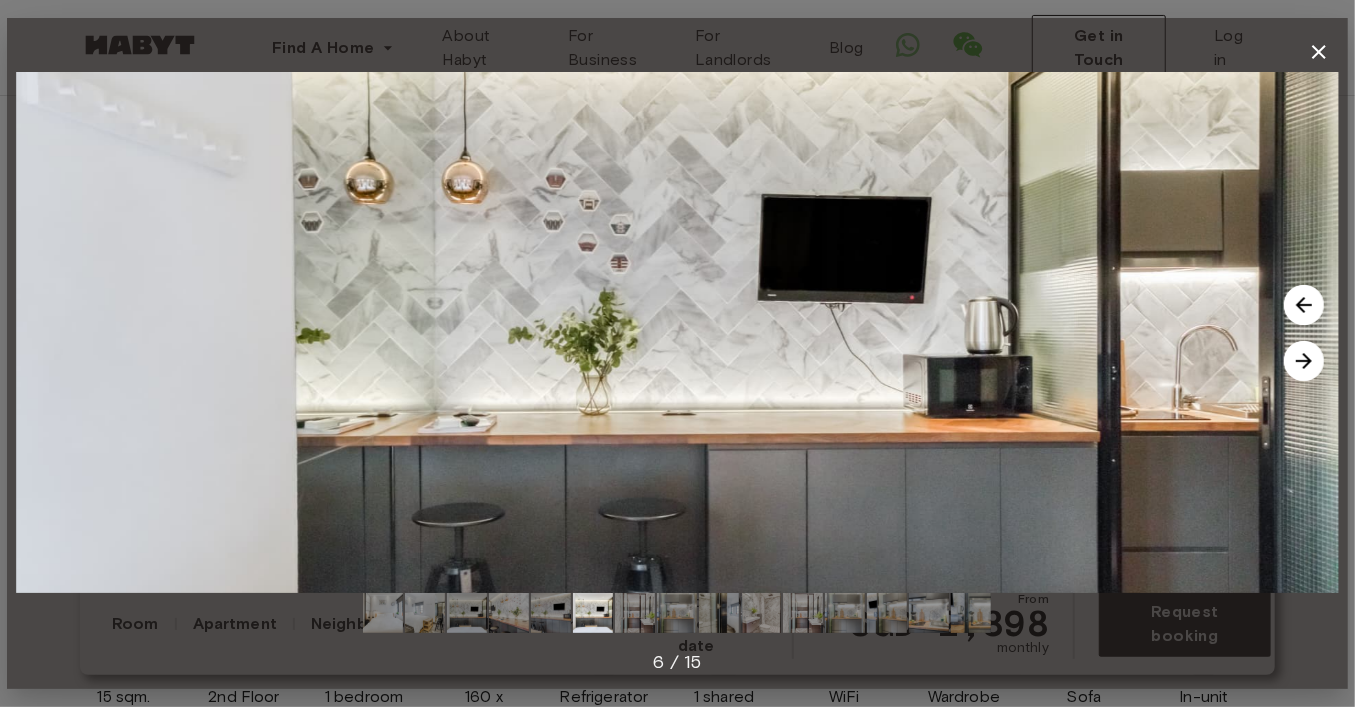 click at bounding box center (1304, 361) 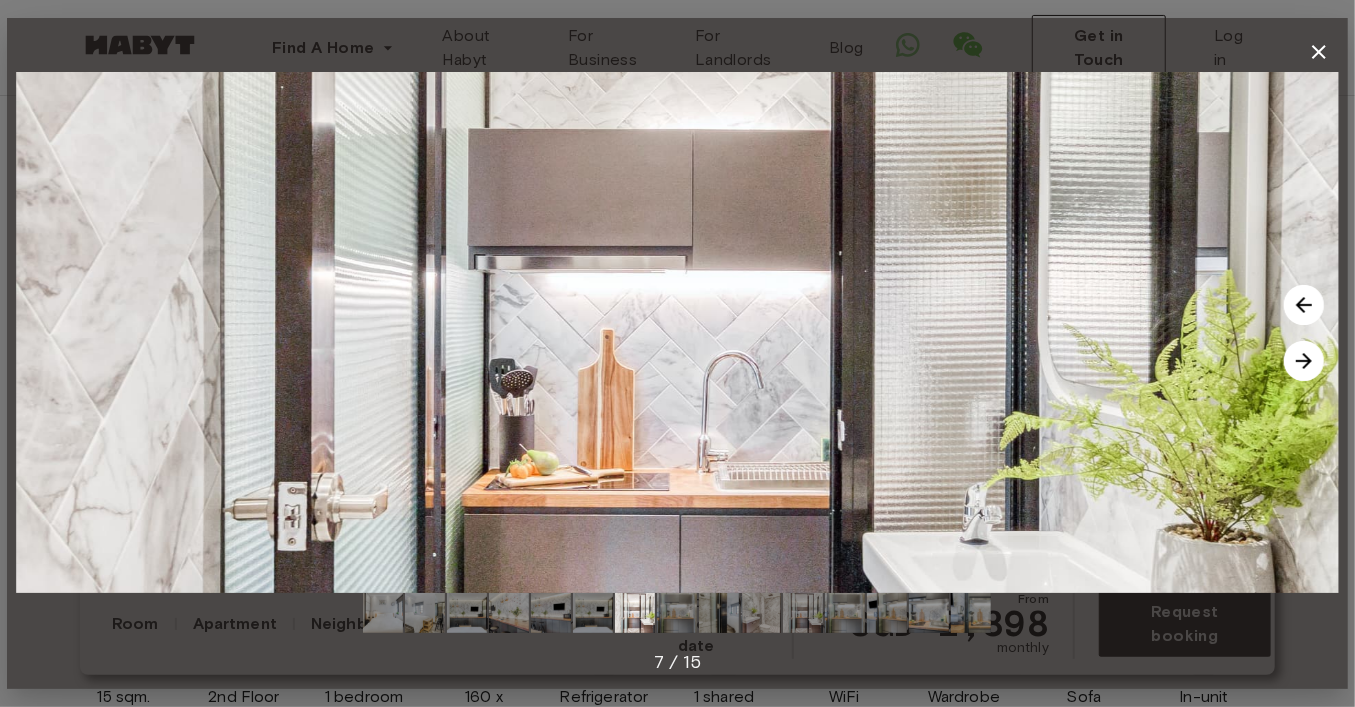 click at bounding box center (1304, 361) 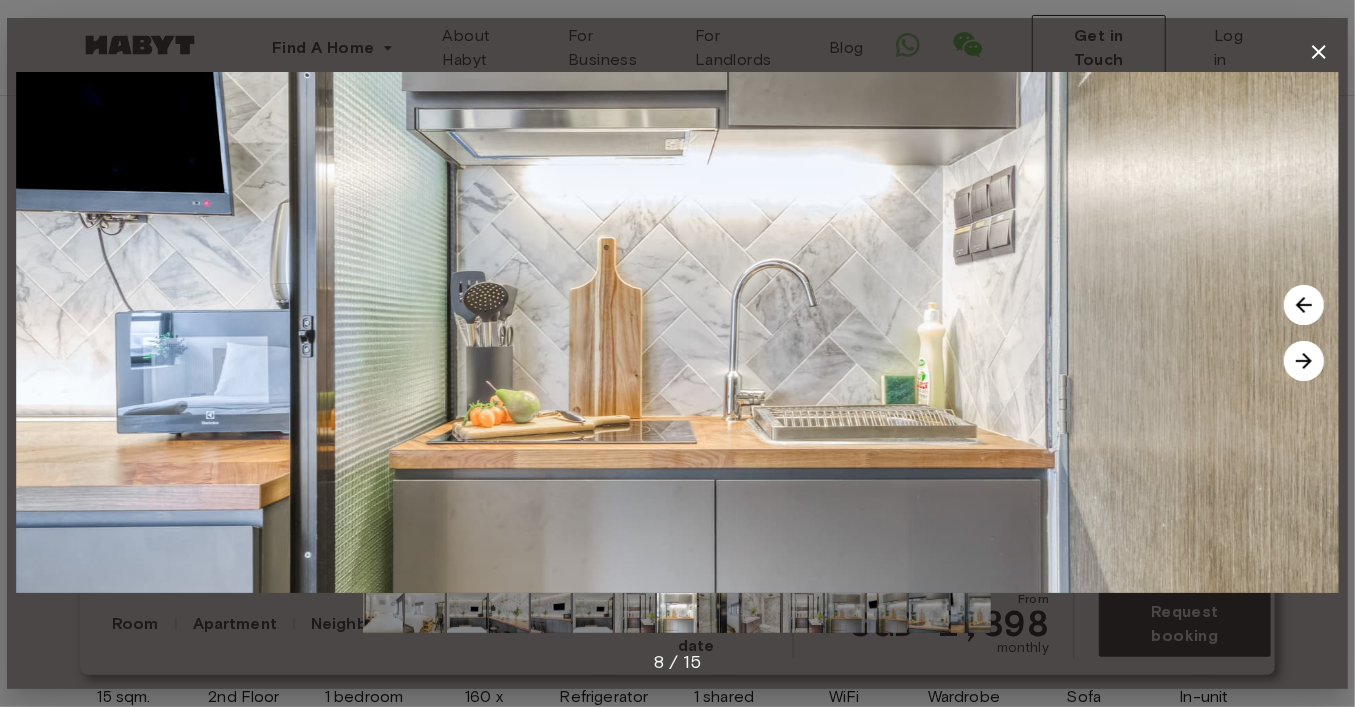 click at bounding box center (1304, 361) 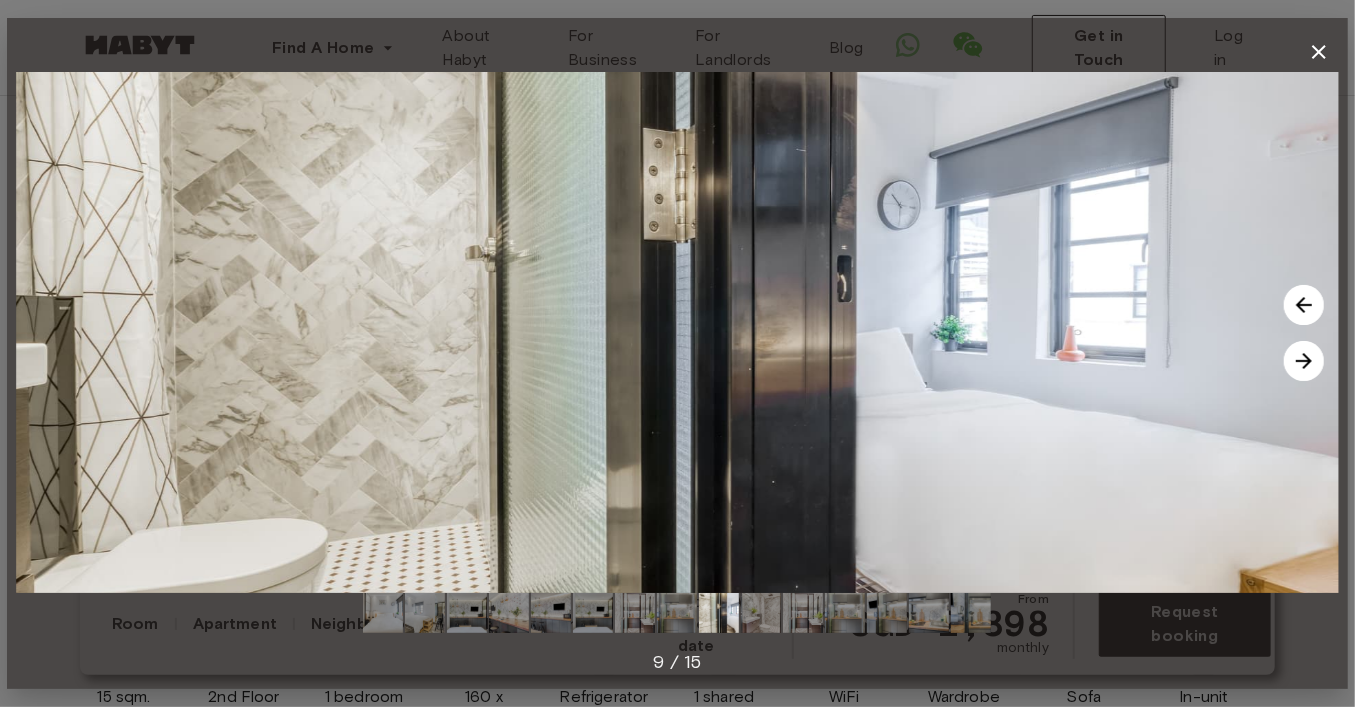 click at bounding box center [1304, 361] 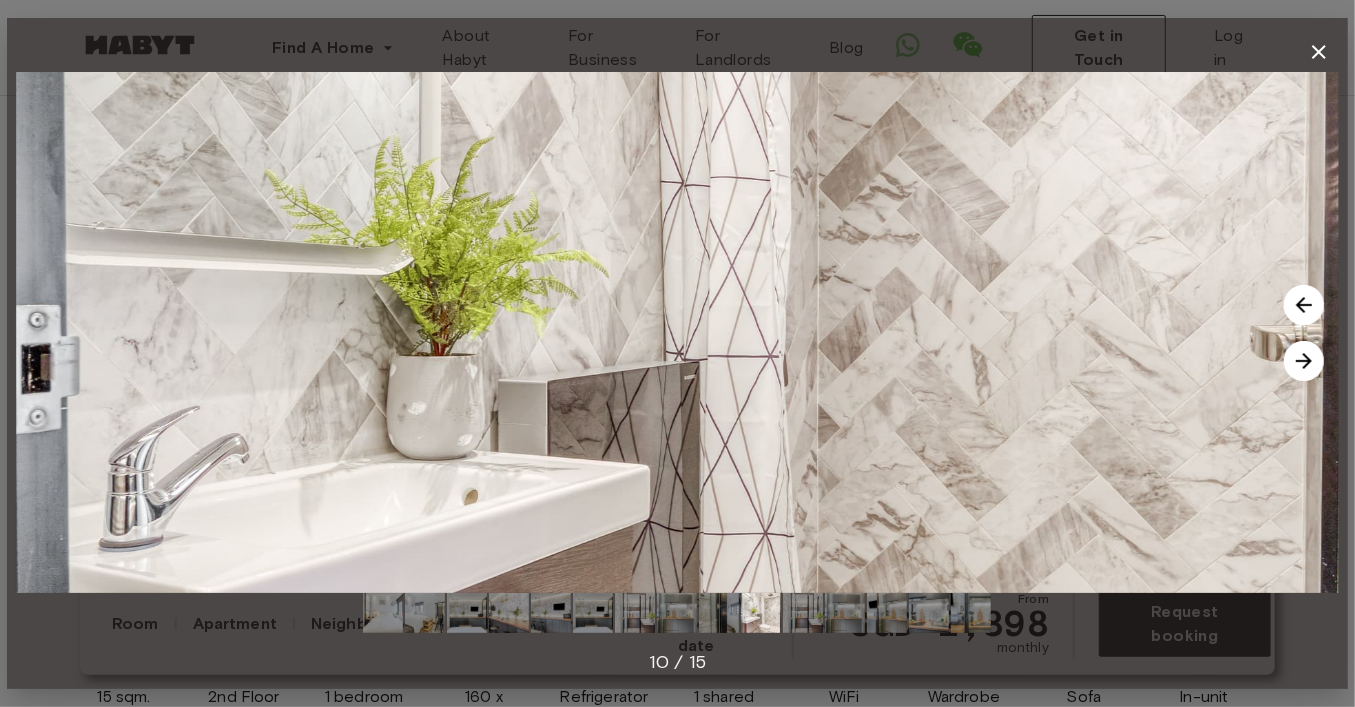 click at bounding box center (1304, 361) 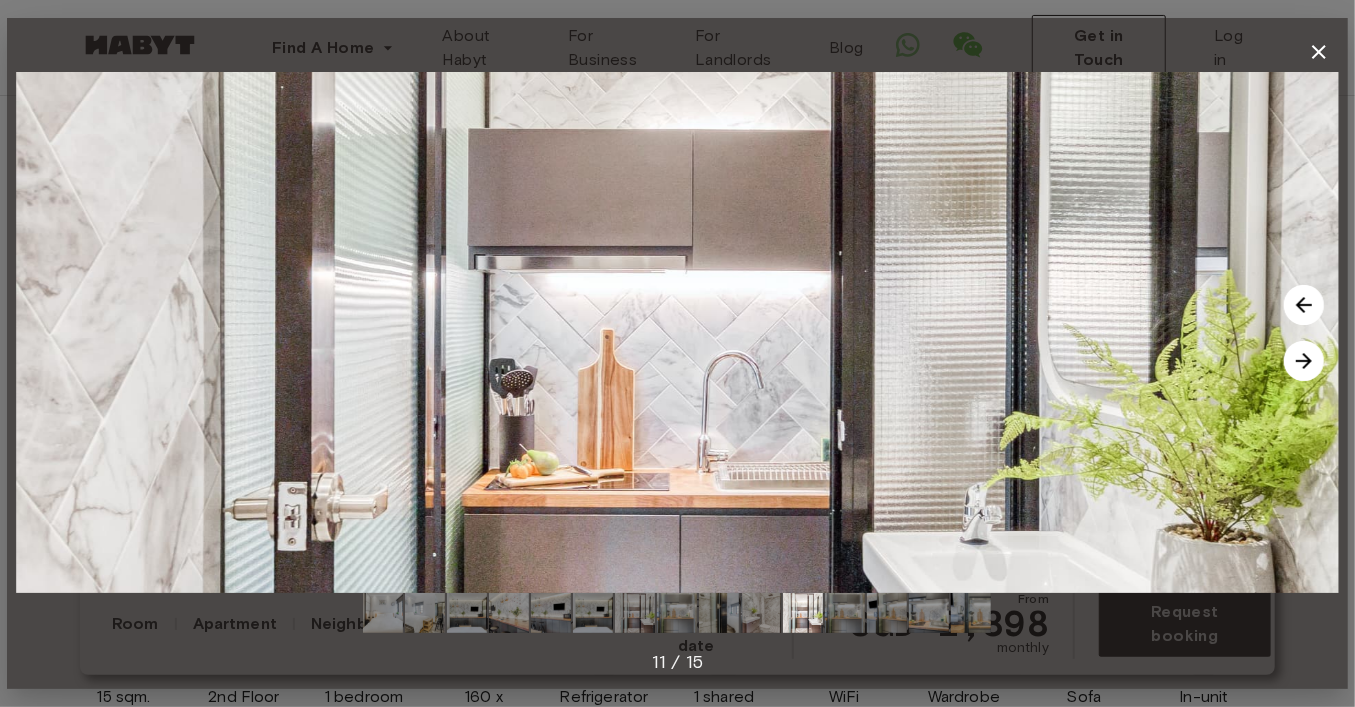 click at bounding box center [1304, 361] 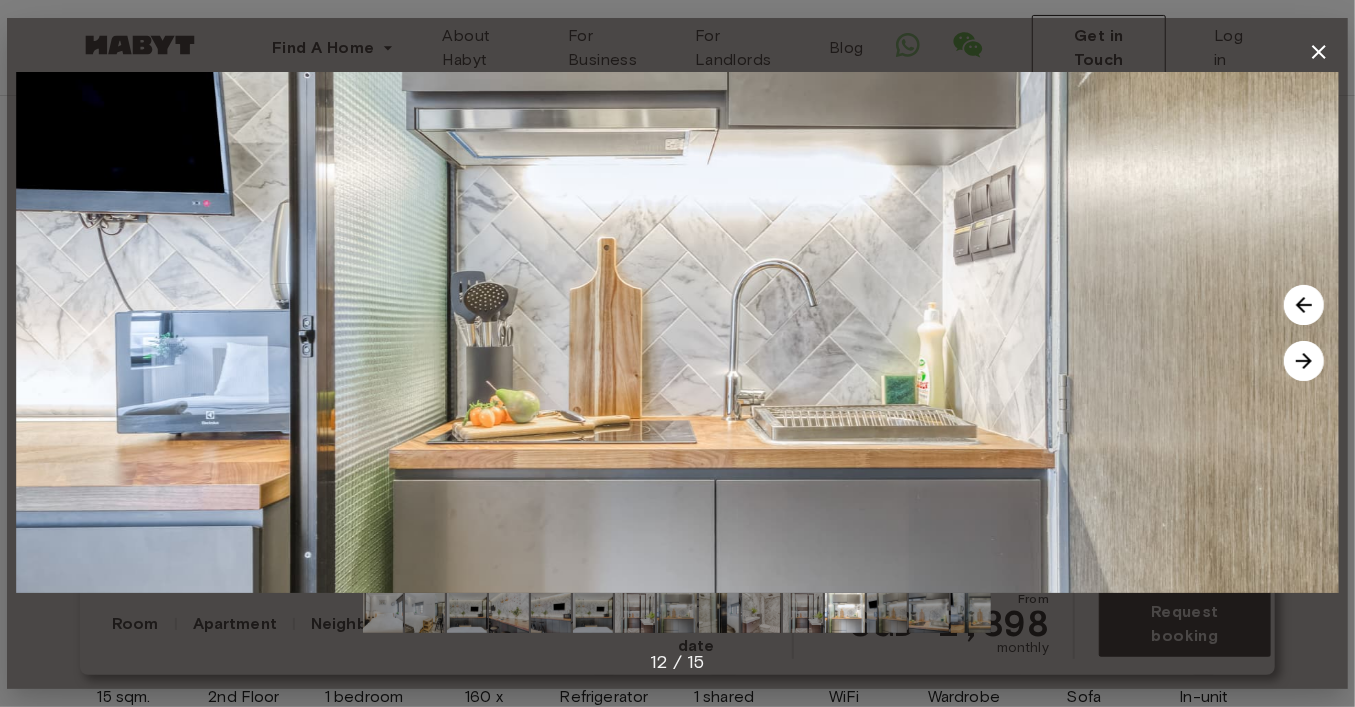 click at bounding box center (1304, 361) 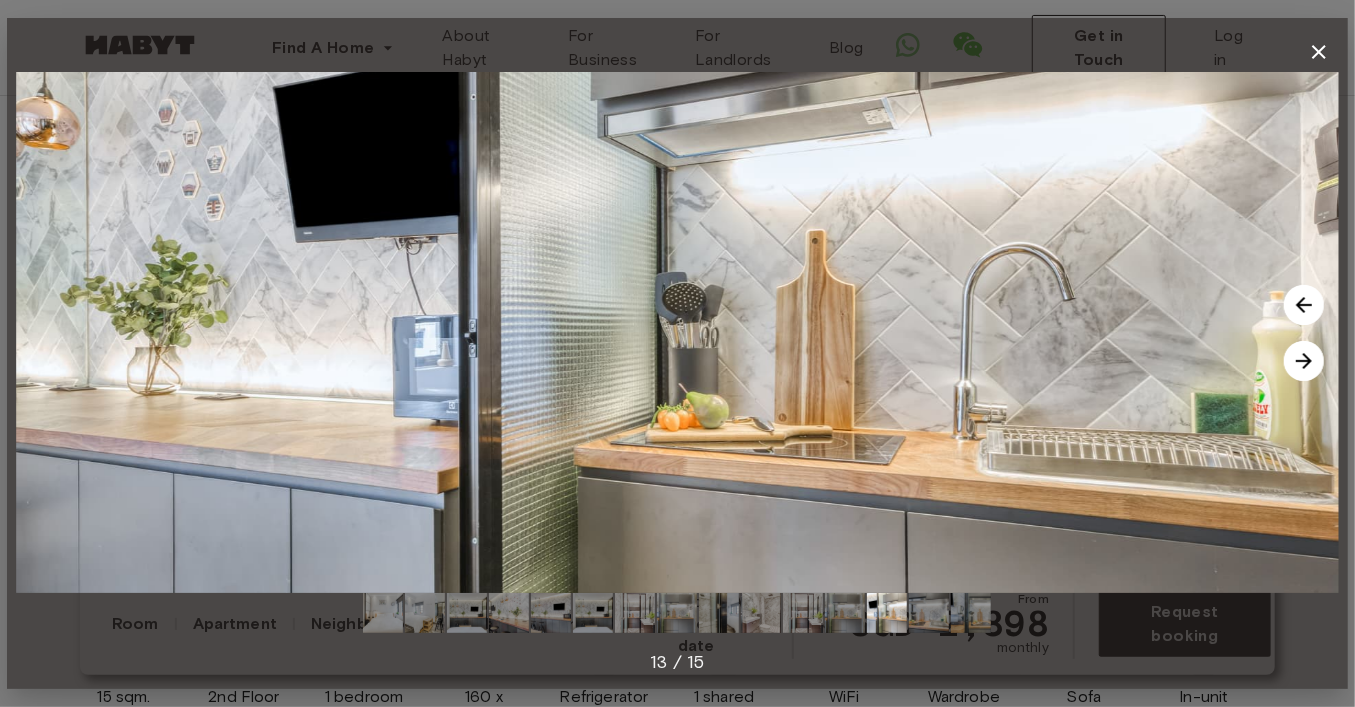click at bounding box center (1304, 361) 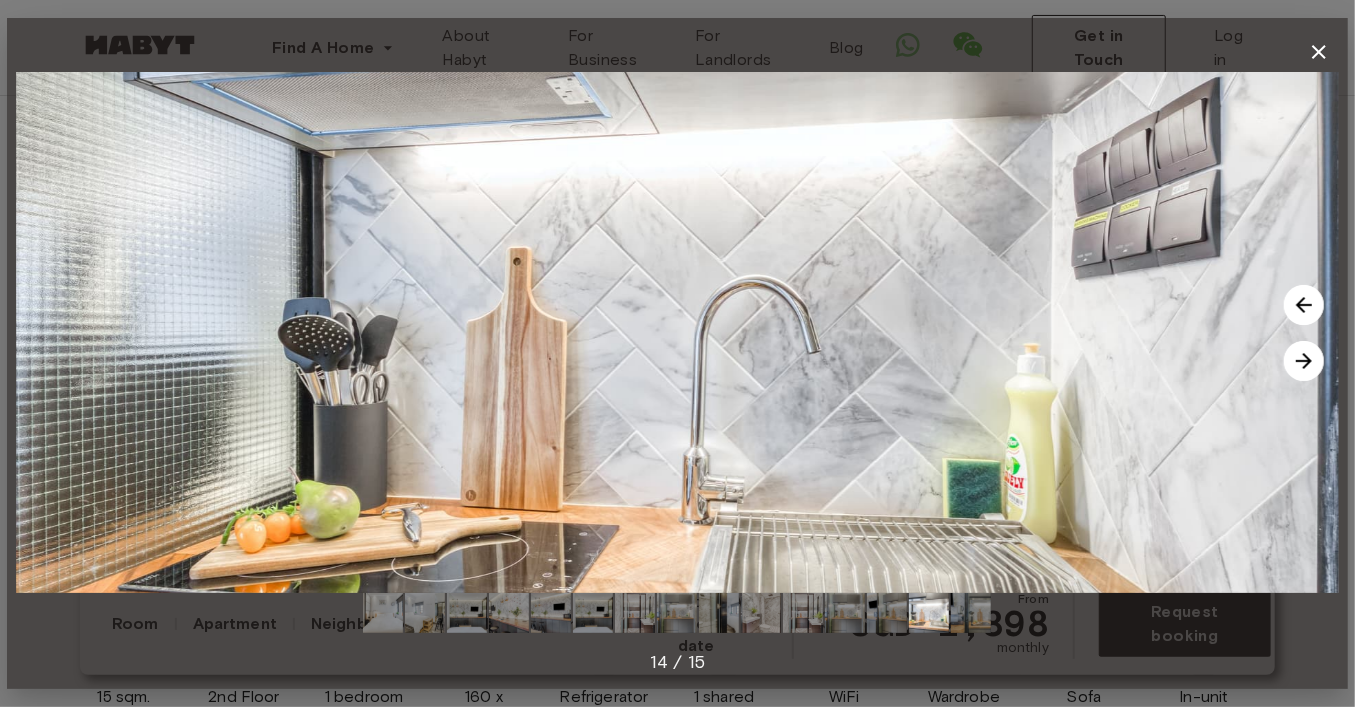 click at bounding box center [1304, 361] 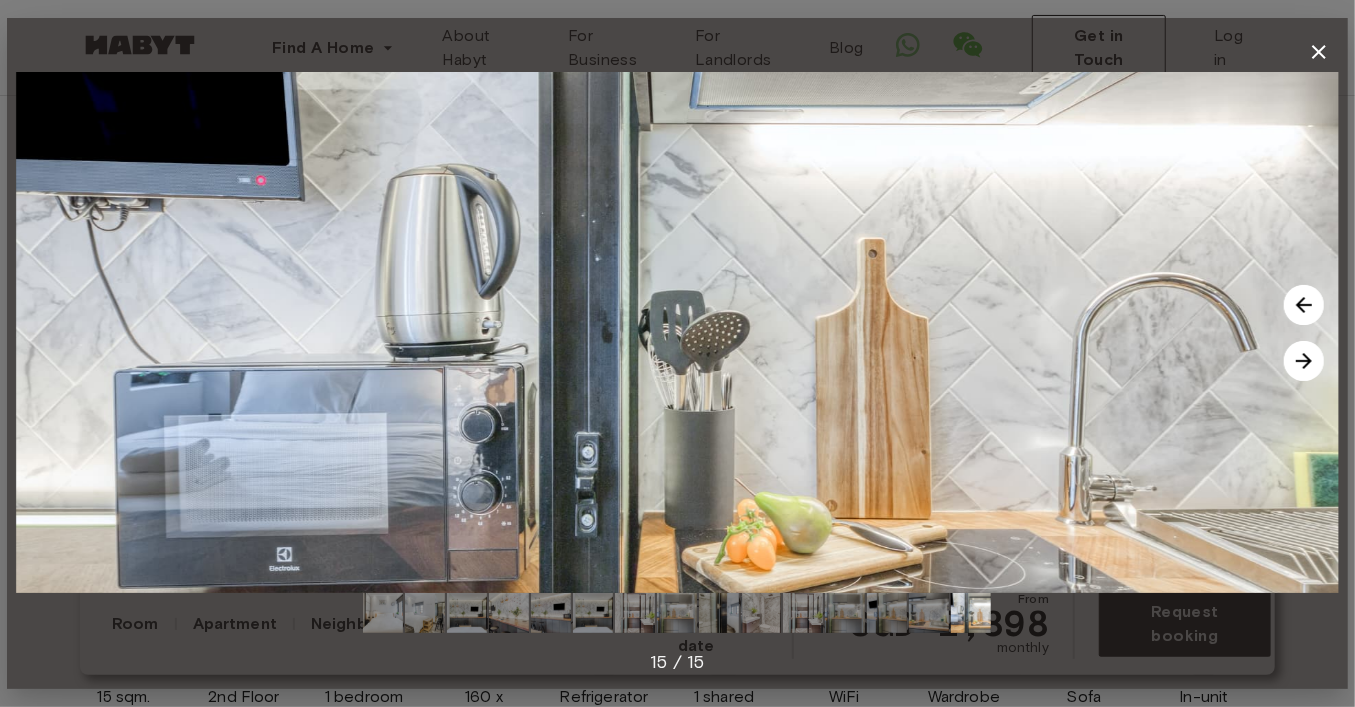 click at bounding box center [677, 332] 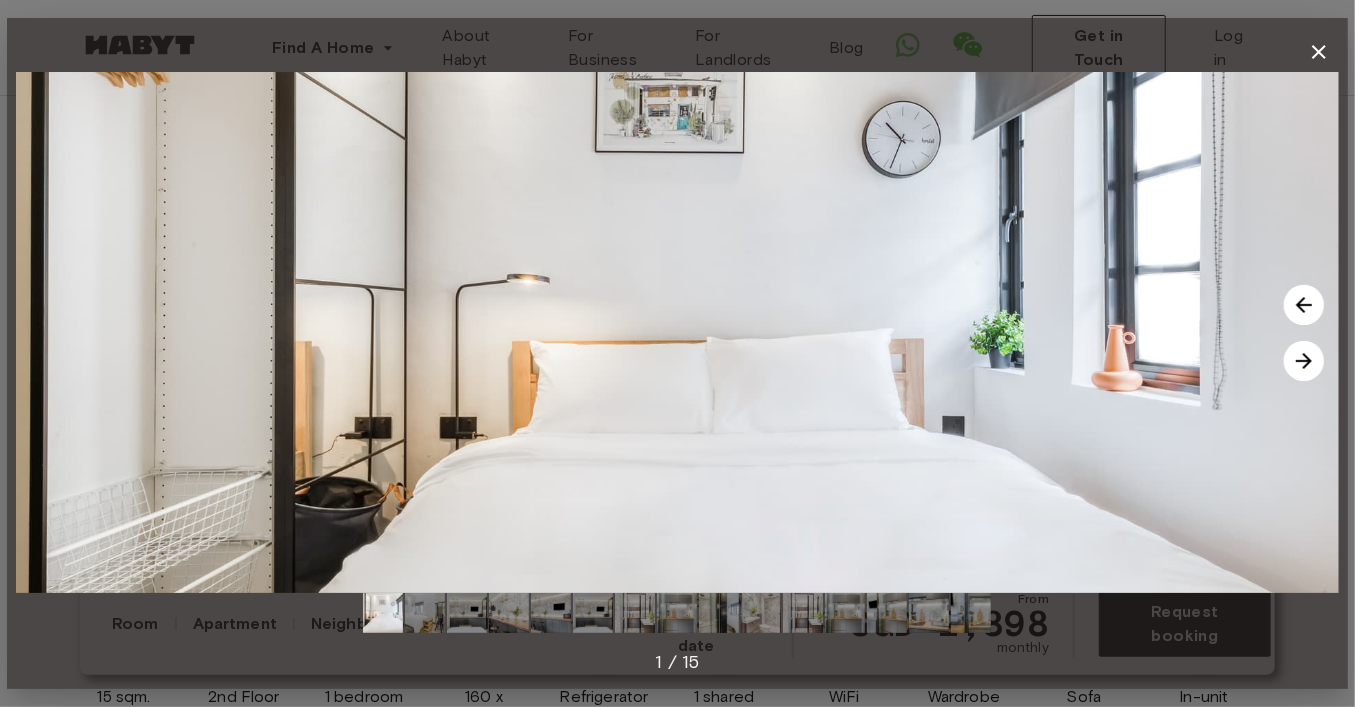 click at bounding box center [1304, 361] 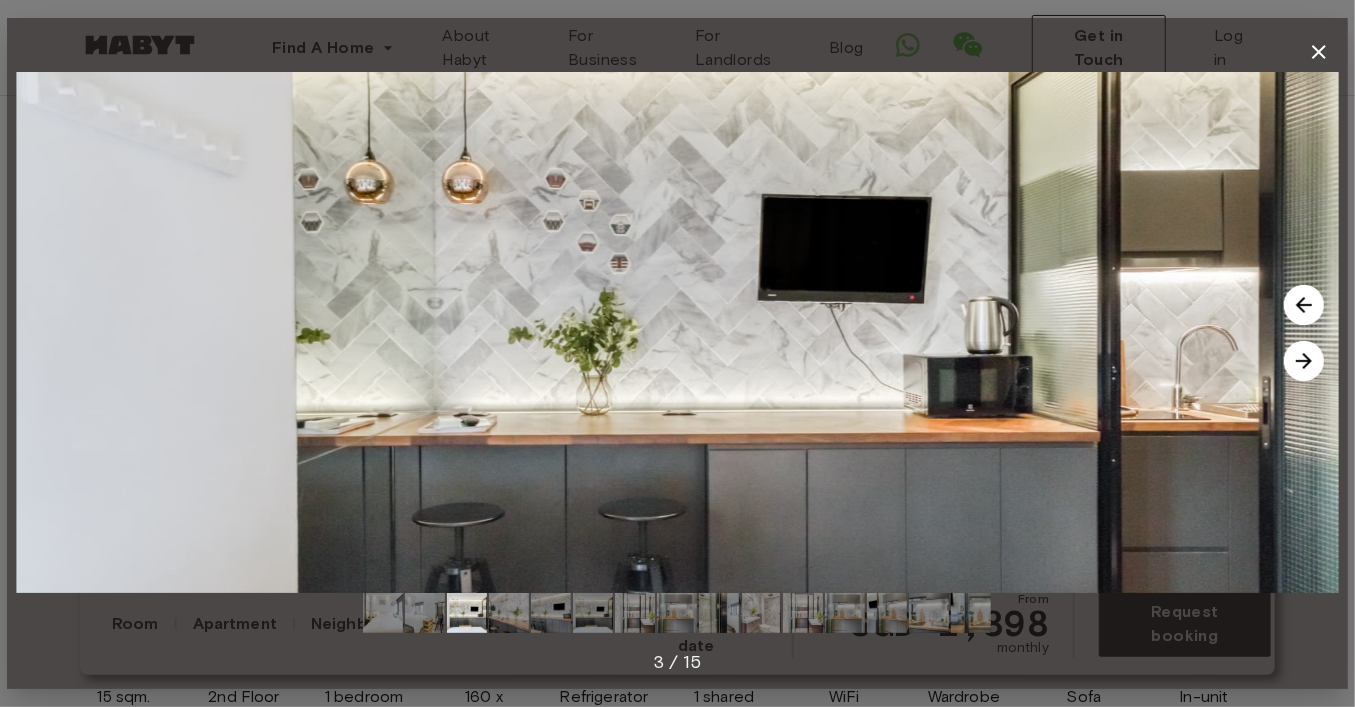 click at bounding box center [1304, 361] 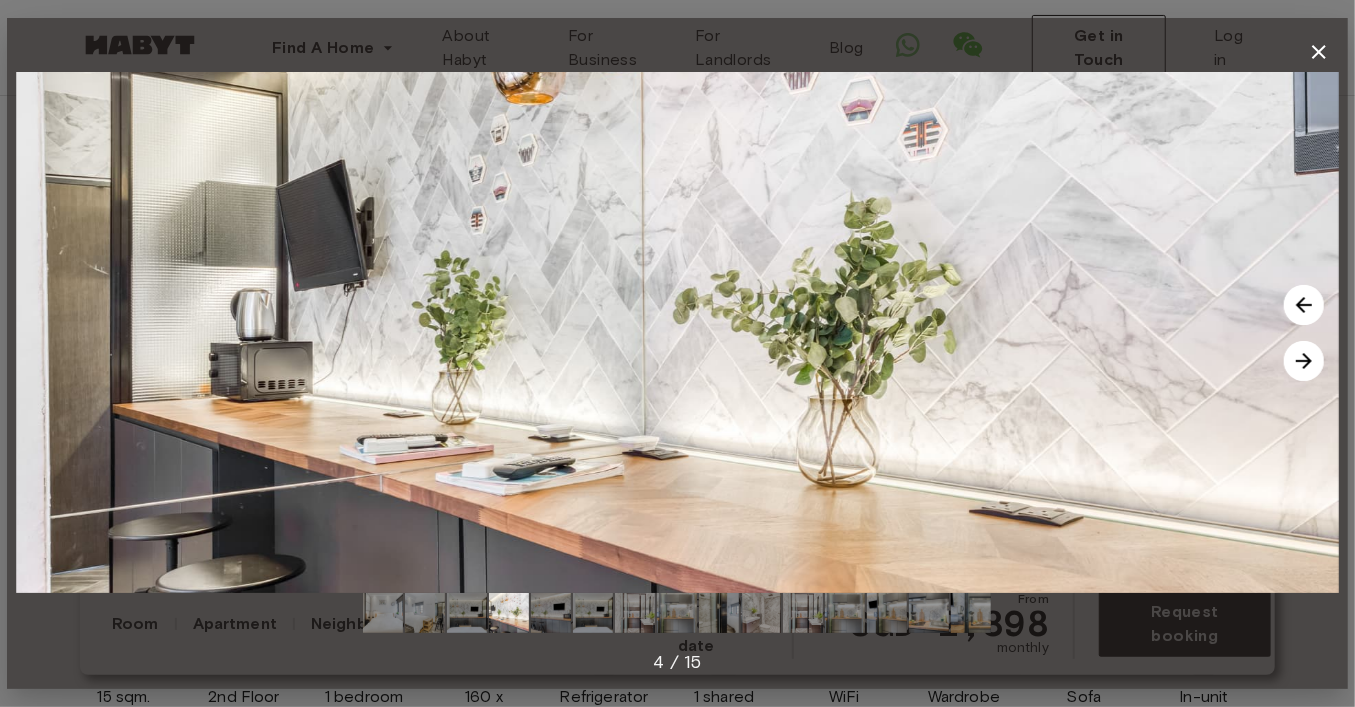 click at bounding box center [1304, 361] 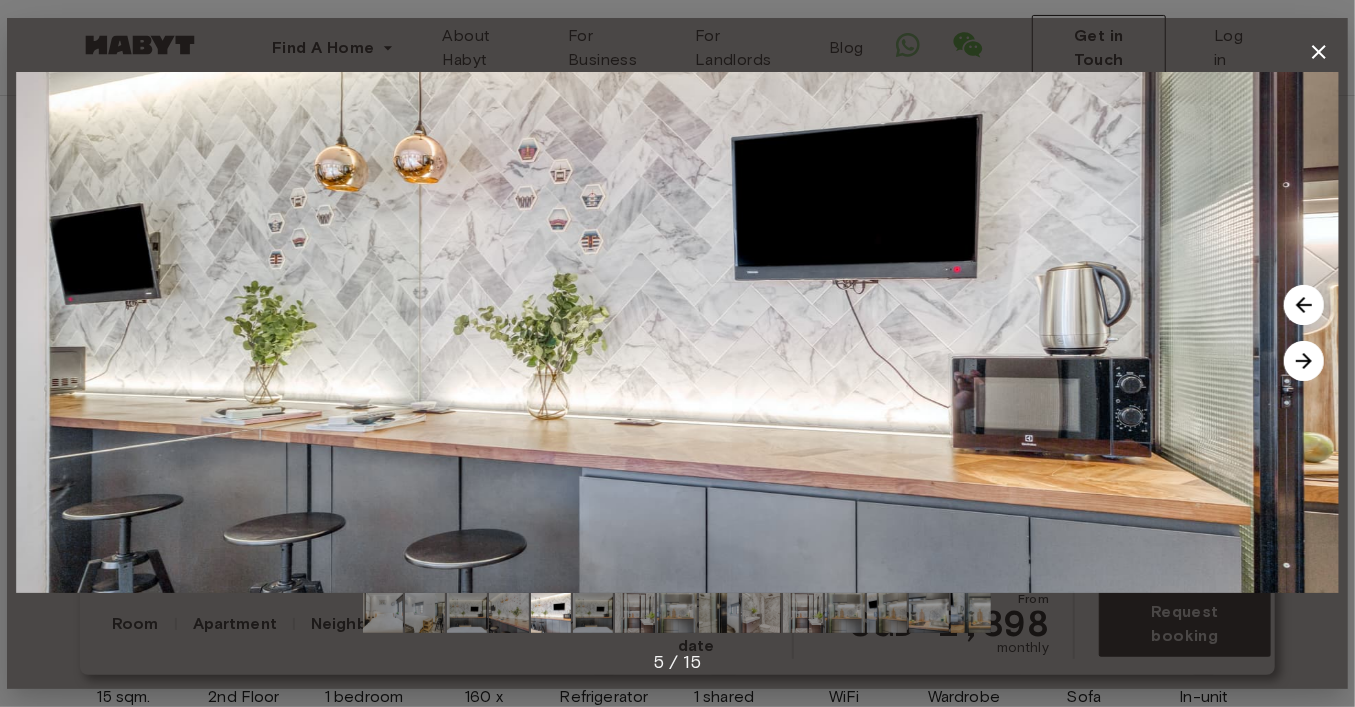 click at bounding box center (1304, 361) 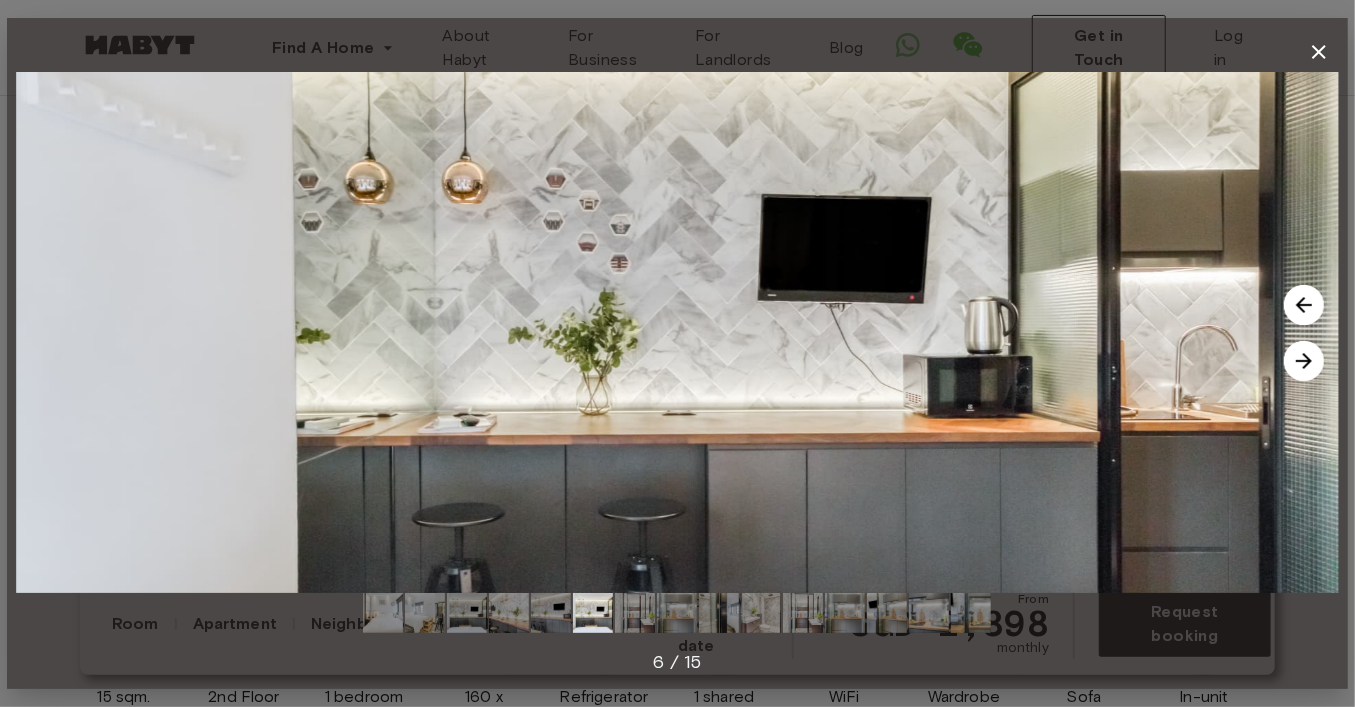 click at bounding box center [1304, 361] 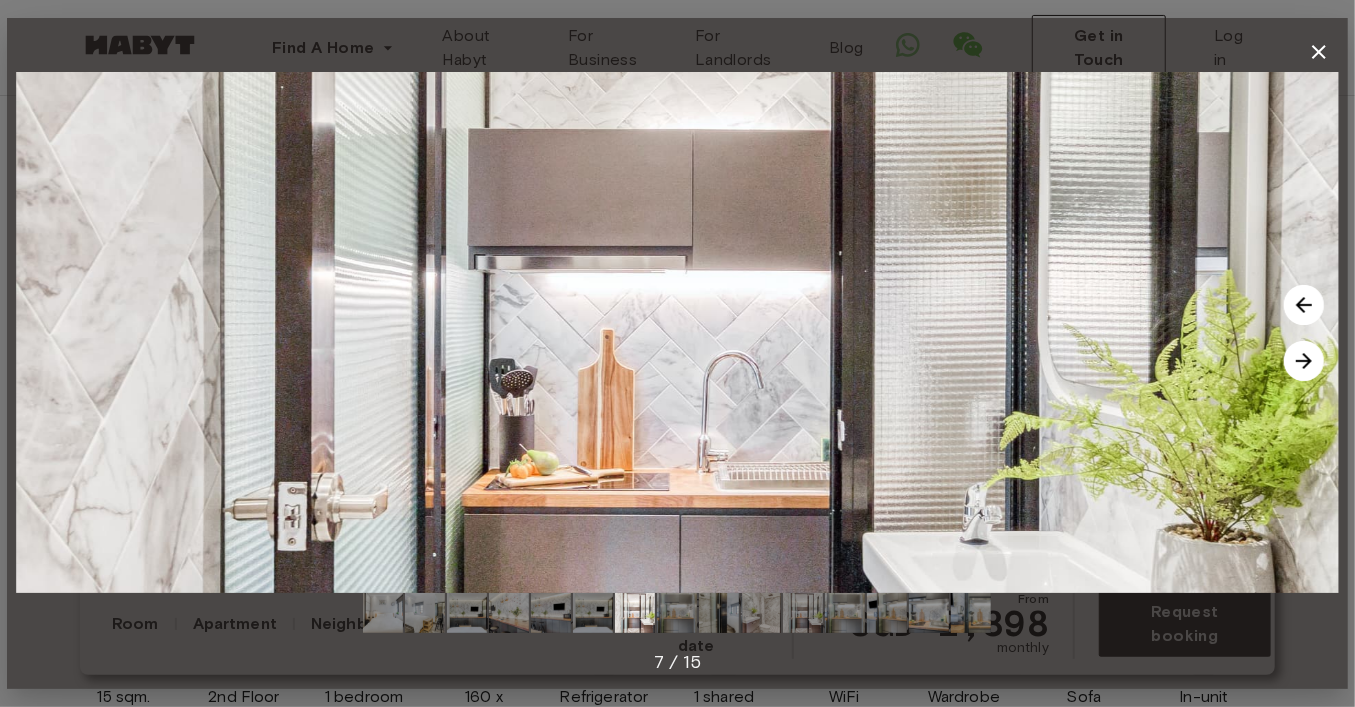 click at bounding box center (1304, 361) 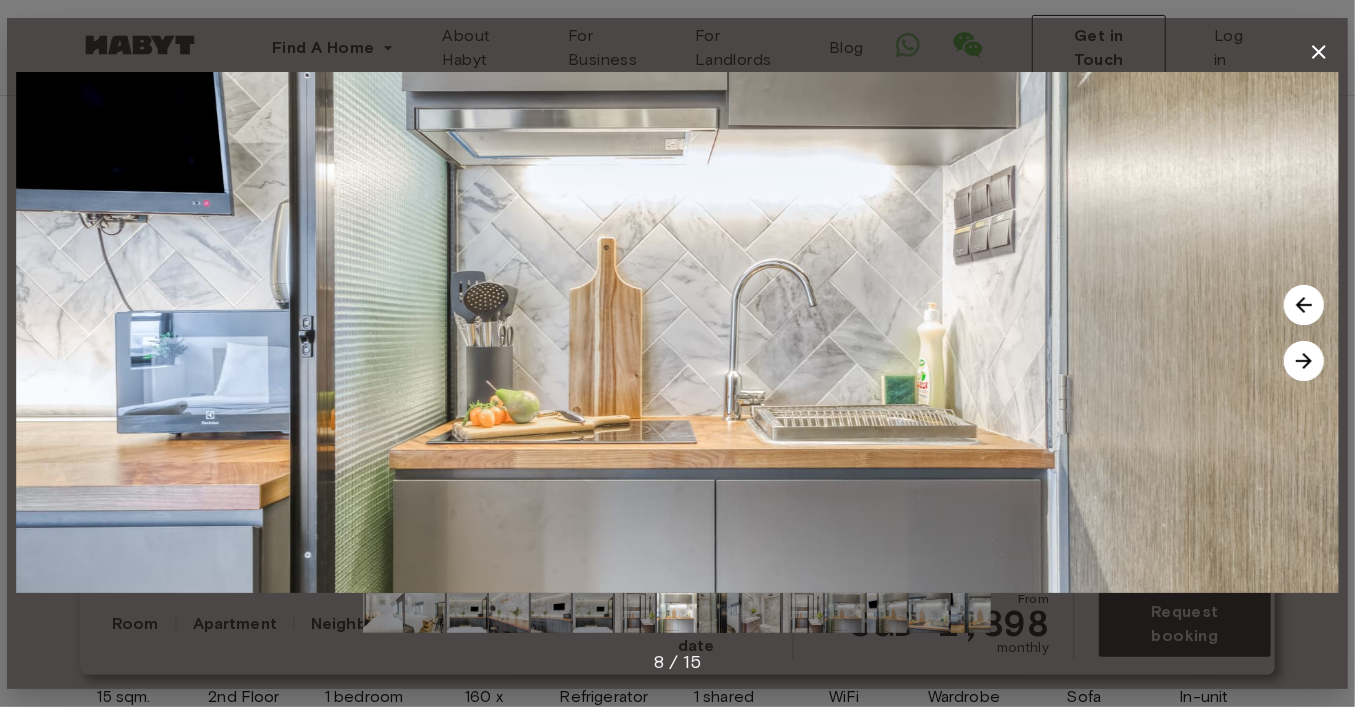 click at bounding box center (1304, 361) 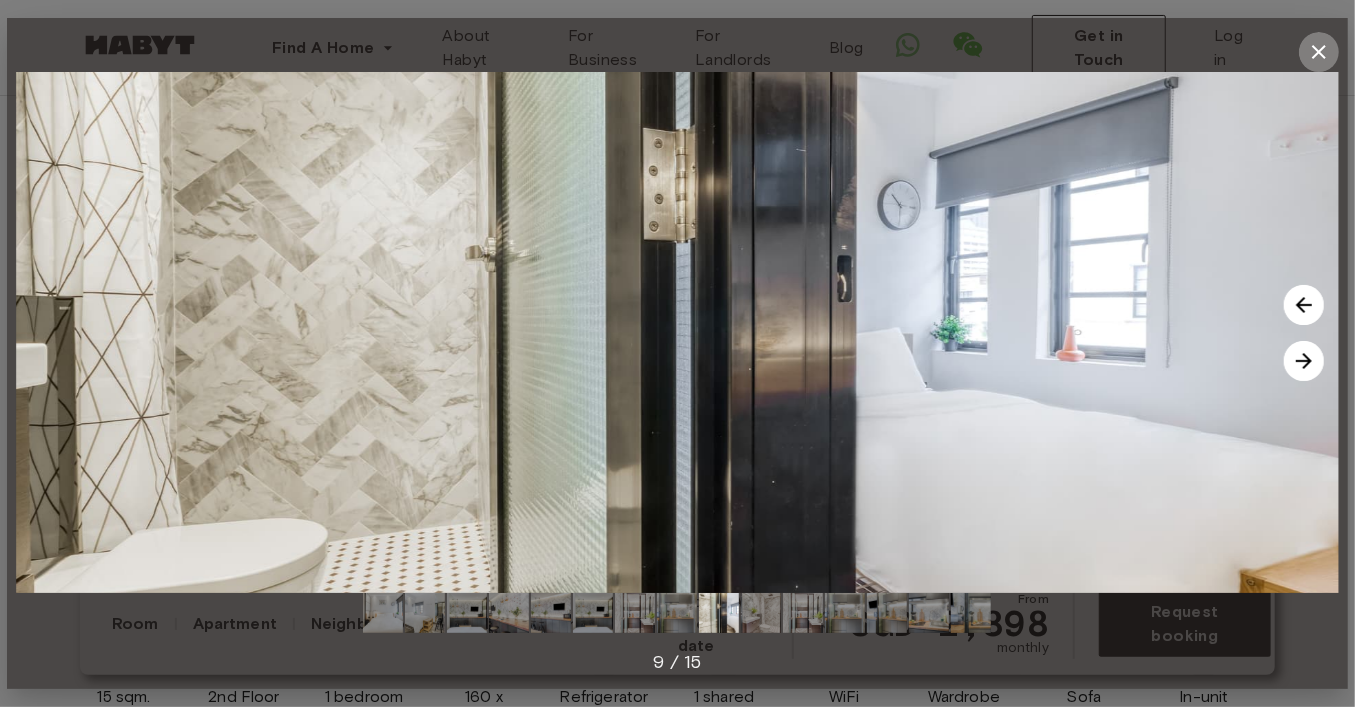 click at bounding box center (1319, 52) 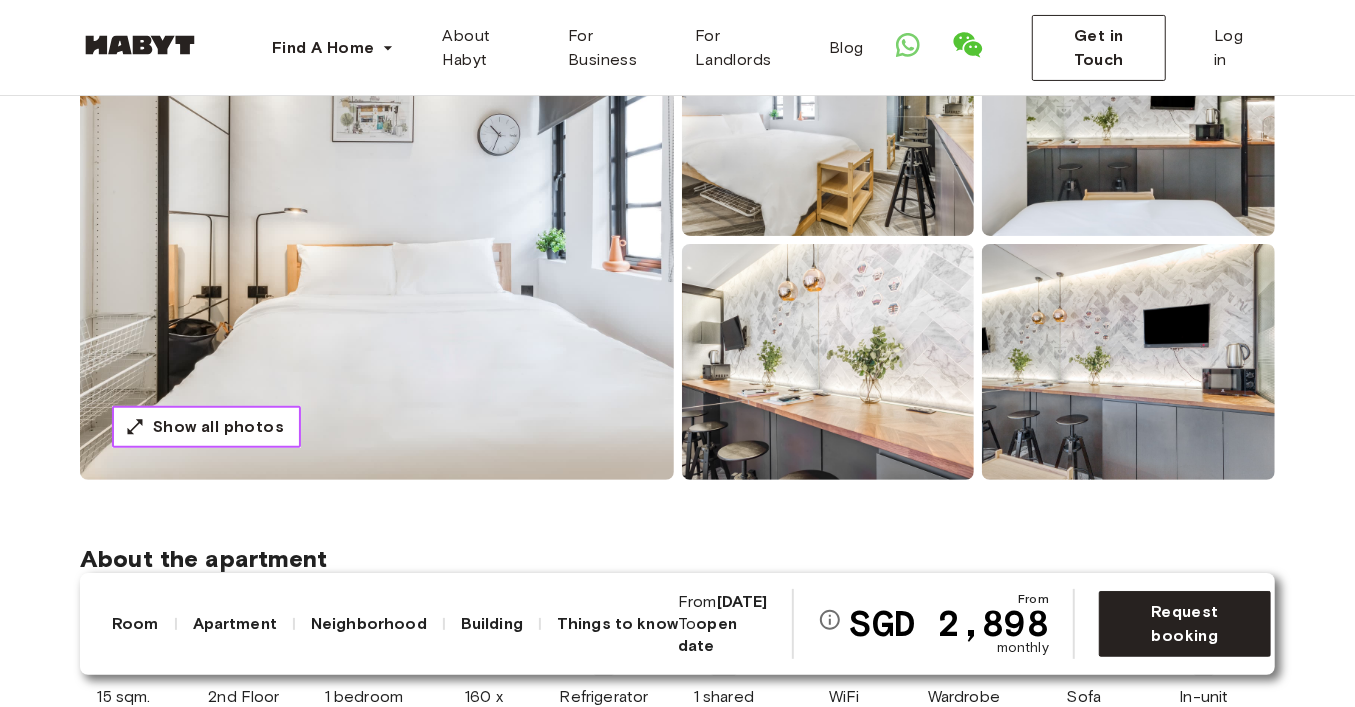 scroll, scrollTop: 0, scrollLeft: 0, axis: both 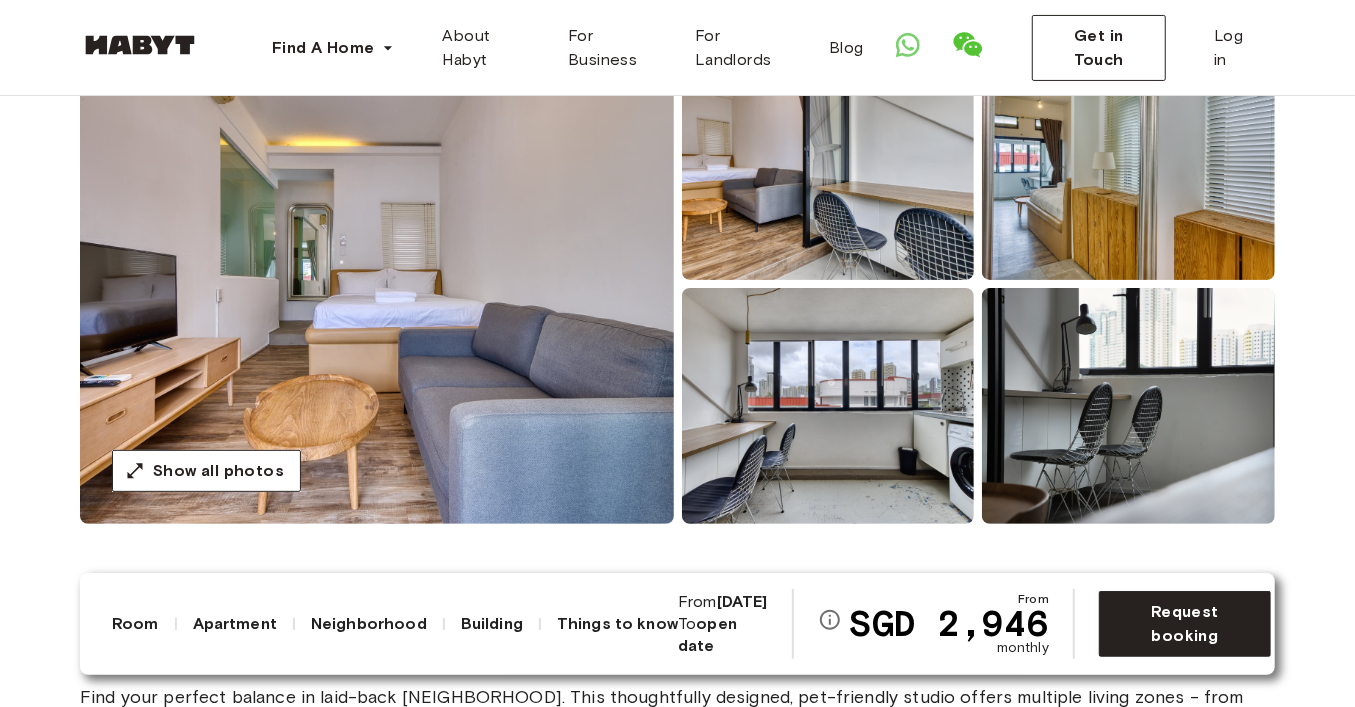 click at bounding box center (377, 284) 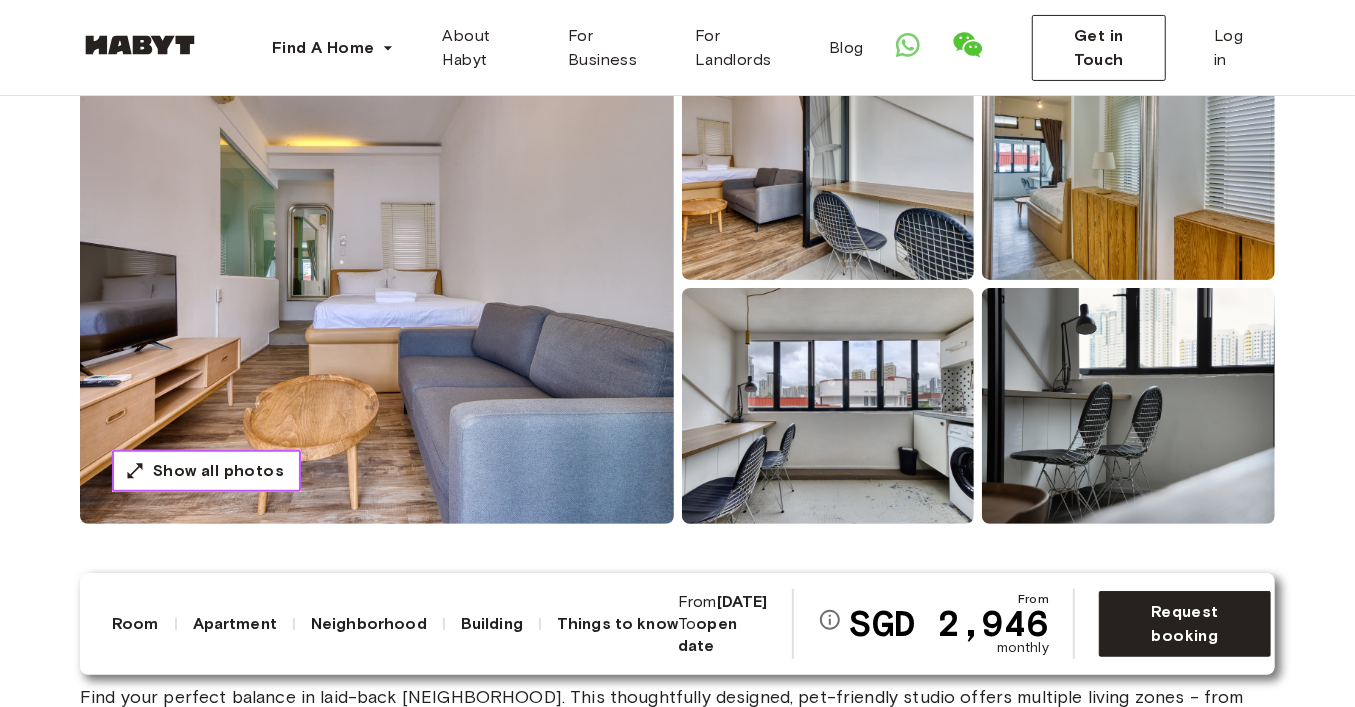click on "Show all photos" at bounding box center [218, 471] 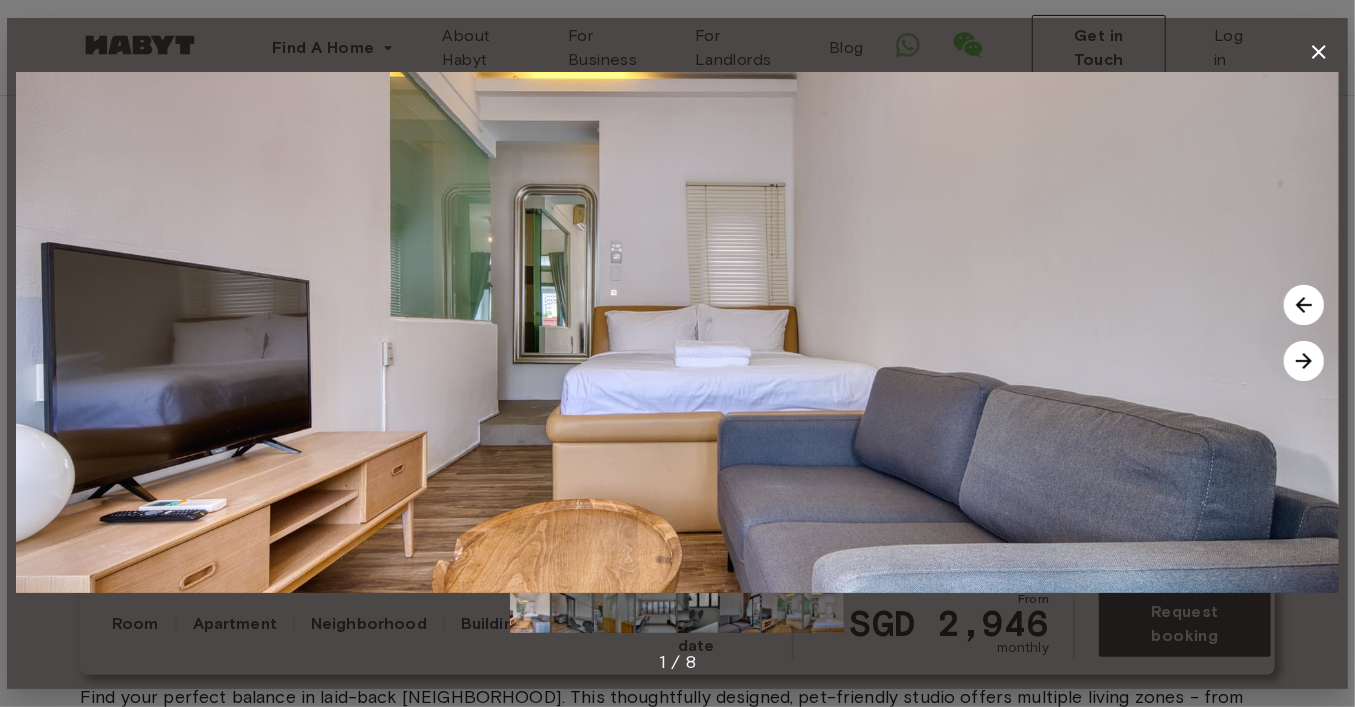click at bounding box center (1304, 361) 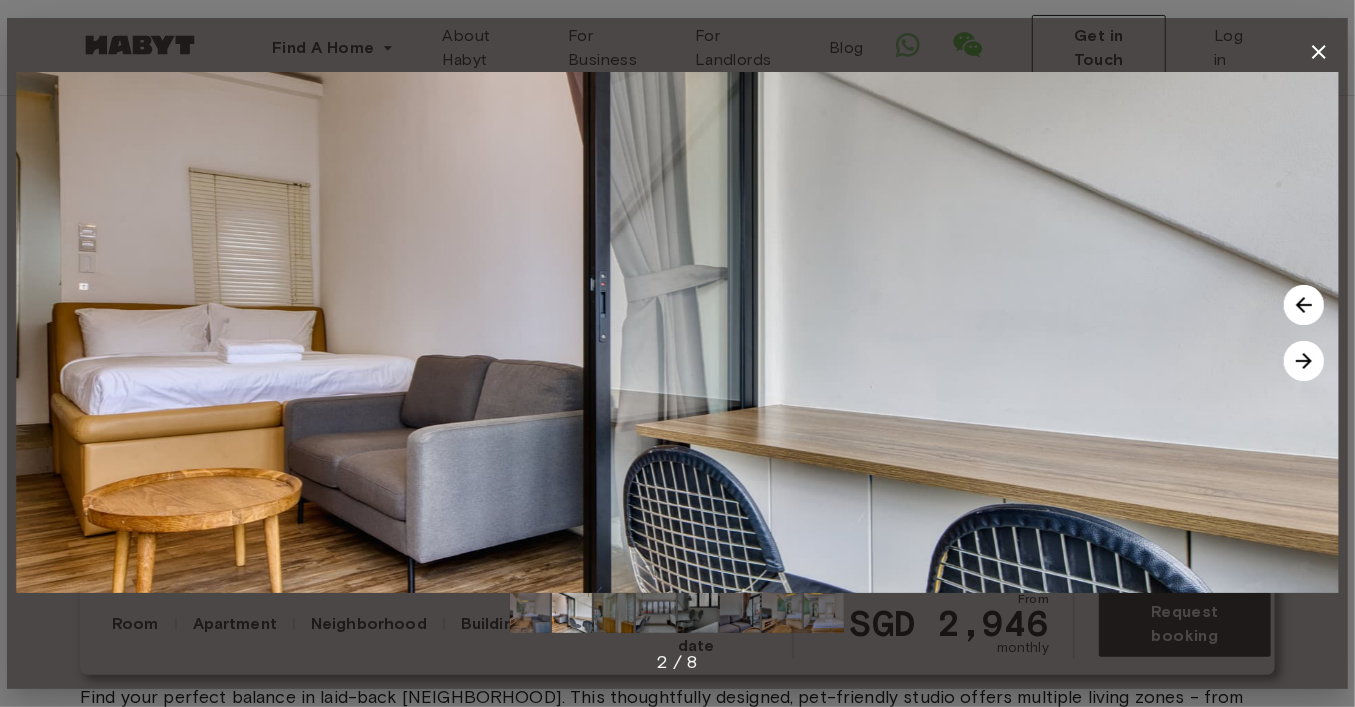 click at bounding box center (1304, 361) 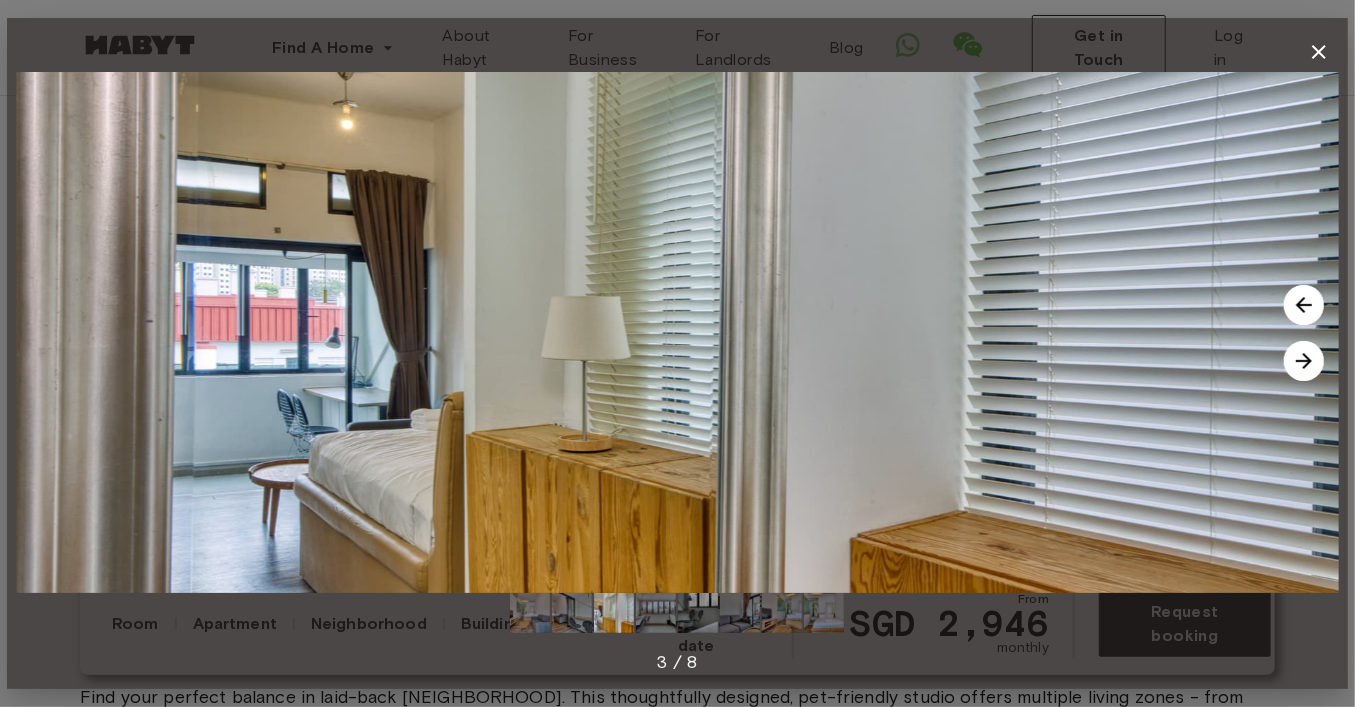 click at bounding box center [1304, 361] 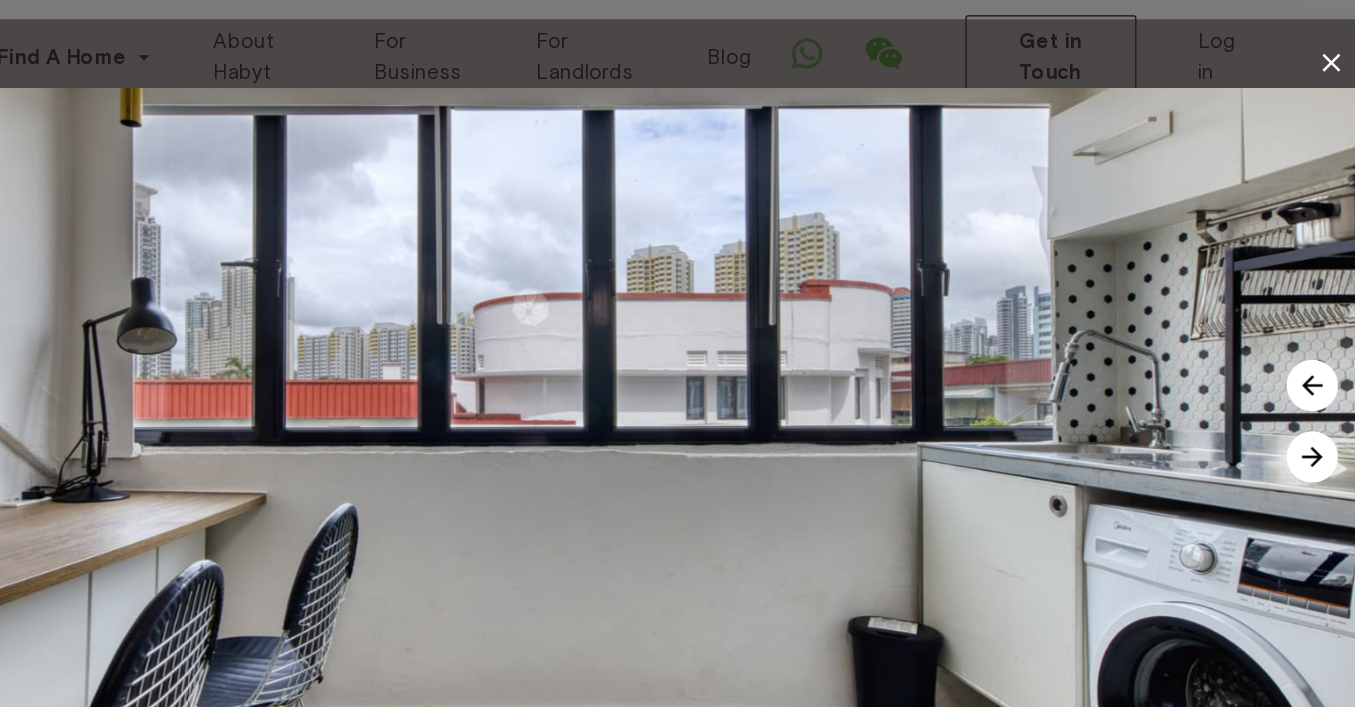 scroll, scrollTop: 218, scrollLeft: 0, axis: vertical 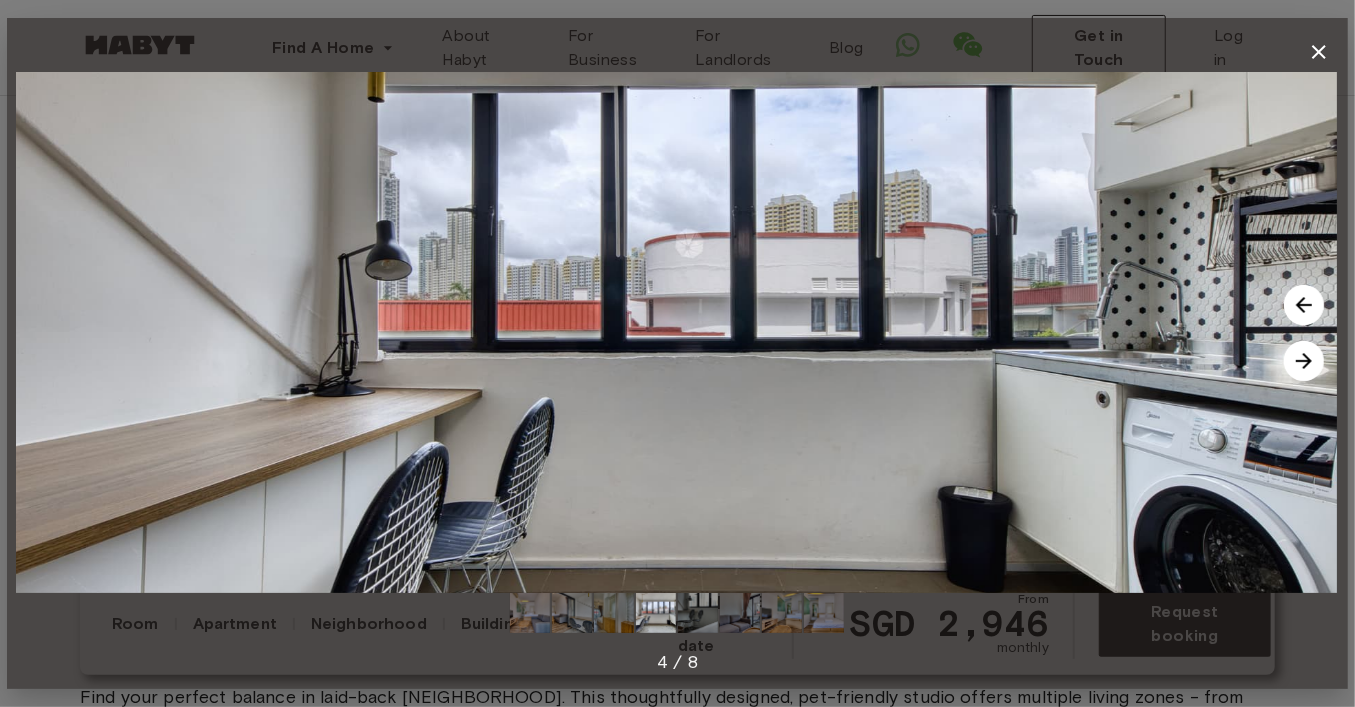 click at bounding box center [1304, 361] 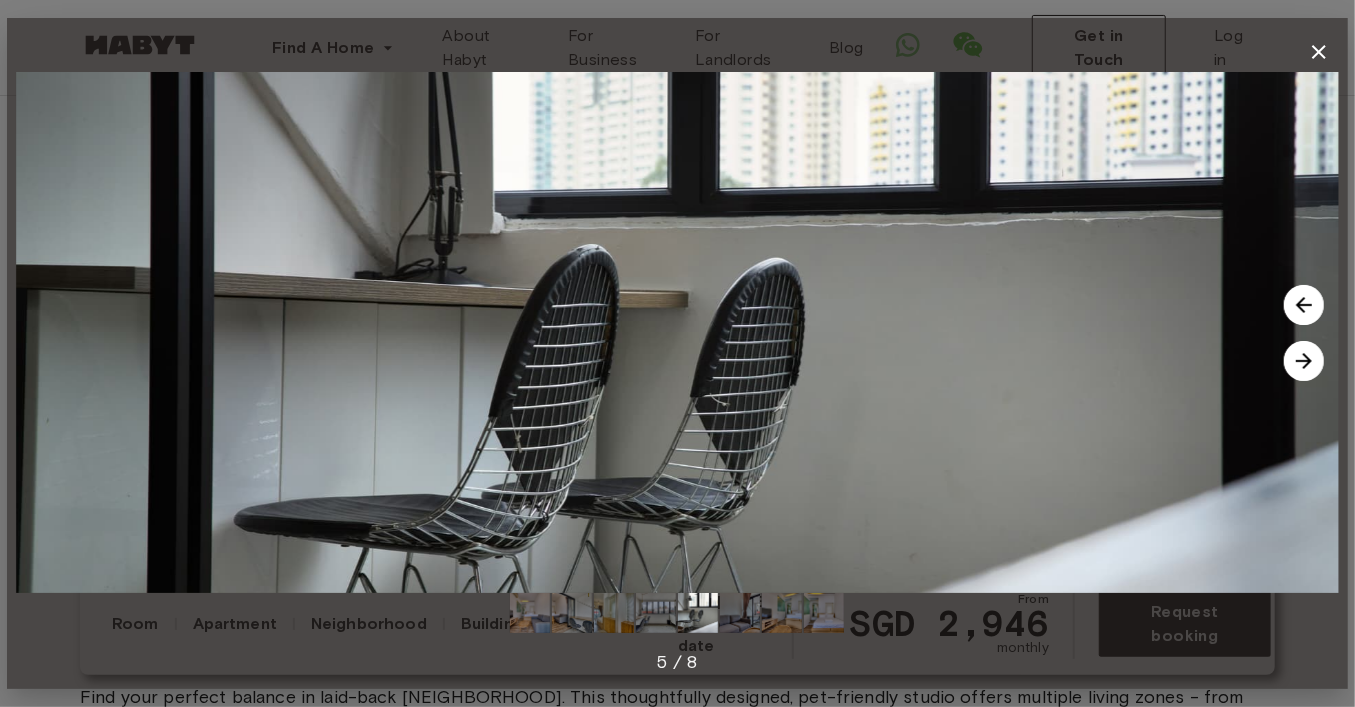 click at bounding box center (1304, 361) 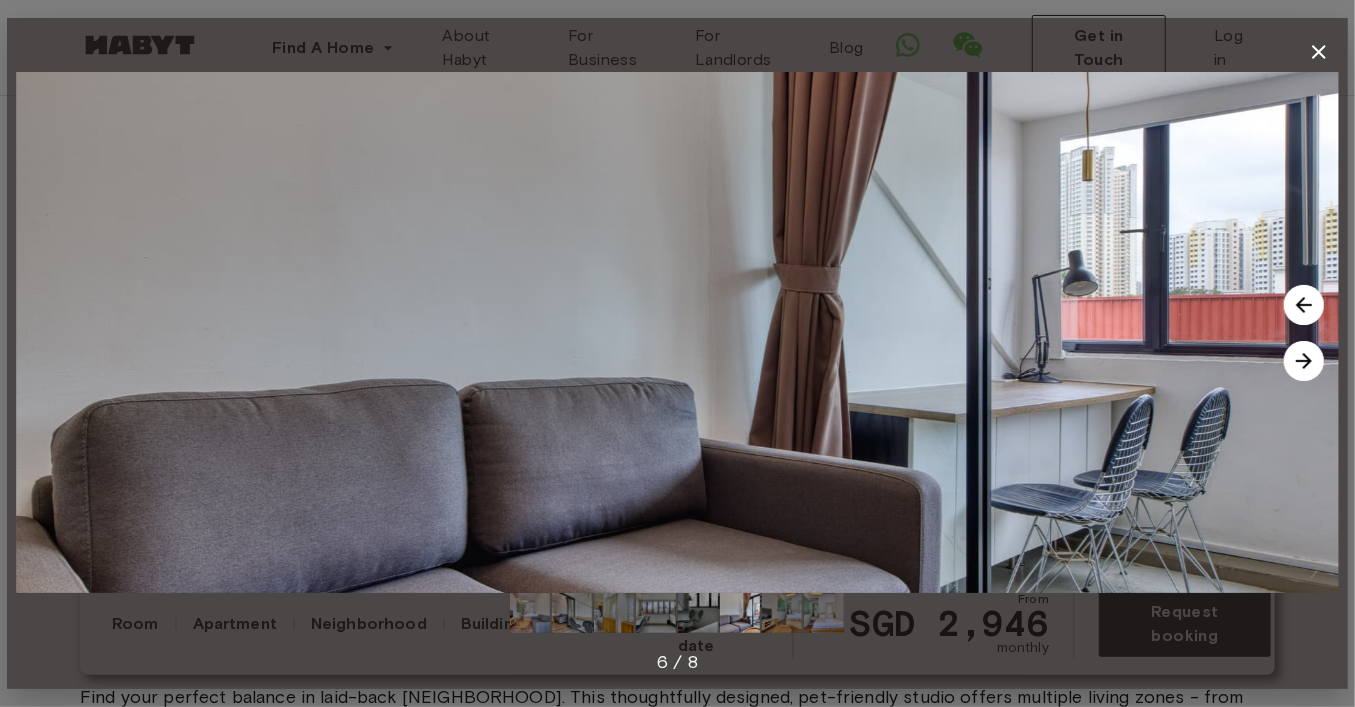 click at bounding box center [1304, 361] 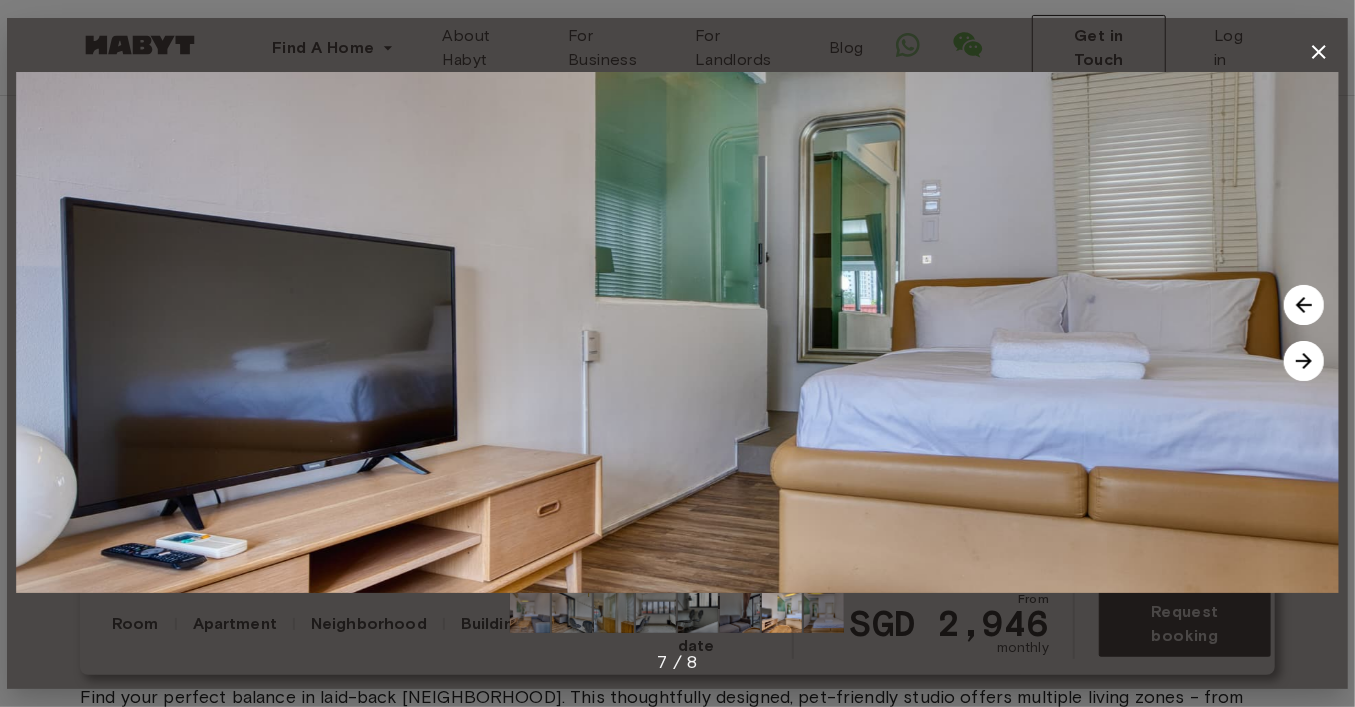 click at bounding box center (1304, 361) 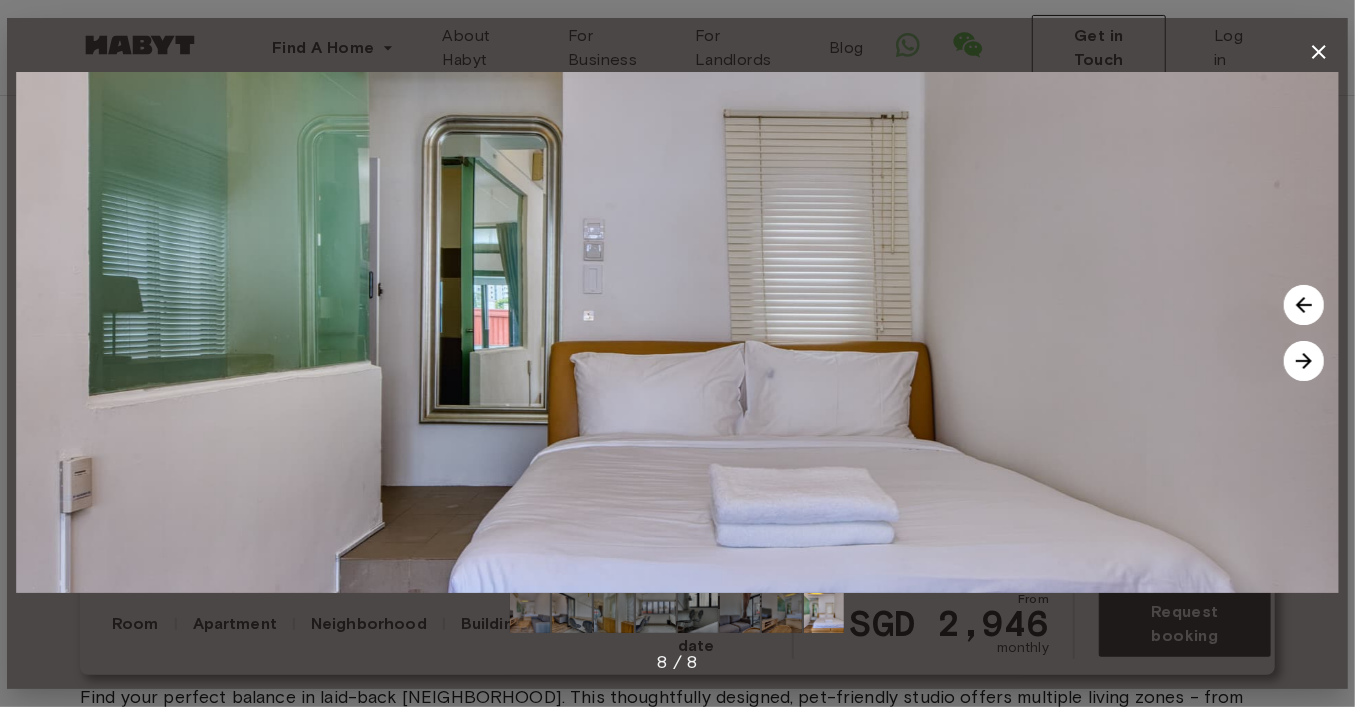 click at bounding box center (1304, 361) 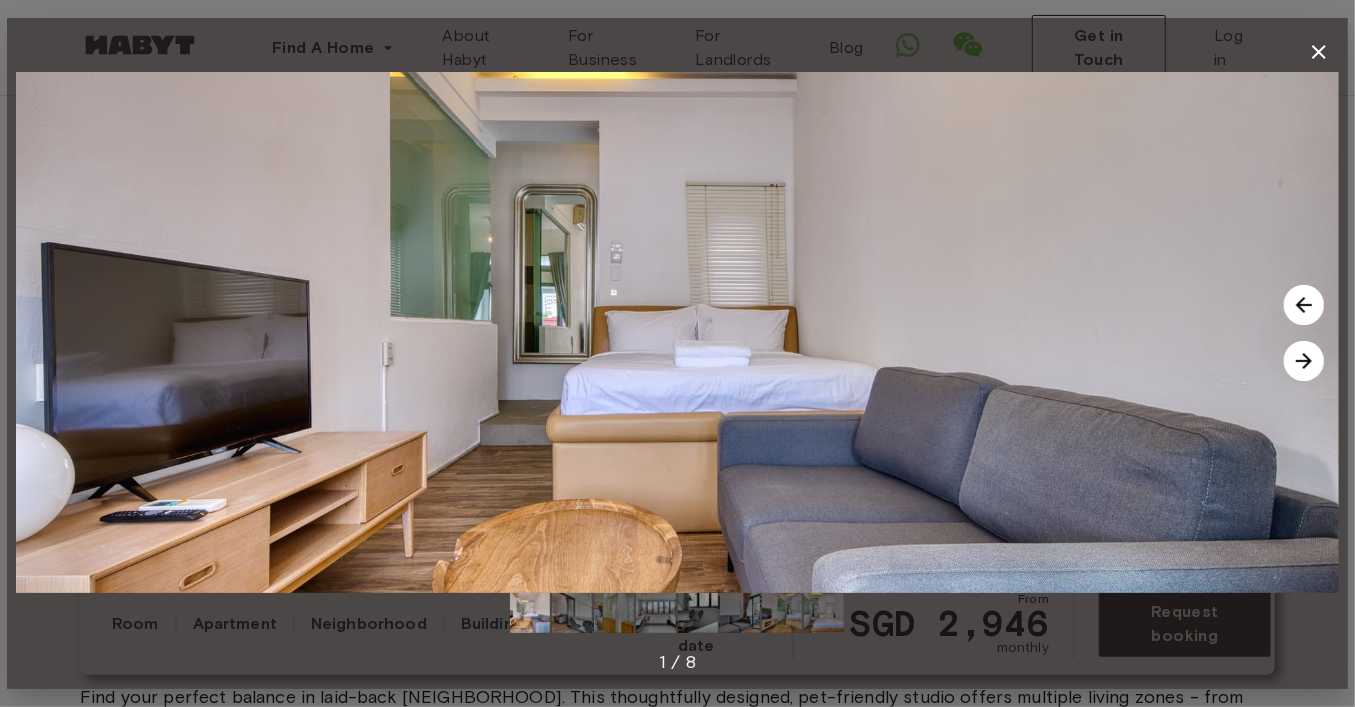 click at bounding box center [1304, 361] 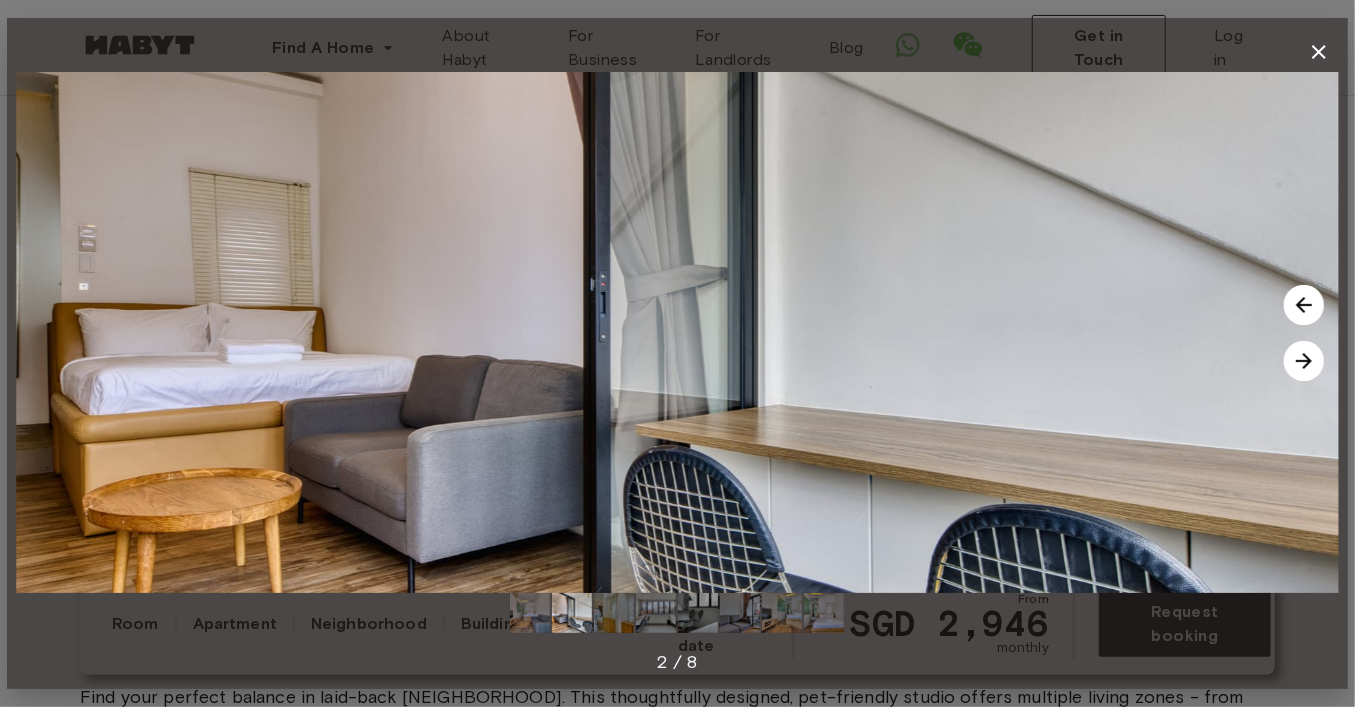 click at bounding box center [1304, 361] 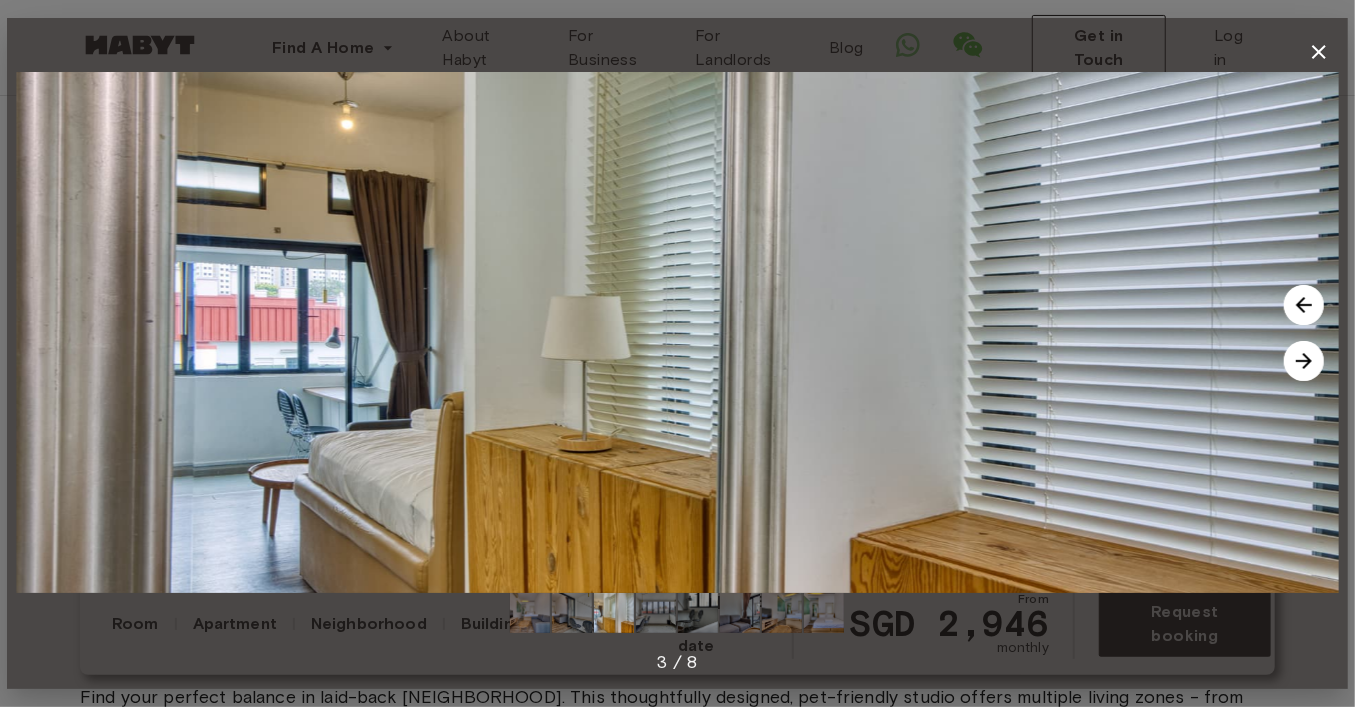 click at bounding box center (1319, 52) 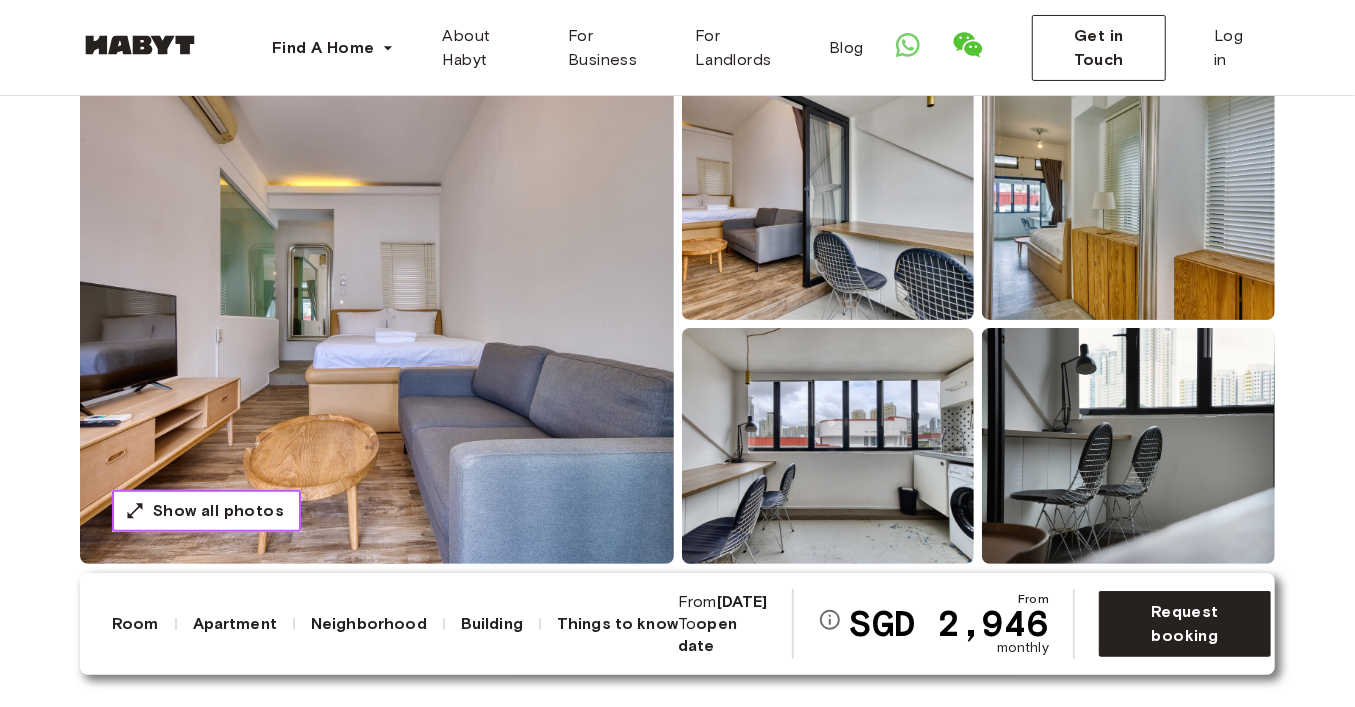 scroll, scrollTop: 0, scrollLeft: 0, axis: both 